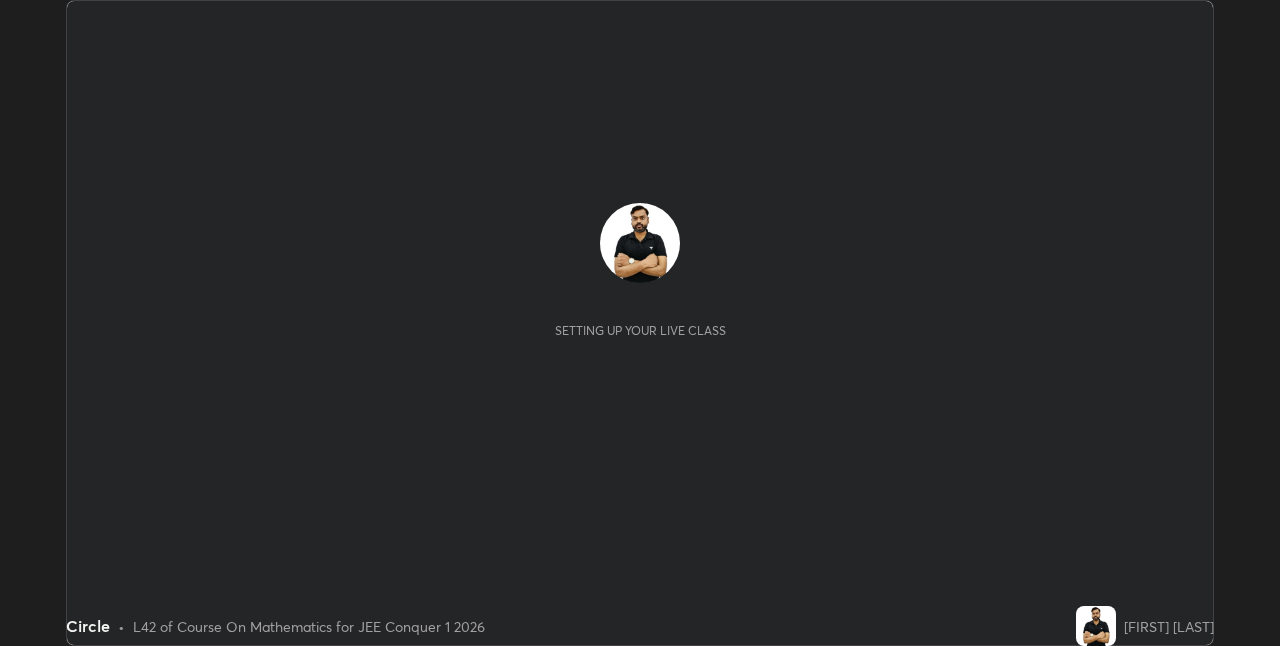 scroll, scrollTop: 0, scrollLeft: 0, axis: both 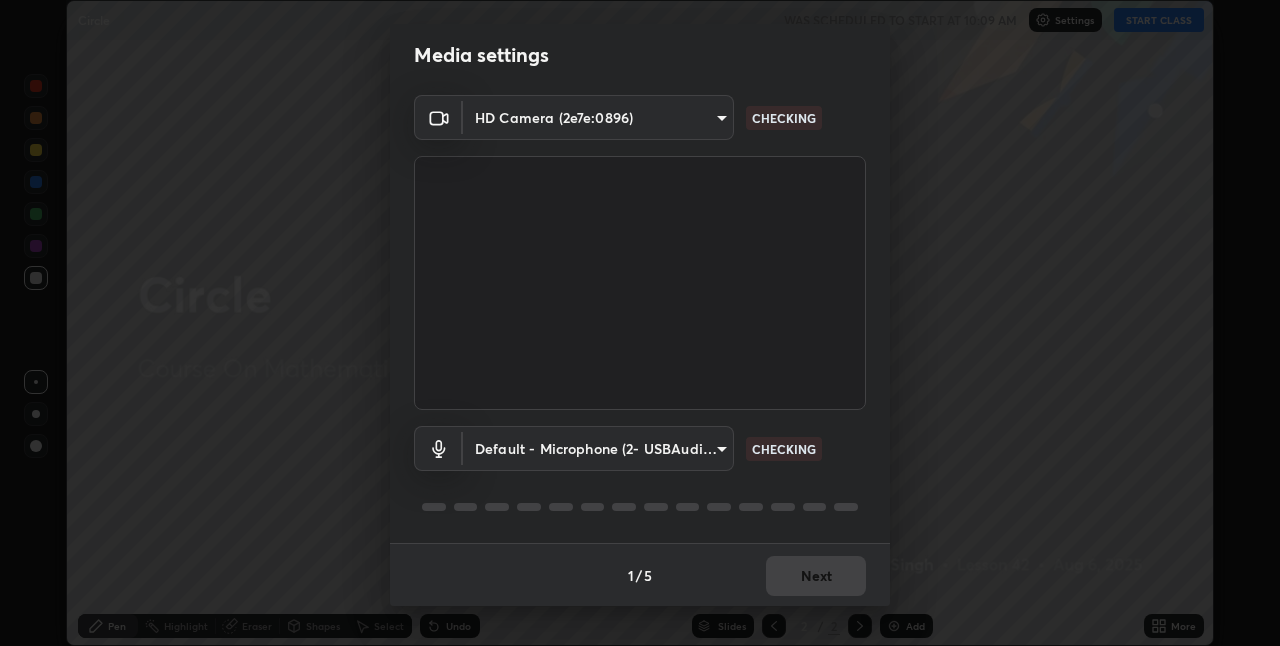 click at bounding box center [640, 507] 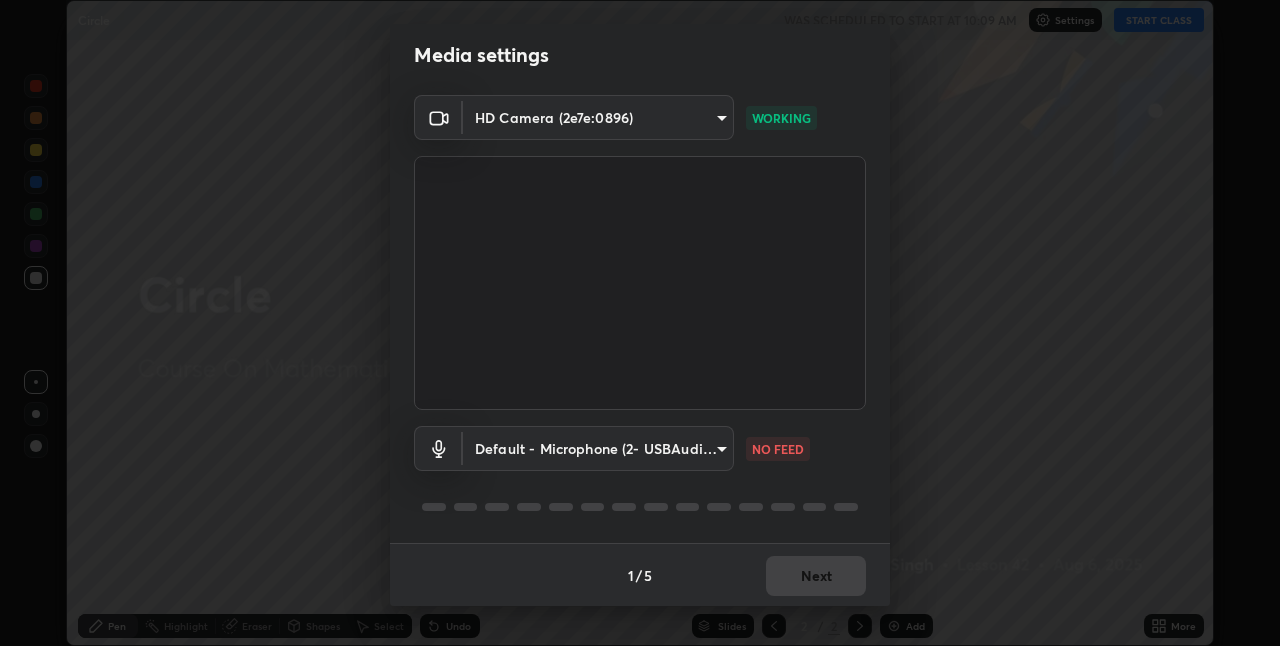 click on "Erase all Circle WAS SCHEDULED TO START AT 10:09 AM Settings START CLASS Setting up your live class Circle • L42 of Course On Mathematics for JEE Conquer 1 2026 [FIRST] [LAST] Pen Highlight Eraser Shapes Select Undo Slides 2 / 2 Add More Enable hand raising Enable raise hand to speak to learners. Once enabled, chat will be turned off temporarily. Enable x No doubts shared Encourage your learners to ask a doubt for better clarity Report an issue Reason for reporting Buffering Chat not working Audio - Video sync issue Educator video quality low ​ Attach an image Report Media settings HD Camera ([DEVICE_ID]) [MAC_ADDRESS] WORKING Default - Microphone ([DEVICE_ID]) default NO FEED 1 / 5 Next" at bounding box center (640, 323) 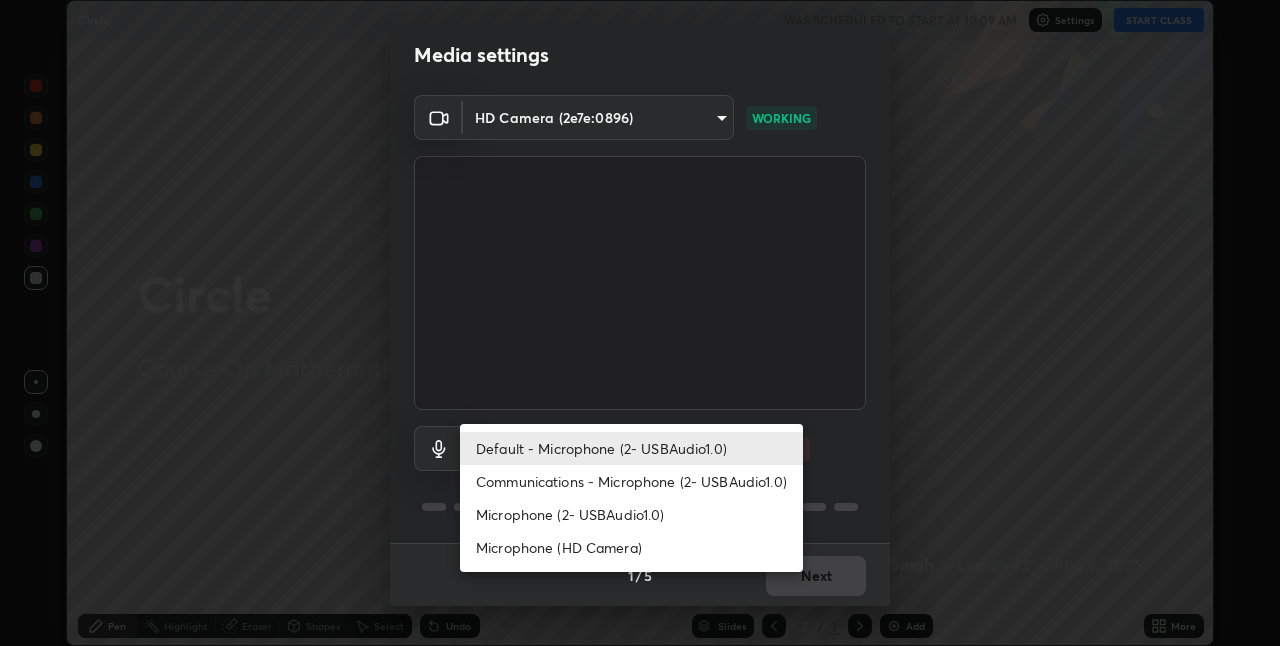 click on "Communications - Microphone (2- USBAudio1.0)" at bounding box center (631, 481) 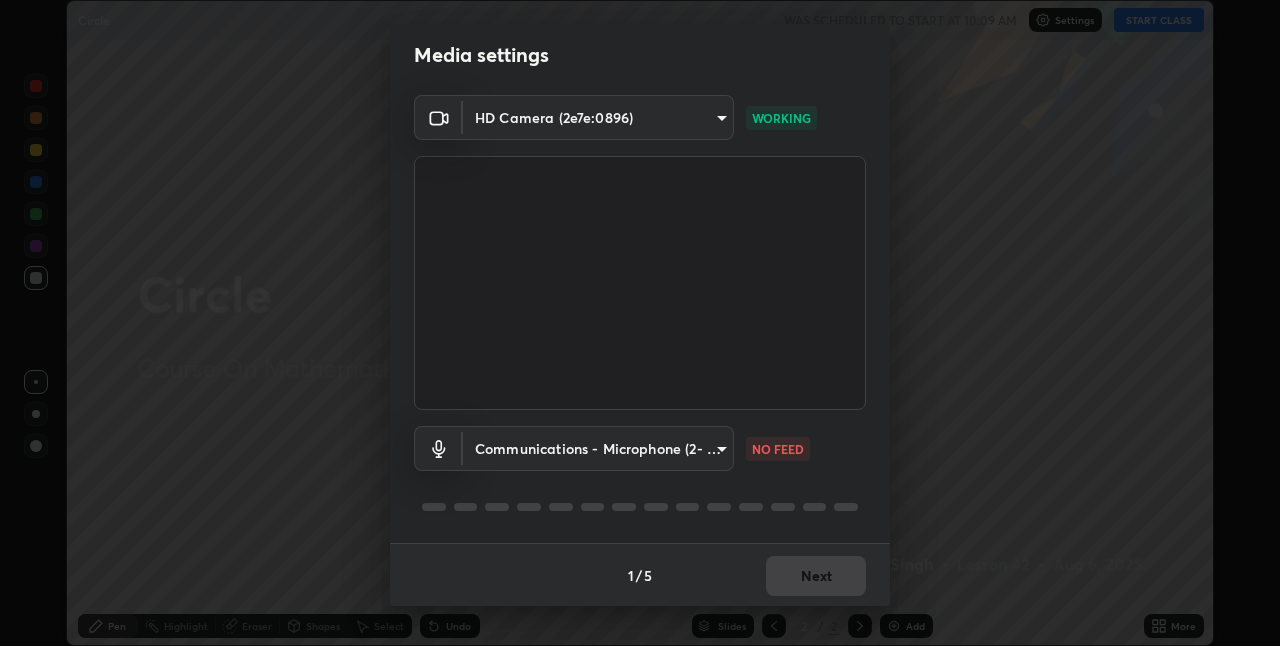 click on "Erase all Circle WAS SCHEDULED TO START AT 10:09 AM Settings START CLASS Setting up your live class Circle • L42 of Course On Mathematics for JEE Conquer 1 2026 [FIRST] [LAST] Pen Highlight Eraser Shapes Select Undo Slides 2 / 2 Add More Enable hand raising Enable raise hand to speak to learners. Once enabled, chat will be turned off temporarily. Enable x No doubts shared Encourage your learners to ask a doubt for better clarity Report an issue Reason for reporting Buffering Chat not working Audio - Video sync issue Educator video quality low ​ Attach an image Report Media settings HD Camera ([DEVICE_ID]) [MAC_ADDRESS] WORKING Communications - Microphone ([DEVICE_ID]) communications NO FEED 1 / 5 Next" at bounding box center (640, 323) 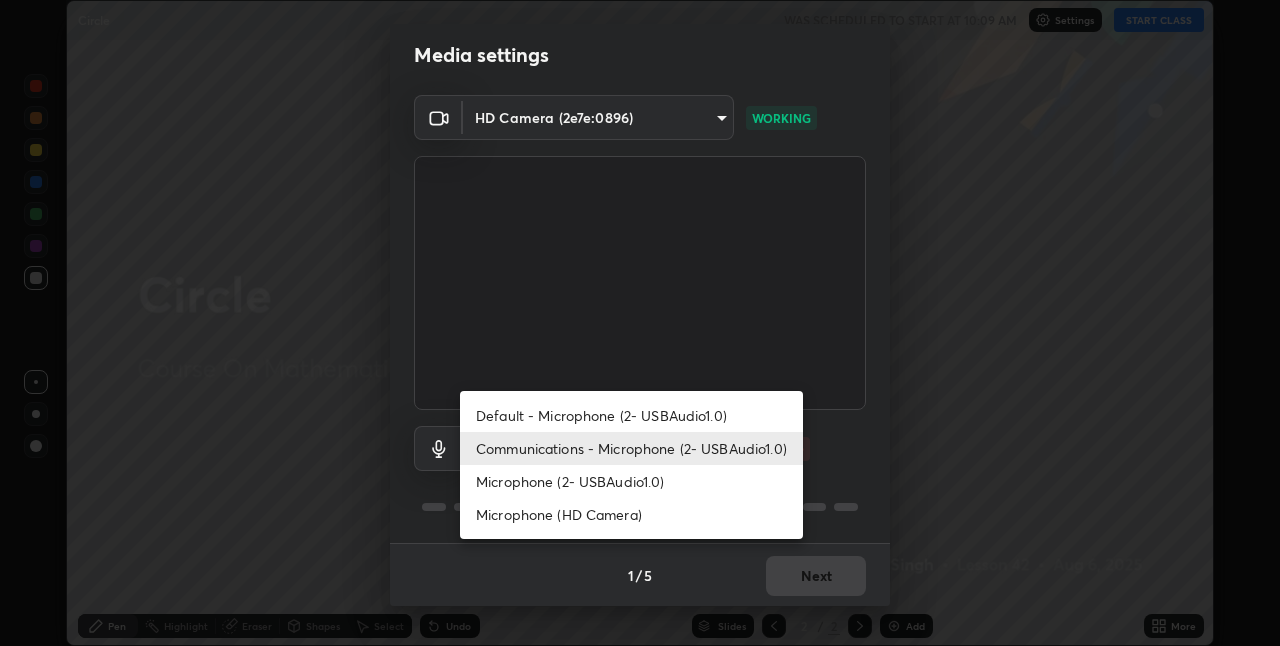 click on "Microphone (2- USBAudio1.0)" at bounding box center [631, 481] 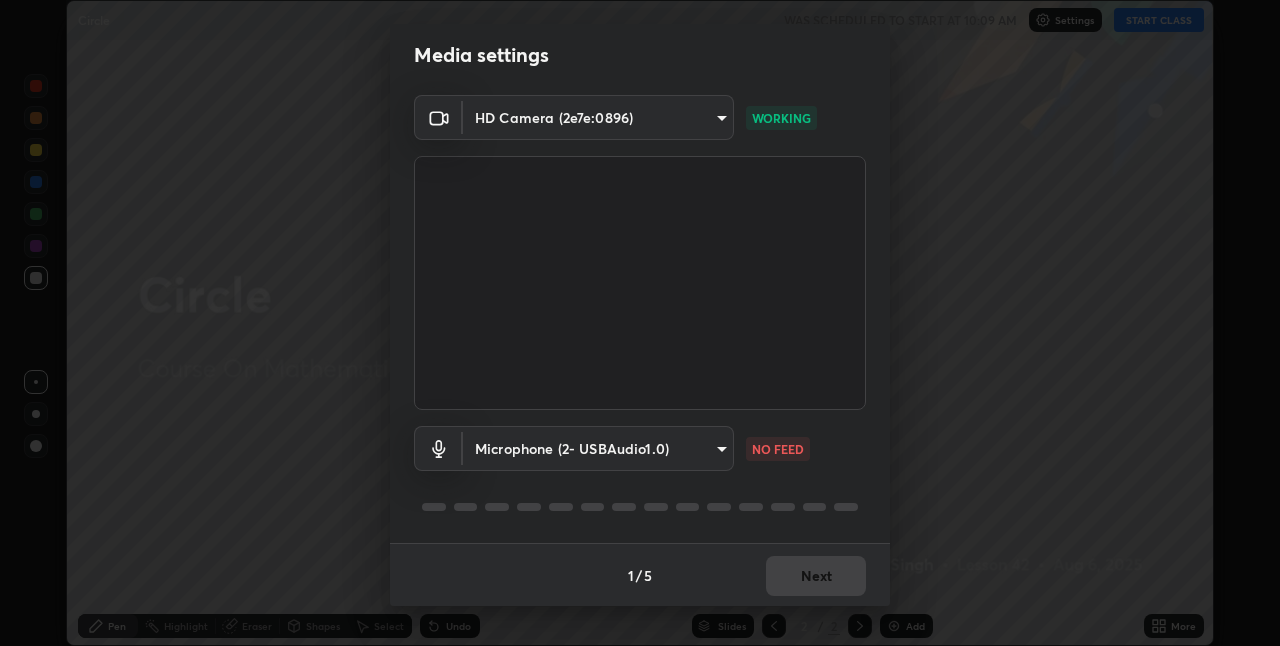 click on "Erase all Circle WAS SCHEDULED TO START AT 10:09 AM Settings START CLASS Setting up your live class Circle • L42 of Course On Mathematics for JEE Conquer 1 2026 [FIRST] [LAST] Pen Highlight Eraser Shapes Select Undo Slides 2 / 2 Add More Enable hand raising Enable raise hand to speak to learners. Once enabled, chat will be turned off temporarily. Enable x No doubts shared Encourage your learners to ask a doubt for better clarity Report an issue Reason for reporting Buffering Chat not working Audio - Video sync issue Educator video quality low ​ Attach an image Report Media settings HD Camera ([DEVICE_ID]) [MAC_ADDRESS] WORKING Microphone ([DEVICE_ID]) default NO FEED 1 / 5 Next" at bounding box center (640, 323) 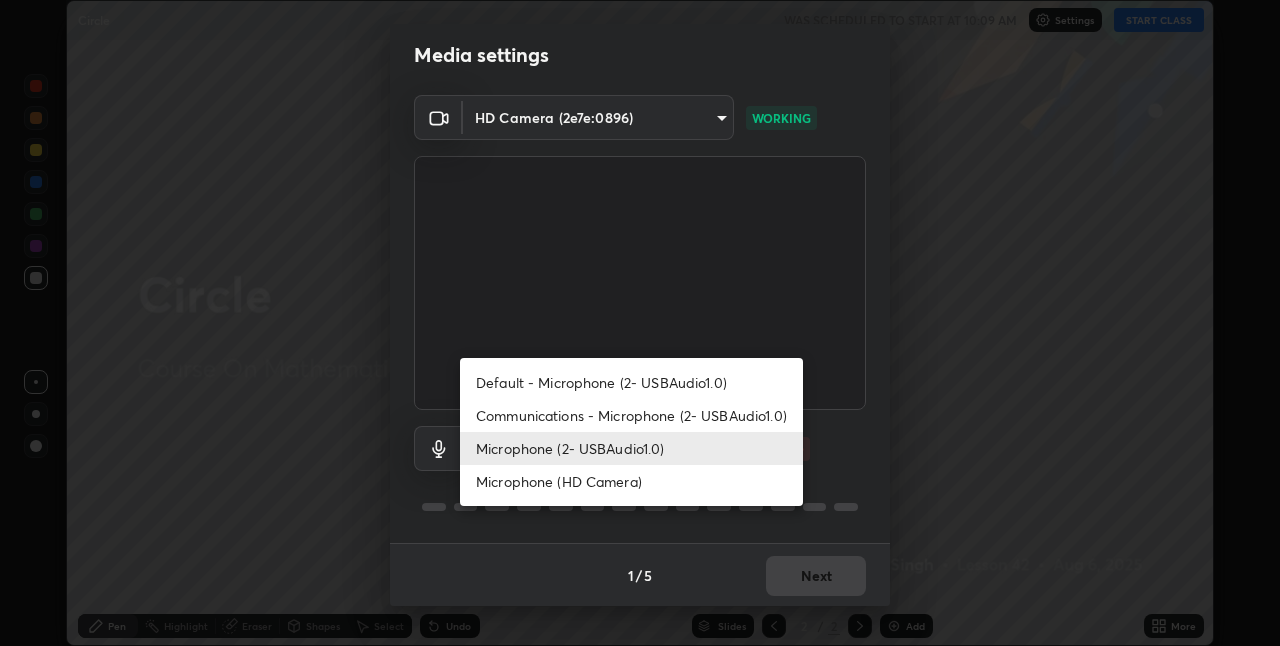 click on "Default - Microphone (2- USBAudio1.0)" at bounding box center [631, 382] 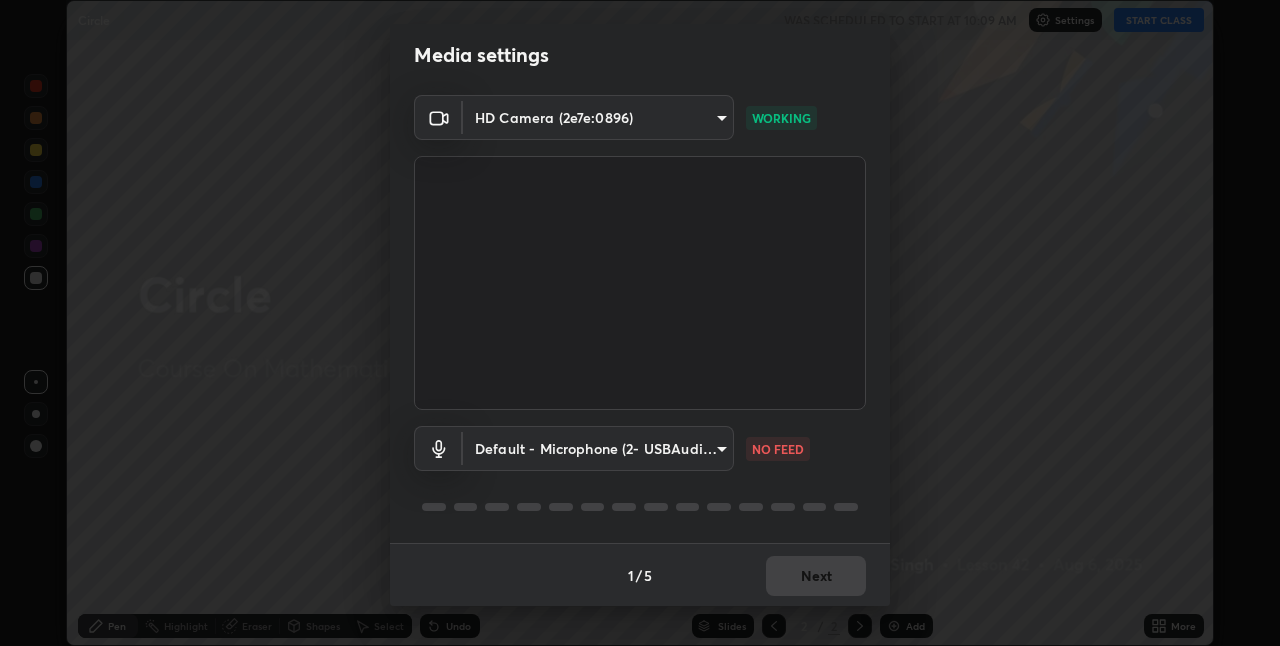 click on "Erase all Circle WAS SCHEDULED TO START AT 10:09 AM Settings START CLASS Setting up your live class Circle • L42 of Course On Mathematics for JEE Conquer 1 2026 [FIRST] [LAST] Pen Highlight Eraser Shapes Select Undo Slides 2 / 2 Add More Enable hand raising Enable raise hand to speak to learners. Once enabled, chat will be turned off temporarily. Enable x No doubts shared Encourage your learners to ask a doubt for better clarity Report an issue Reason for reporting Buffering Chat not working Audio - Video sync issue Educator video quality low ​ Attach an image Report Media settings HD Camera ([DEVICE_ID]) [MAC_ADDRESS] WORKING Default - Microphone ([DEVICE_ID]) default NO FEED 1 / 5 Next" at bounding box center (640, 323) 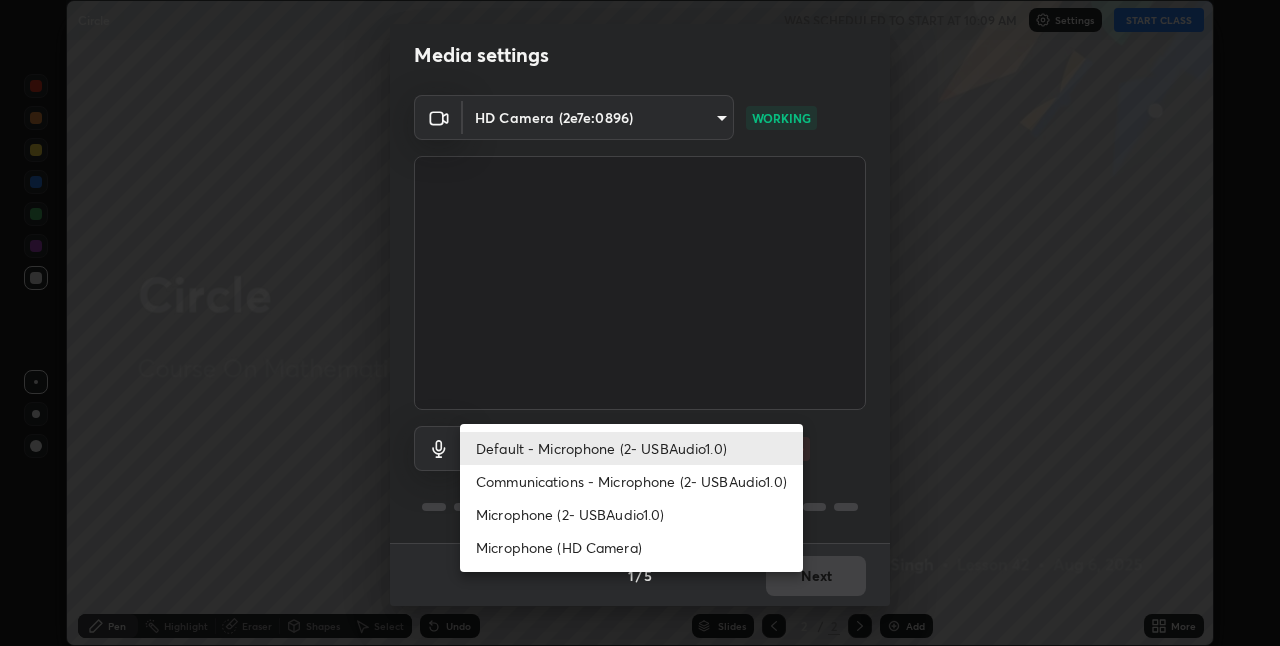 click on "Communications - Microphone (2- USBAudio1.0)" at bounding box center [631, 481] 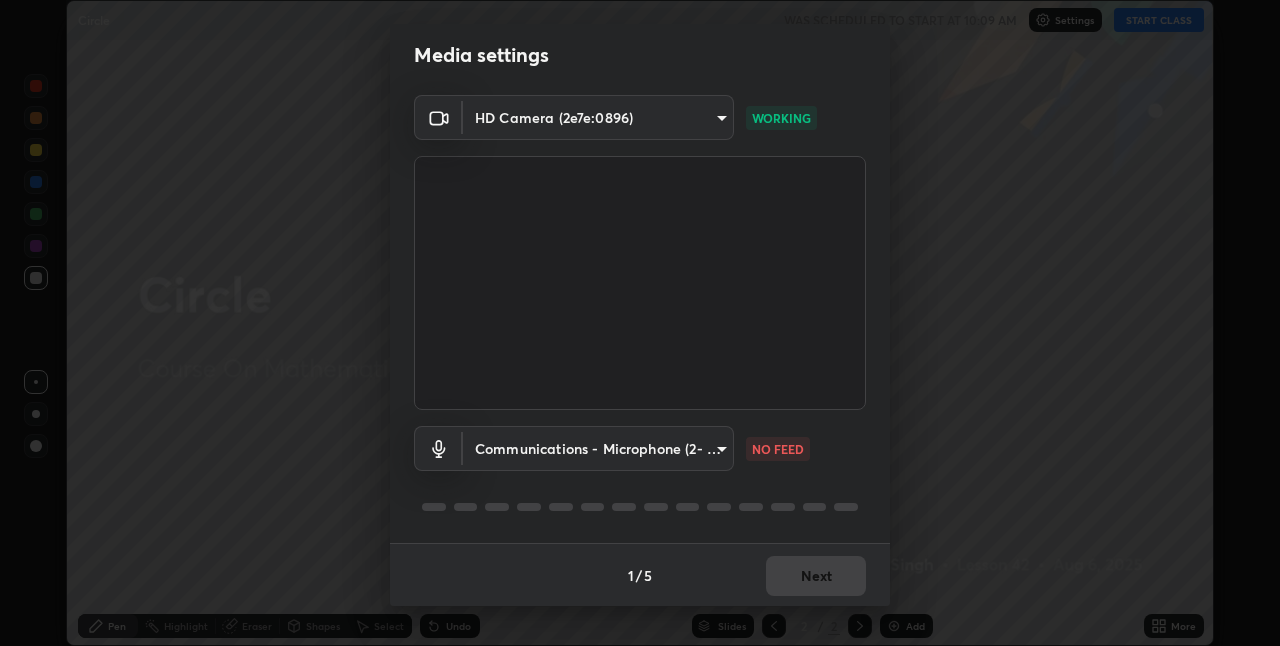 click on "Erase all Circle WAS SCHEDULED TO START AT 10:09 AM Settings START CLASS Setting up your live class Circle • L42 of Course On Mathematics for JEE Conquer 1 2026 [FIRST] [LAST] Pen Highlight Eraser Shapes Select Undo Slides 2 / 2 Add More Enable hand raising Enable raise hand to speak to learners. Once enabled, chat will be turned off temporarily. Enable x No doubts shared Encourage your learners to ask a doubt for better clarity Report an issue Reason for reporting Buffering Chat not working Audio - Video sync issue Educator video quality low ​ Attach an image Report Media settings HD Camera ([DEVICE_ID]) [MAC_ADDRESS] WORKING Communications - Microphone ([DEVICE_ID]) communications NO FEED 1 / 5 Next" at bounding box center [640, 323] 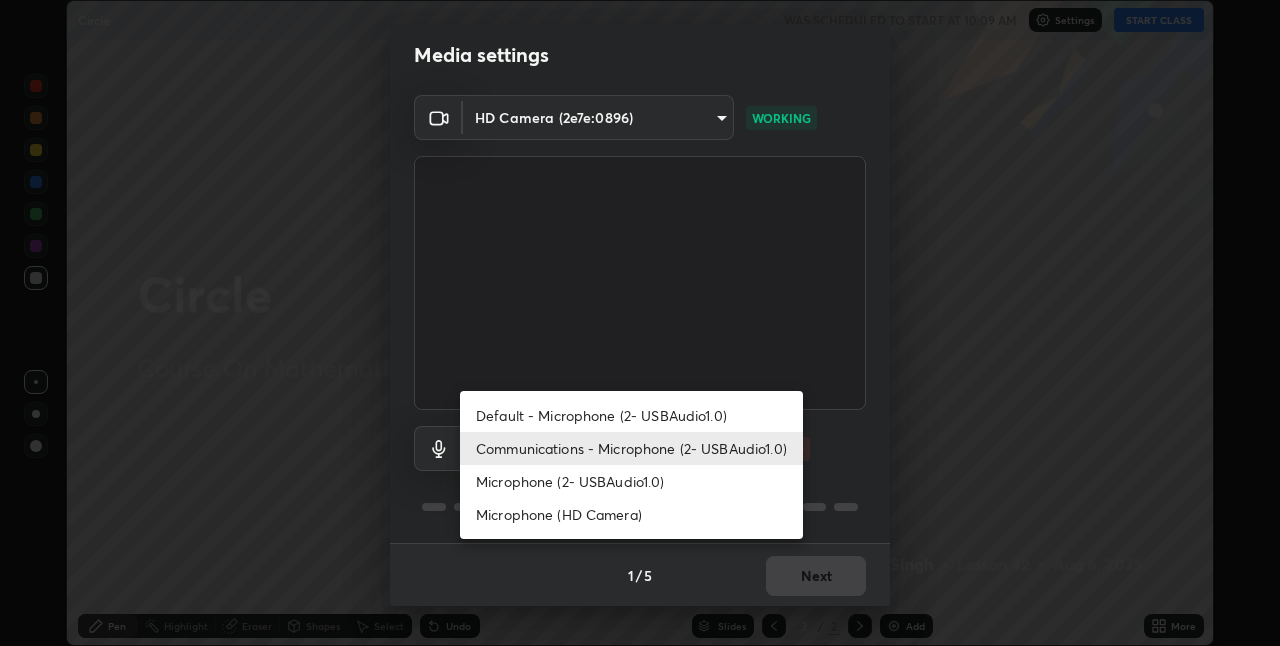 click on "Microphone (2- USBAudio1.0)" at bounding box center (631, 481) 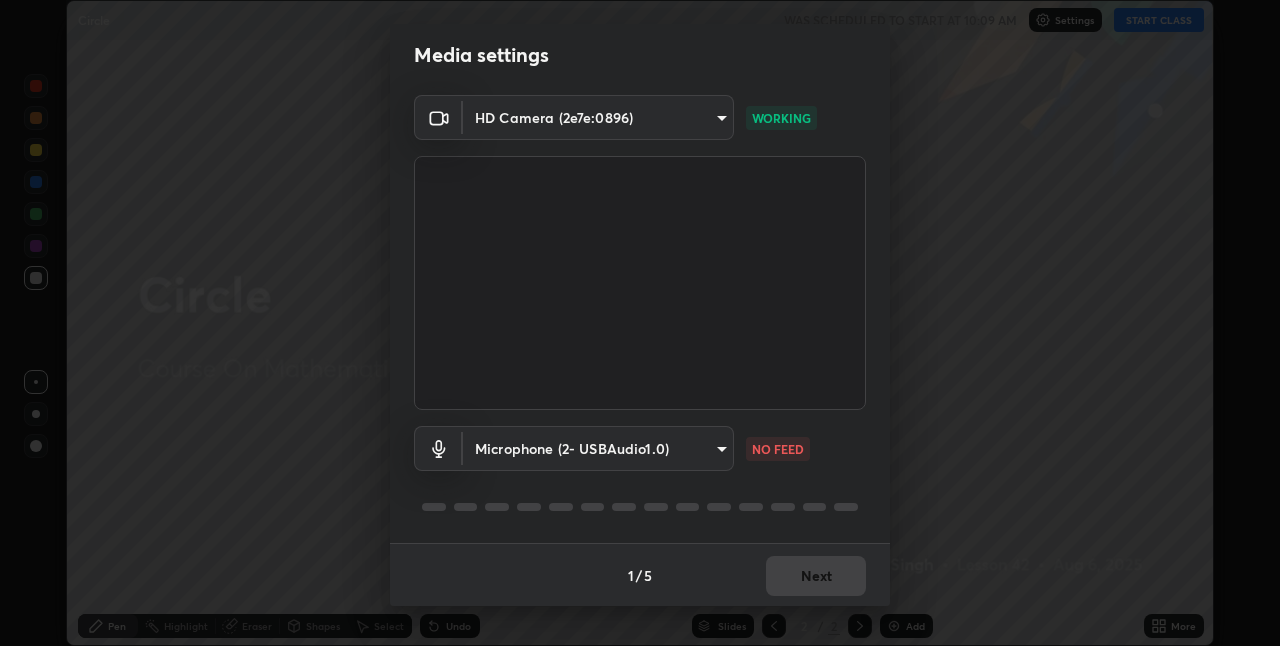 click on "Erase all Circle WAS SCHEDULED TO START AT 10:09 AM Settings START CLASS Setting up your live class Circle • L42 of Course On Mathematics for JEE Conquer 1 2026 [FIRST] [LAST] Pen Highlight Eraser Shapes Select Undo Slides 2 / 2 Add More Enable hand raising Enable raise hand to speak to learners. Once enabled, chat will be turned off temporarily. Enable x No doubts shared Encourage your learners to ask a doubt for better clarity Report an issue Reason for reporting Buffering Chat not working Audio - Video sync issue Educator video quality low ​ Attach an image Report Media settings HD Camera ([DEVICE_ID]) [MAC_ADDRESS] WORKING Microphone ([DEVICE_ID]) default NO FEED 1 / 5 Next" at bounding box center (640, 323) 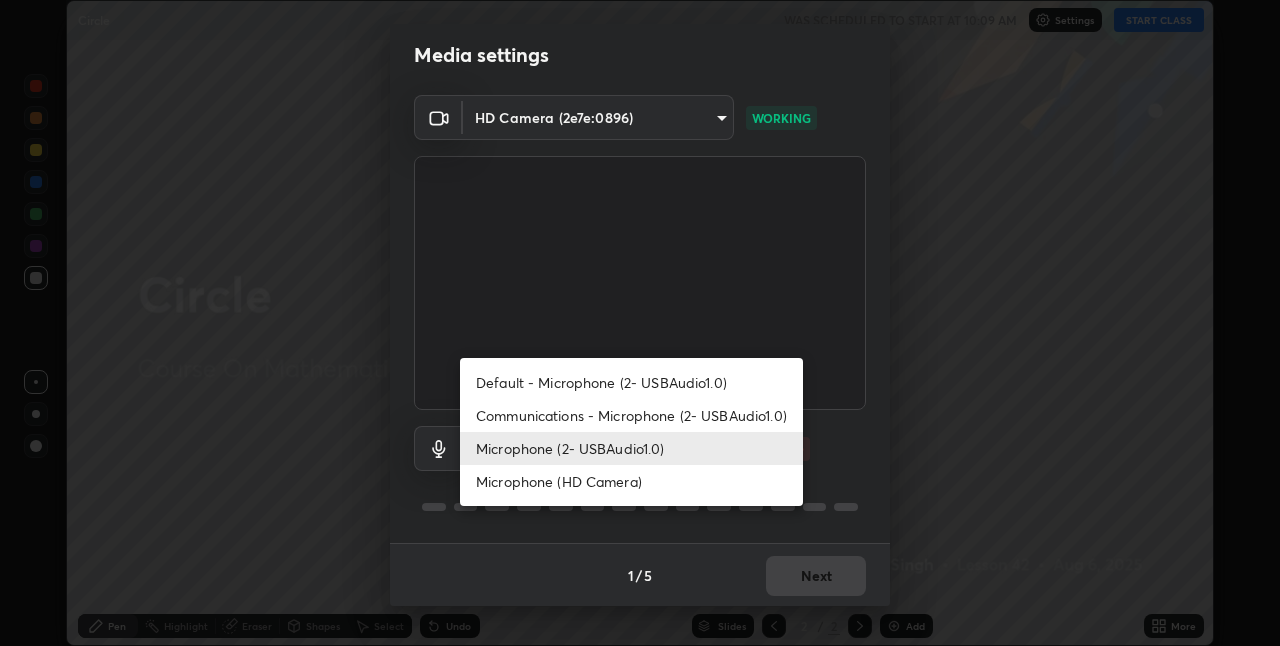 click on "Default - Microphone (2- USBAudio1.0)" at bounding box center [631, 382] 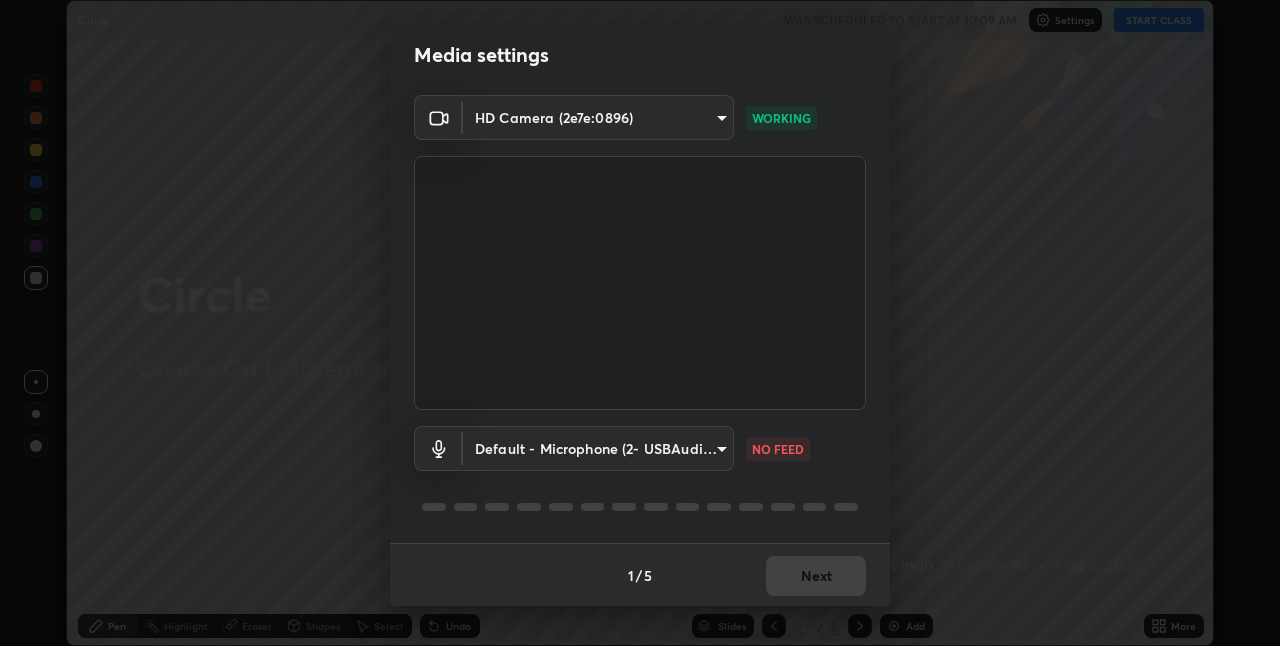 click on "Erase all Circle WAS SCHEDULED TO START AT 10:09 AM Settings START CLASS Setting up your live class Circle • L42 of Course On Mathematics for JEE Conquer 1 2026 [FIRST] [LAST] Pen Highlight Eraser Shapes Select Undo Slides 2 / 2 Add More Enable hand raising Enable raise hand to speak to learners. Once enabled, chat will be turned off temporarily. Enable x No doubts shared Encourage your learners to ask a doubt for better clarity Report an issue Reason for reporting Buffering Chat not working Audio - Video sync issue Educator video quality low ​ Attach an image Report Media settings HD Camera ([DEVICE_ID]) [MAC_ADDRESS] WORKING Default - Microphone ([DEVICE_ID]) default NO FEED 1 / 5 Next" at bounding box center [640, 323] 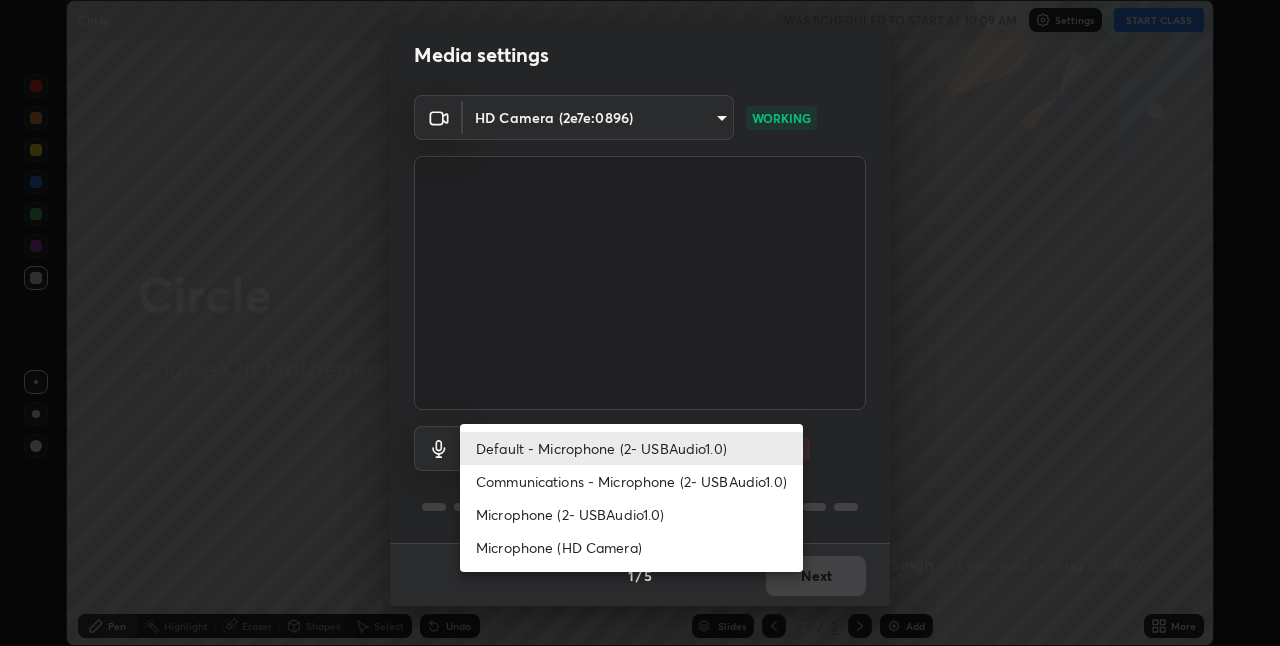 click on "Communications - Microphone (2- USBAudio1.0)" at bounding box center (631, 481) 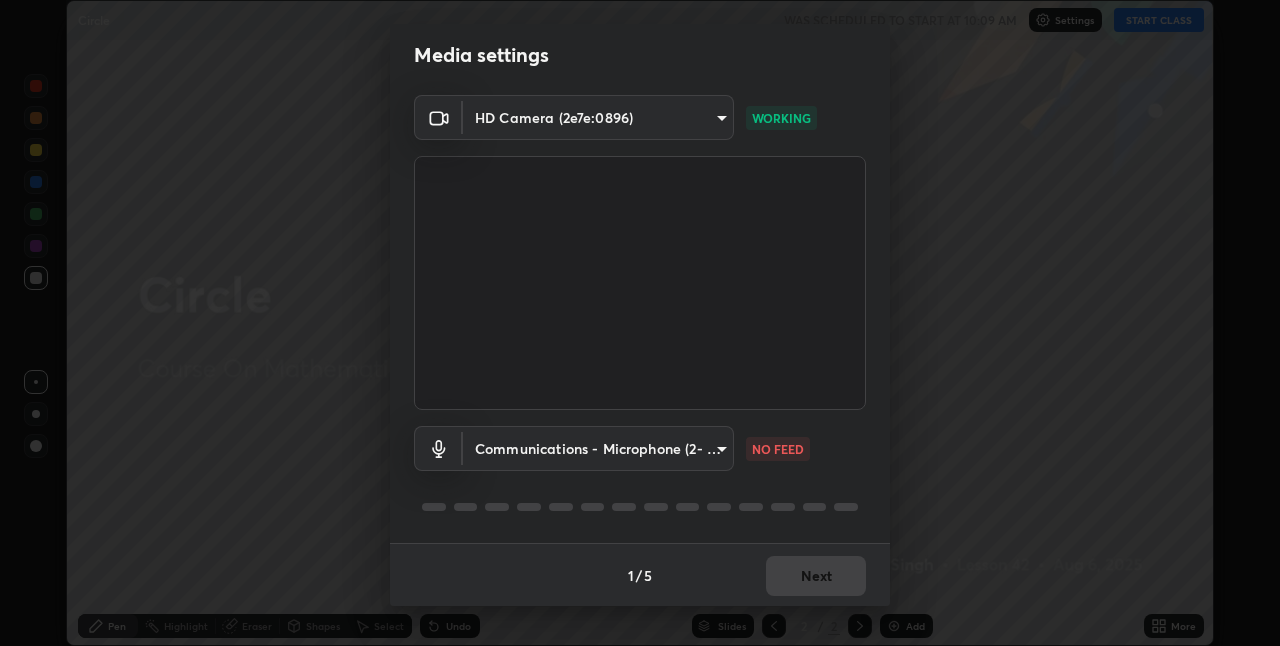 click on "Erase all Circle WAS SCHEDULED TO START AT 10:09 AM Settings START CLASS Setting up your live class Circle • L42 of Course On Mathematics for JEE Conquer 1 2026 [FIRST] [LAST] Pen Highlight Eraser Shapes Select Undo Slides 2 / 2 Add More Enable hand raising Enable raise hand to speak to learners. Once enabled, chat will be turned off temporarily. Enable x No doubts shared Encourage your learners to ask a doubt for better clarity Report an issue Reason for reporting Buffering Chat not working Audio - Video sync issue Educator video quality low ​ Attach an image Report Media settings HD Camera ([DEVICE_ID]) [MAC_ADDRESS] WORKING Communications - Microphone ([DEVICE_ID]) communications NO FEED 1 / 5 Next" at bounding box center [640, 323] 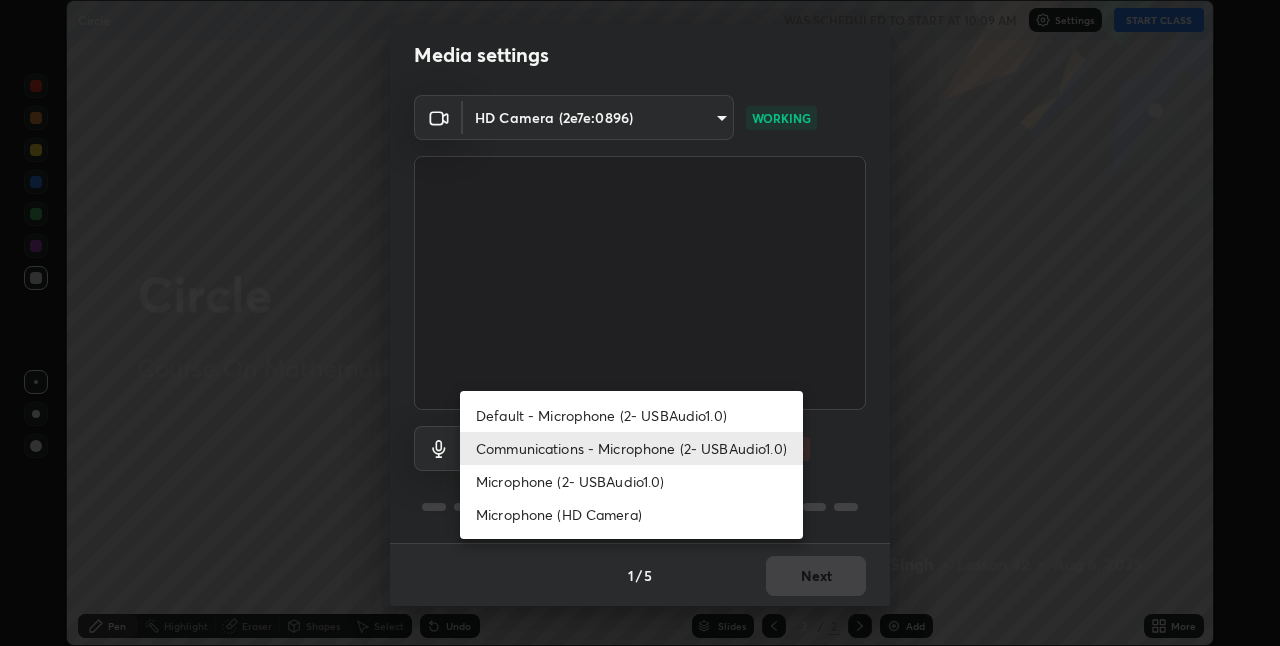 click on "Default - Microphone (2- USBAudio1.0)" at bounding box center (631, 415) 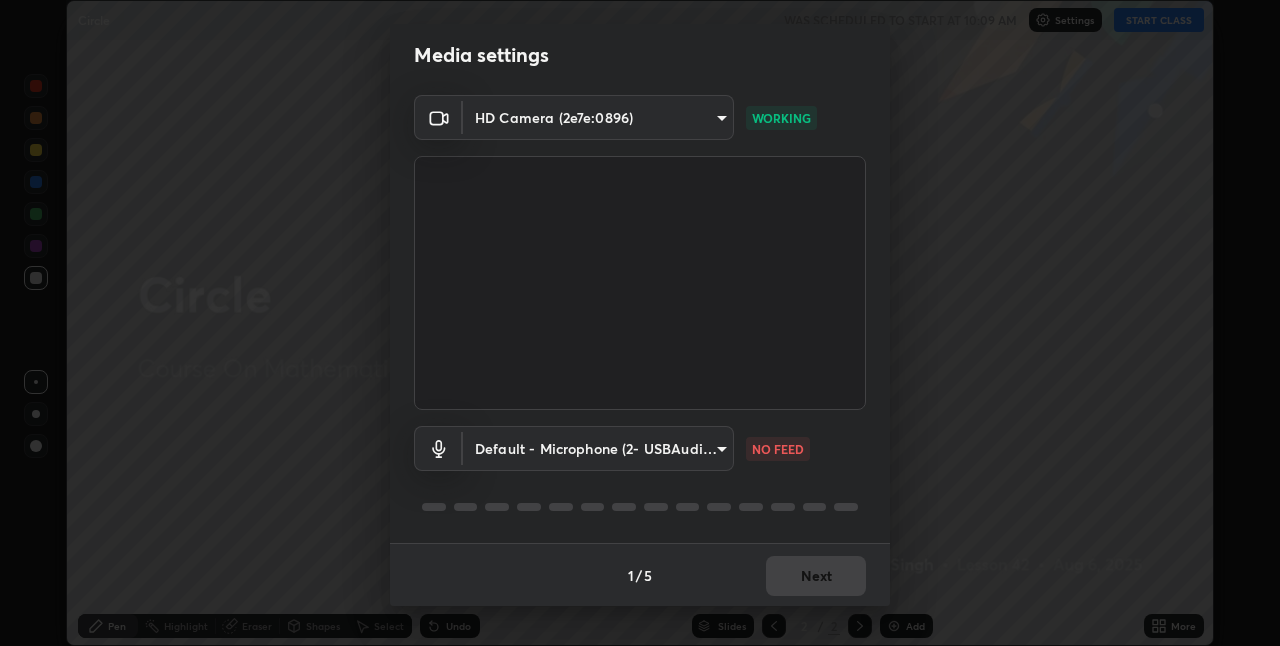 click on "Erase all Circle WAS SCHEDULED TO START AT 10:09 AM Settings START CLASS Setting up your live class Circle • L42 of Course On Mathematics for JEE Conquer 1 2026 [FIRST] [LAST] Pen Highlight Eraser Shapes Select Undo Slides 2 / 2 Add More Enable hand raising Enable raise hand to speak to learners. Once enabled, chat will be turned off temporarily. Enable x No doubts shared Encourage your learners to ask a doubt for better clarity Report an issue Reason for reporting Buffering Chat not working Audio - Video sync issue Educator video quality low ​ Attach an image Report Media settings HD Camera ([DEVICE_ID]) [MAC_ADDRESS] WORKING Default - Microphone ([DEVICE_ID]) default NO FEED 1 / 5 Next" at bounding box center (640, 323) 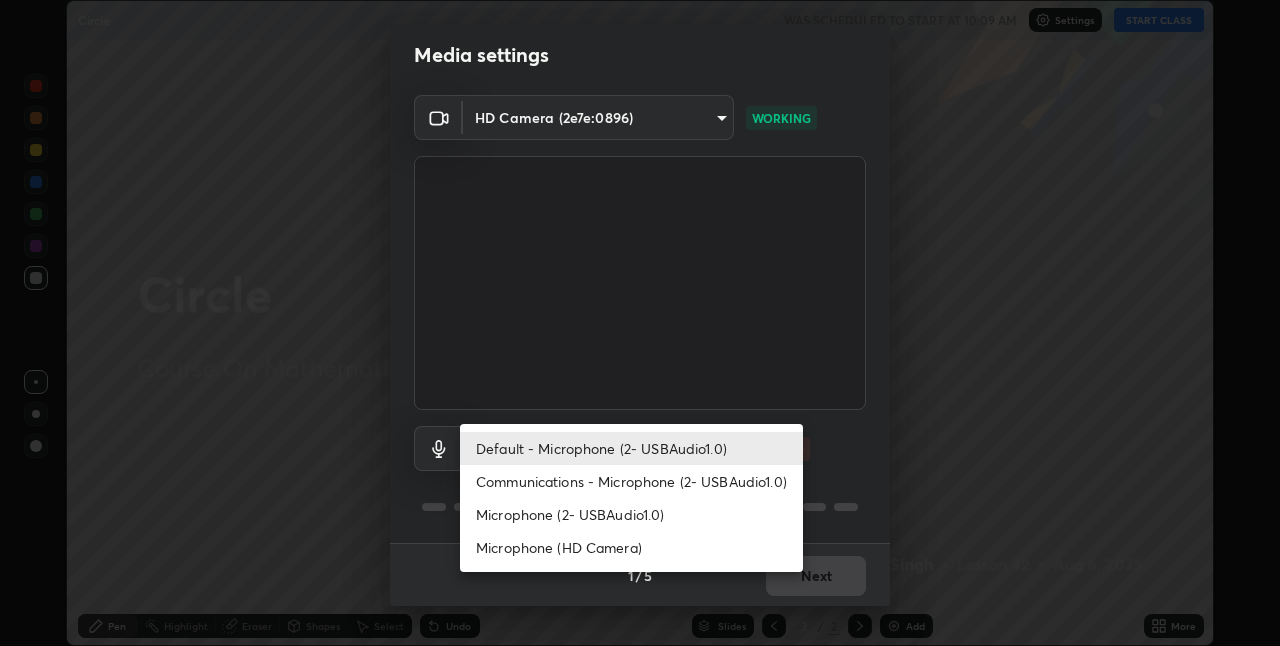 click on "Microphone (2- USBAudio1.0)" at bounding box center (631, 514) 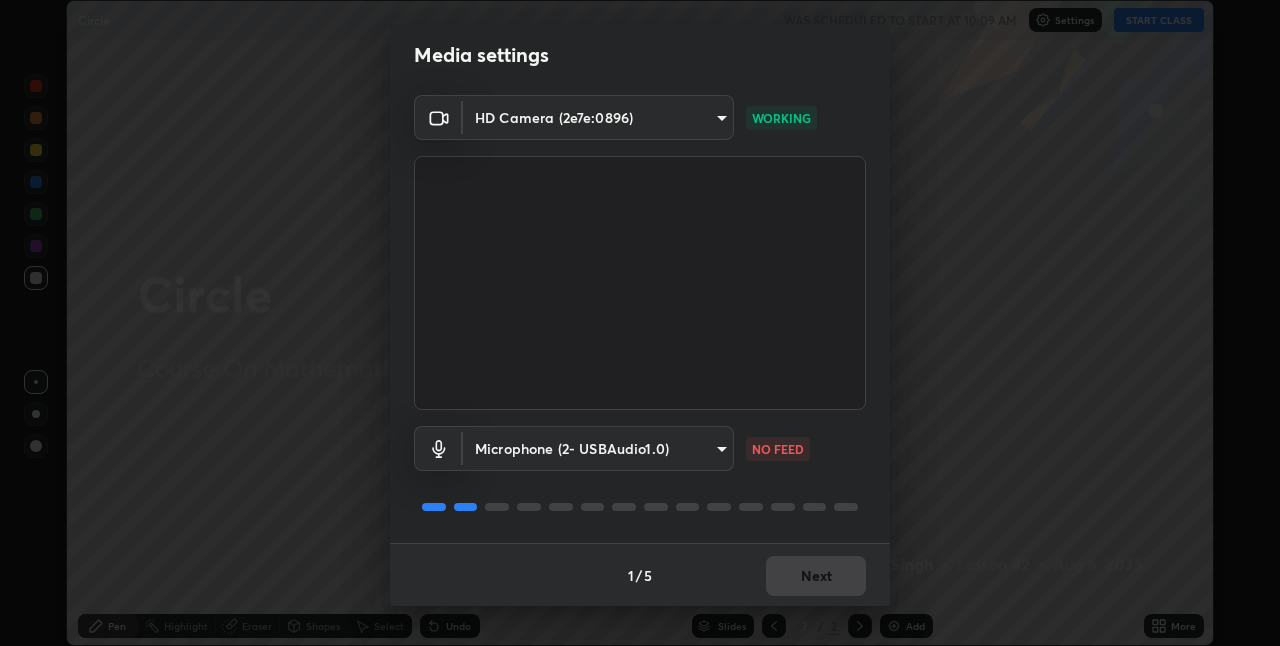 click on "Erase all Circle WAS SCHEDULED TO START AT 10:09 AM Settings START CLASS Setting up your live class Circle • L42 of Course On Mathematics for JEE Conquer 1 2026 [FIRST] [LAST] Pen Highlight Eraser Shapes Select Undo Slides 2 / 2 Add More Enable hand raising Enable raise hand to speak to learners. Once enabled, chat will be turned off temporarily. Enable x No doubts shared Encourage your learners to ask a doubt for better clarity Report an issue Reason for reporting Buffering Chat not working Audio - Video sync issue Educator video quality low ​ Attach an image Report Media settings HD Camera ([DEVICE_ID]) [MAC_ADDRESS] WORKING Microphone ([DEVICE_ID]) default NO FEED 1 / 5 Next" at bounding box center [640, 323] 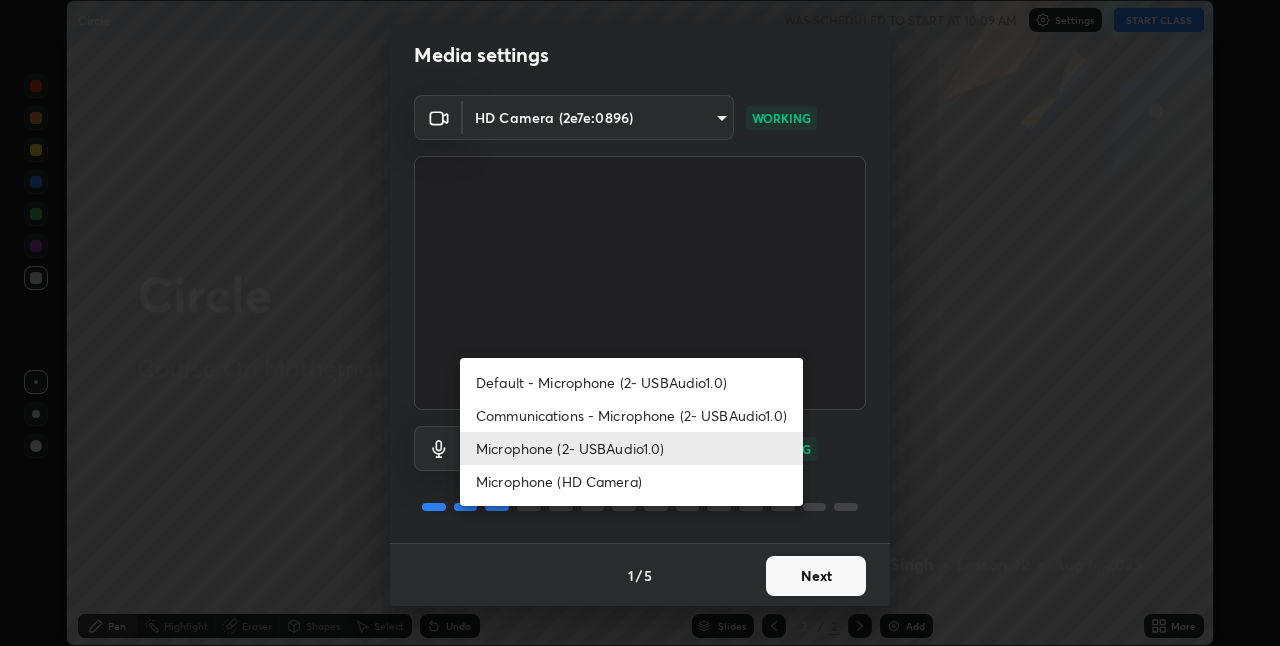 click on "Microphone (2- USBAudio1.0)" at bounding box center (631, 448) 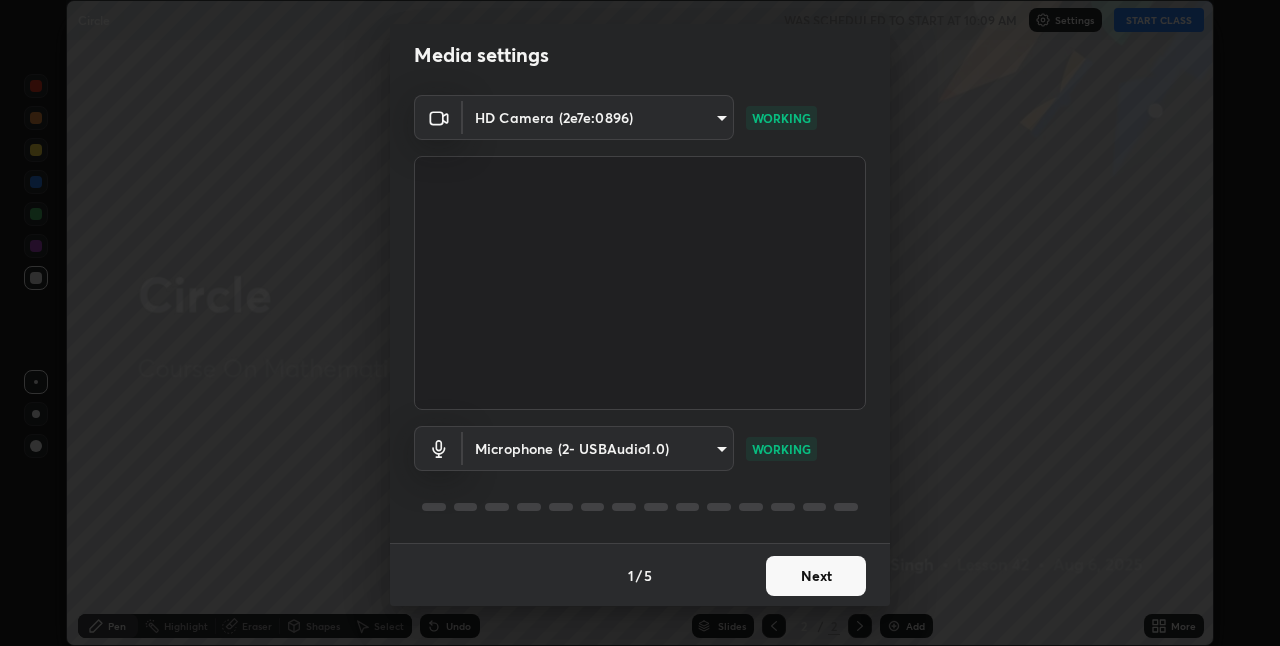 click on "Next" at bounding box center (816, 576) 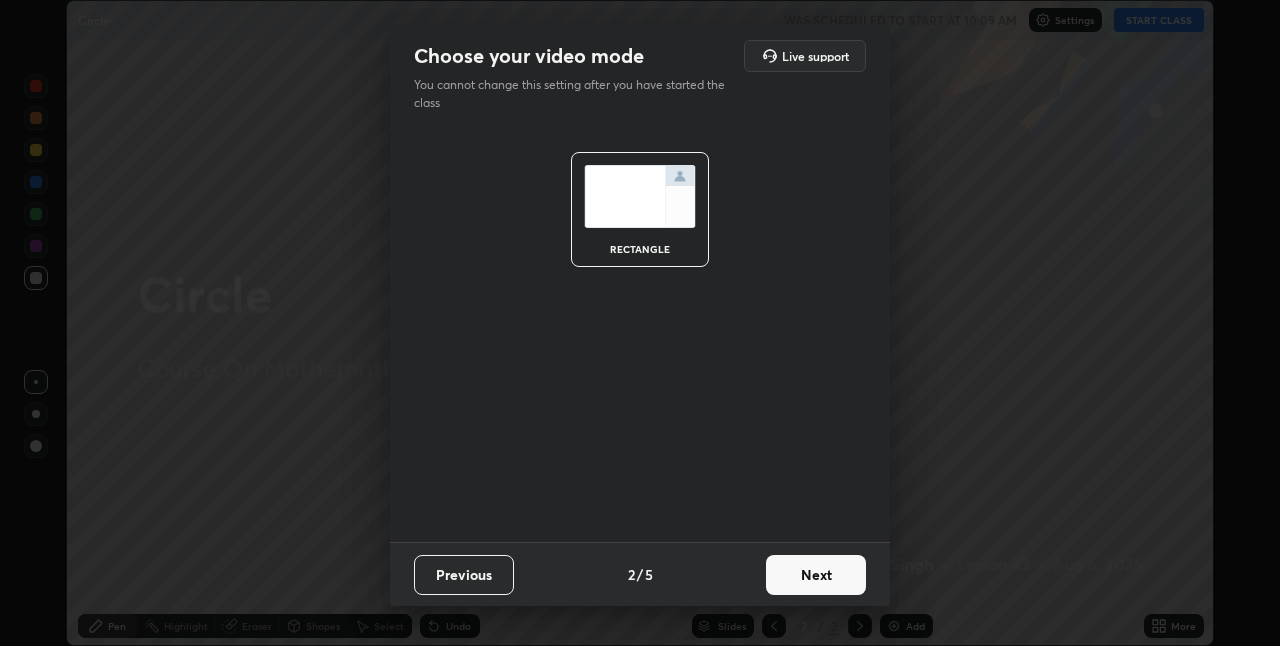 click on "Next" at bounding box center (816, 575) 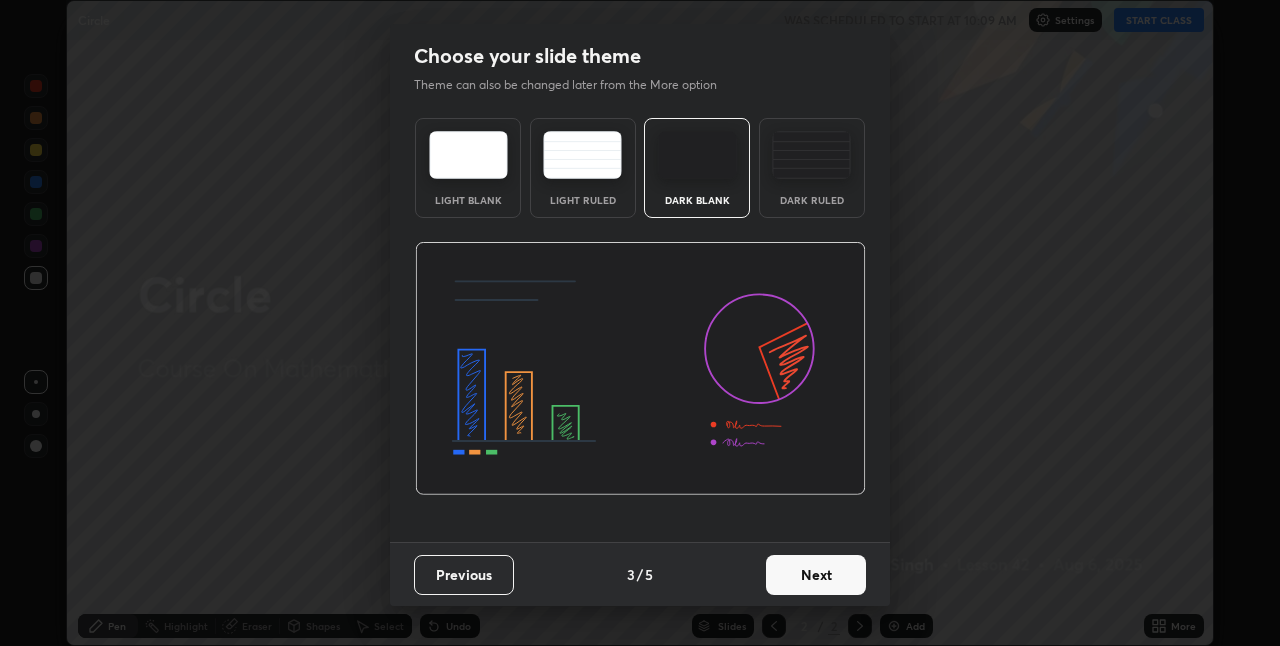 click on "Next" at bounding box center [816, 575] 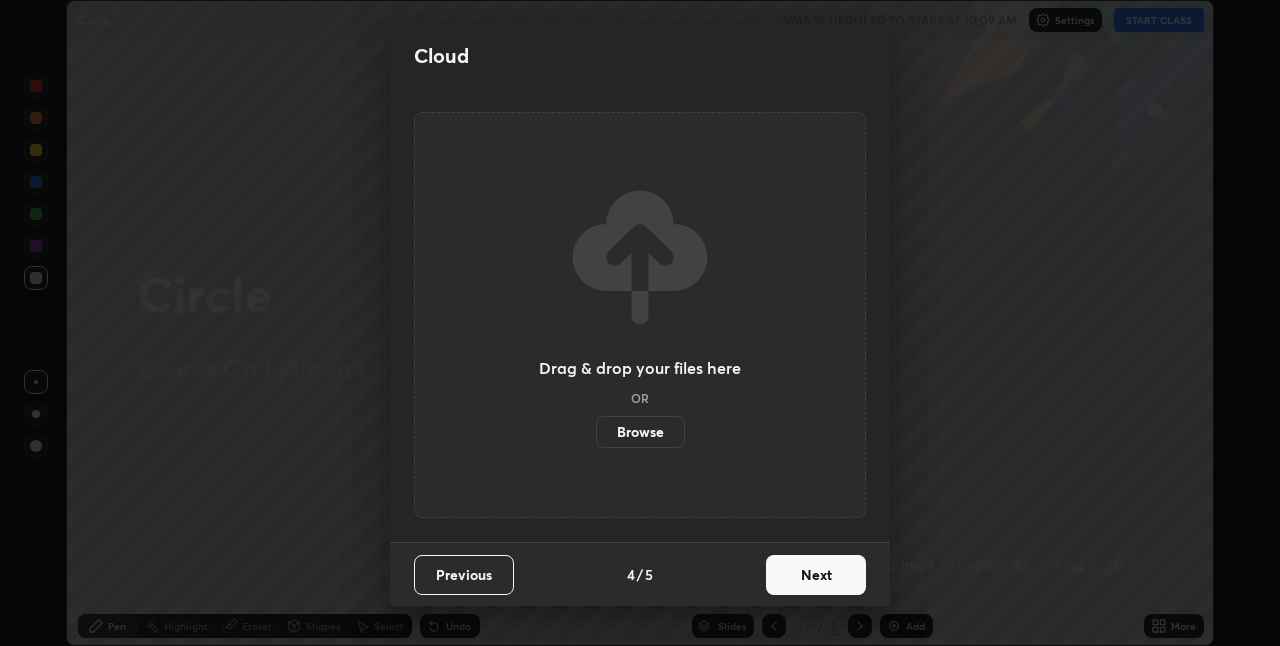 click on "Next" at bounding box center [816, 575] 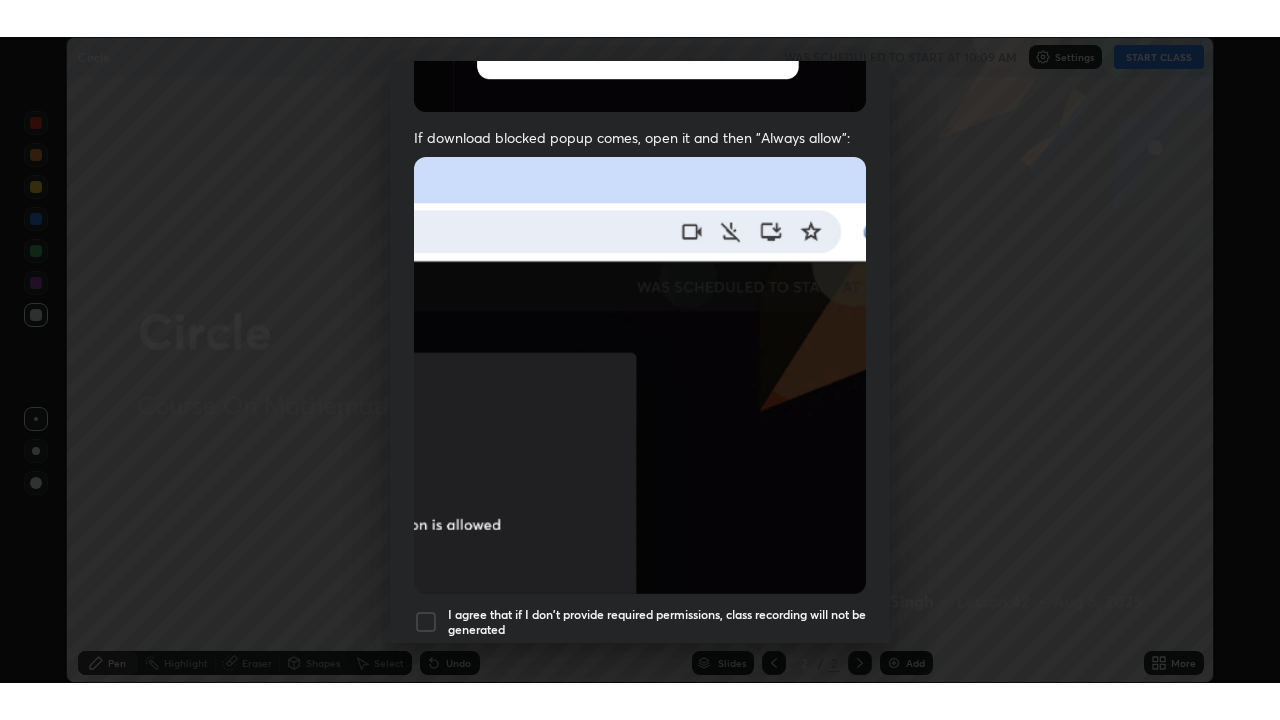 scroll, scrollTop: 418, scrollLeft: 0, axis: vertical 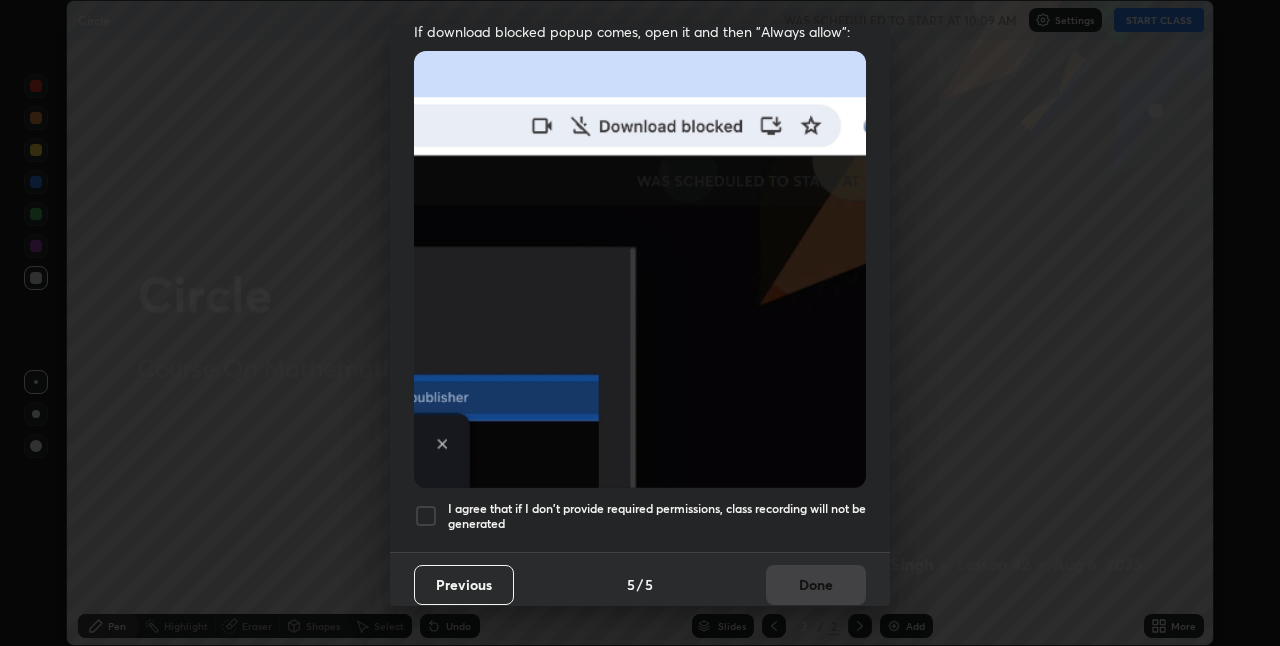 click on "I agree that if I don't provide required permissions, class recording will not be generated" at bounding box center (657, 516) 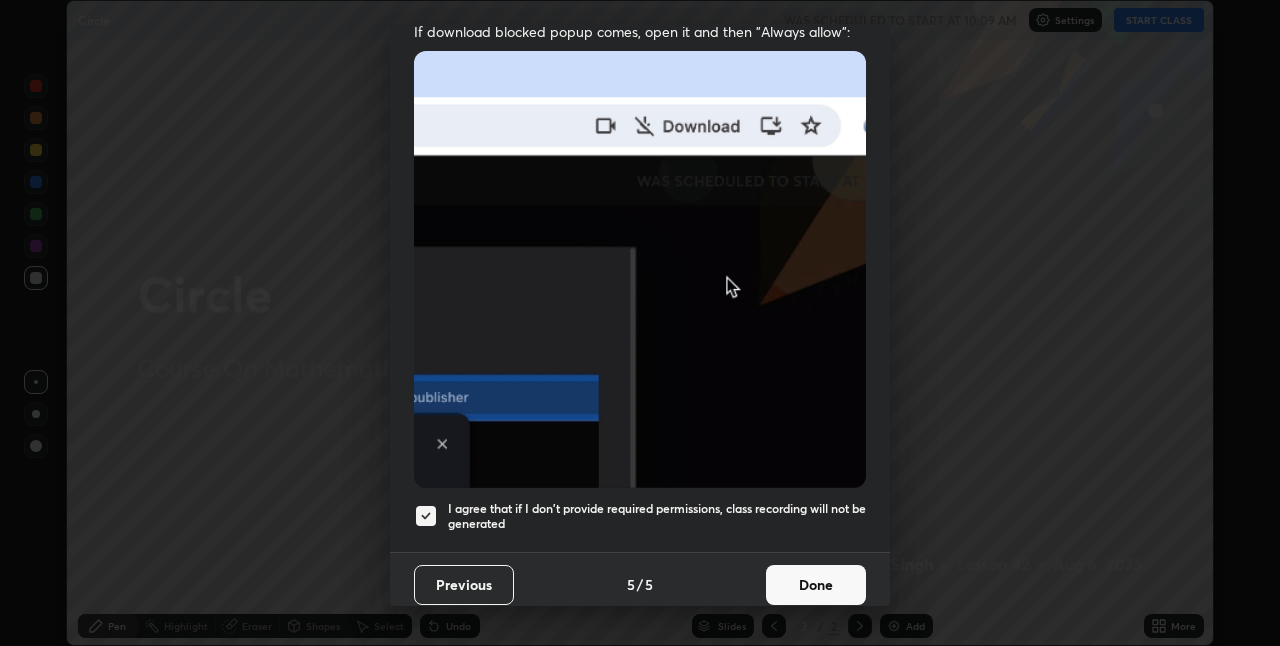 click on "Done" at bounding box center [816, 585] 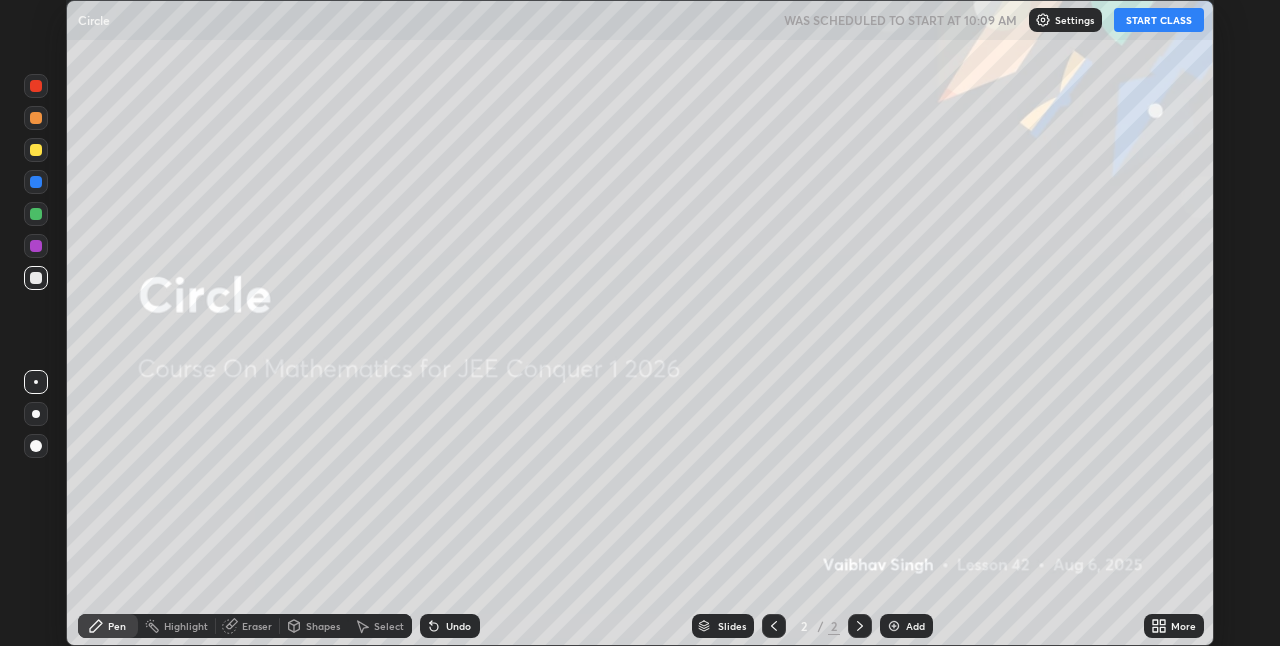 click on "START CLASS" at bounding box center (1159, 20) 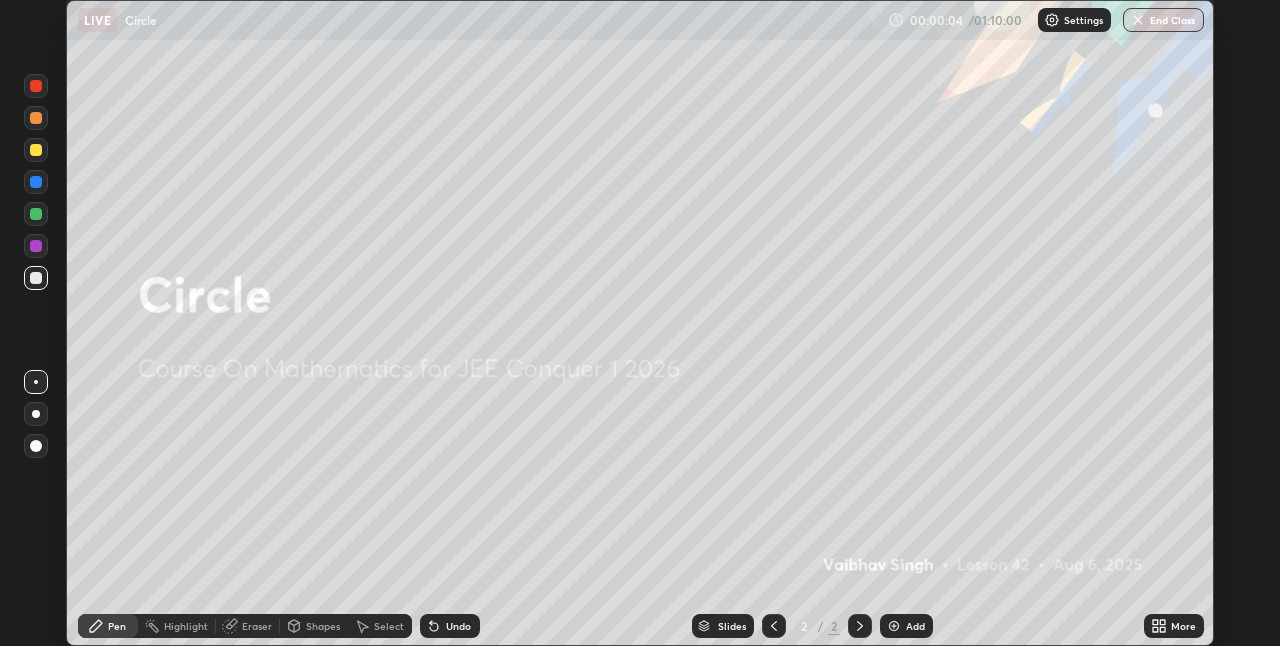 click at bounding box center [36, 414] 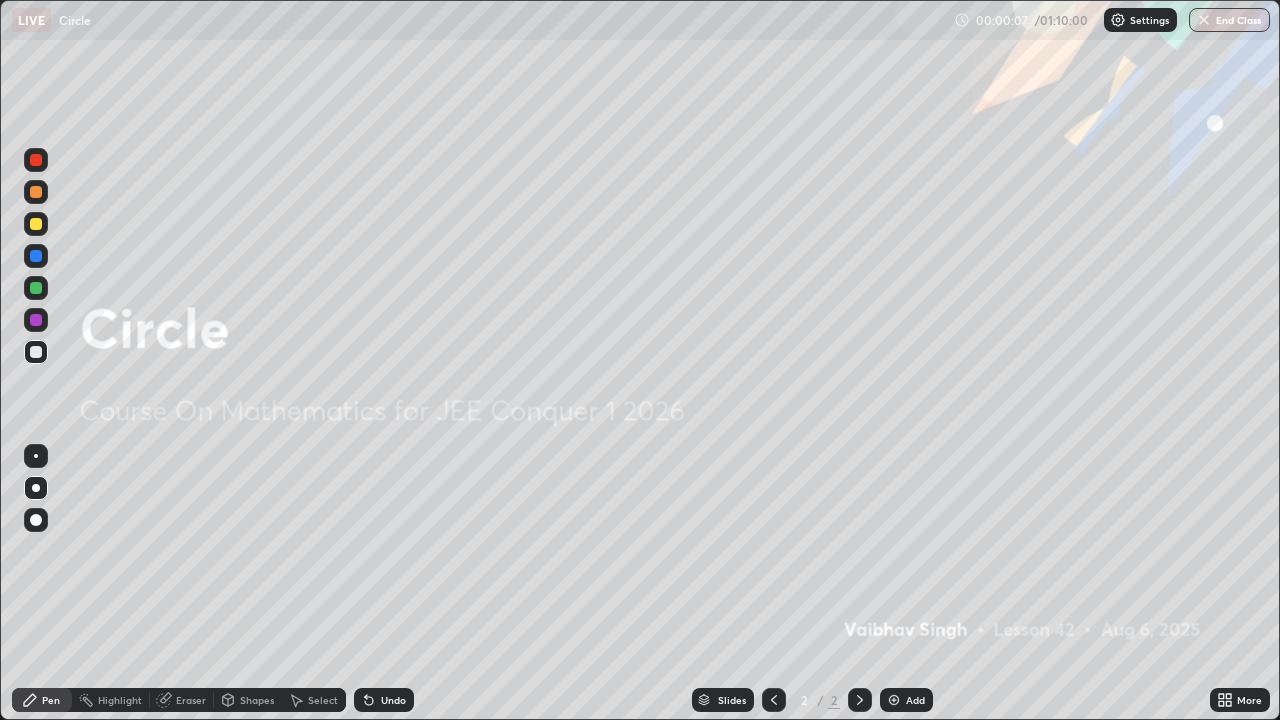 scroll, scrollTop: 99280, scrollLeft: 98720, axis: both 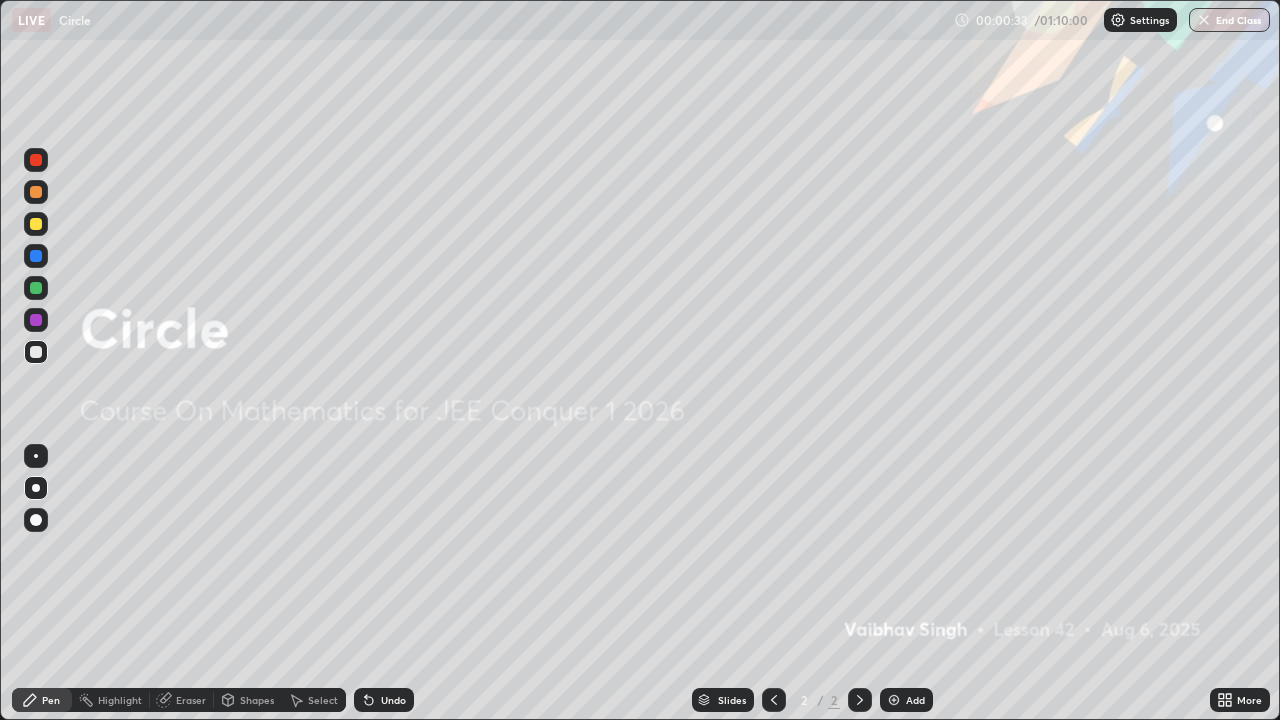 click on "Slides 2 / 2 Add" at bounding box center [812, 700] 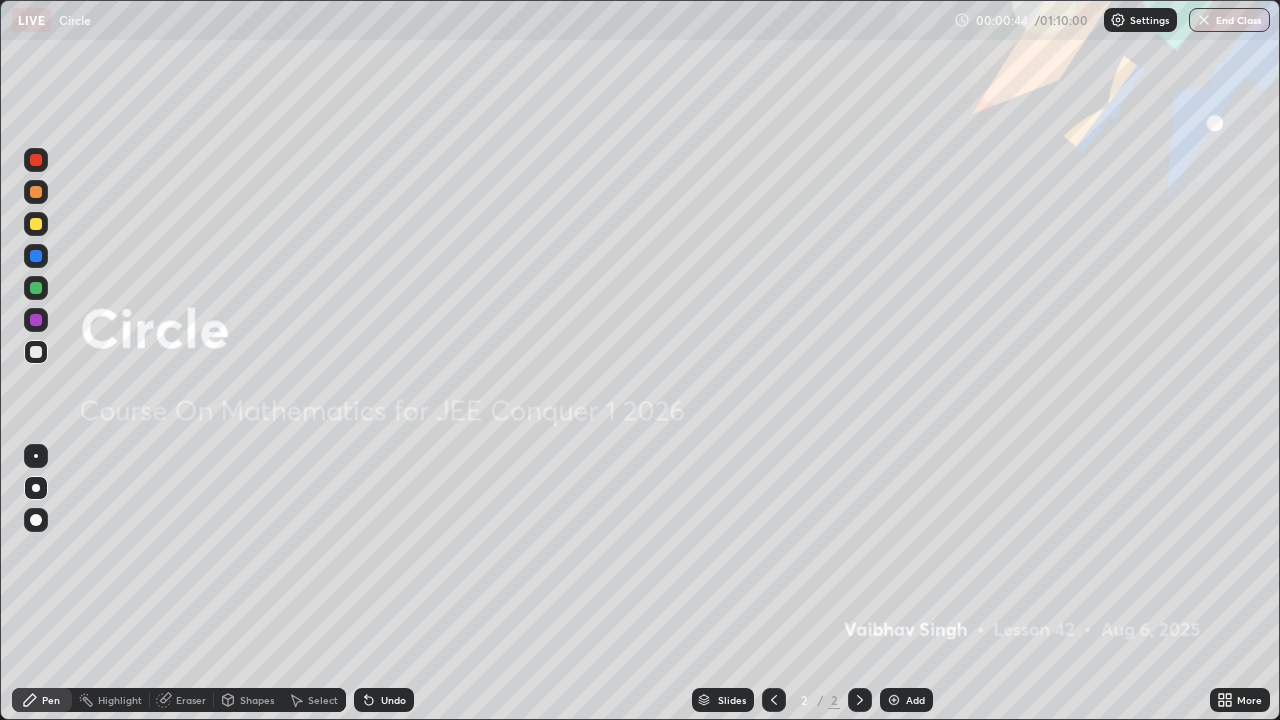 click on "Add" at bounding box center [915, 700] 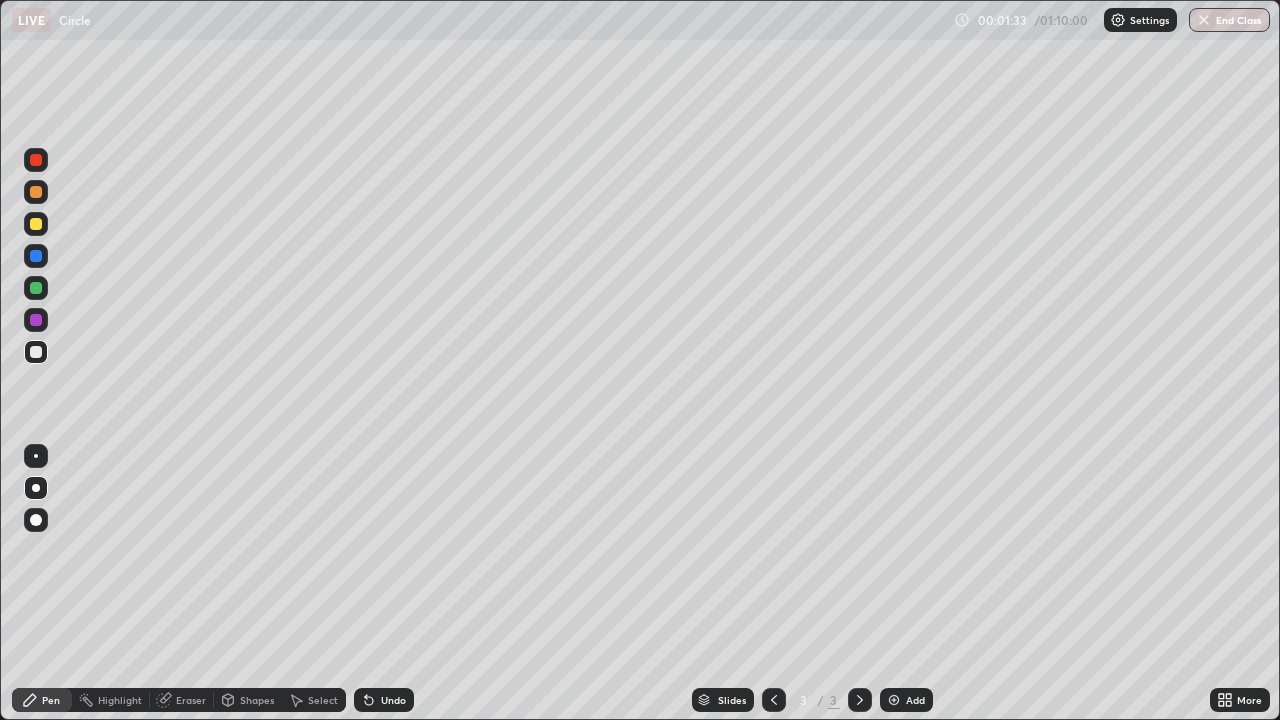 click on "Eraser" at bounding box center [191, 700] 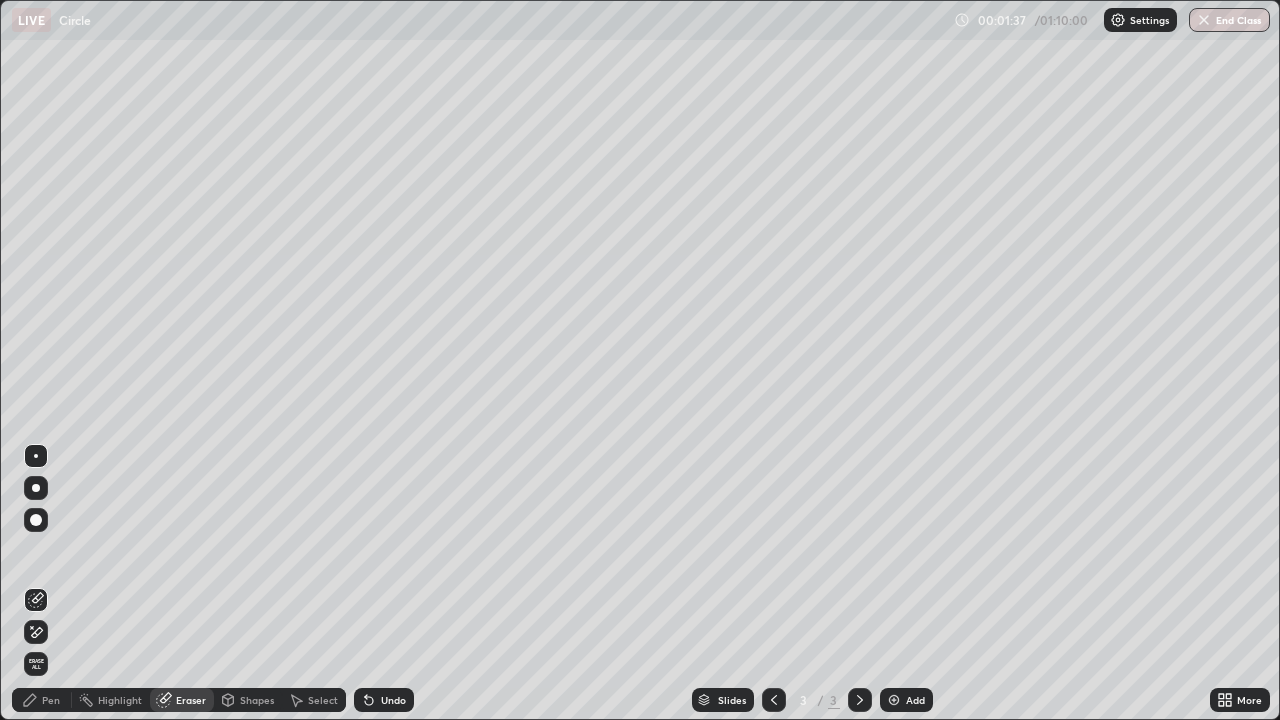 click 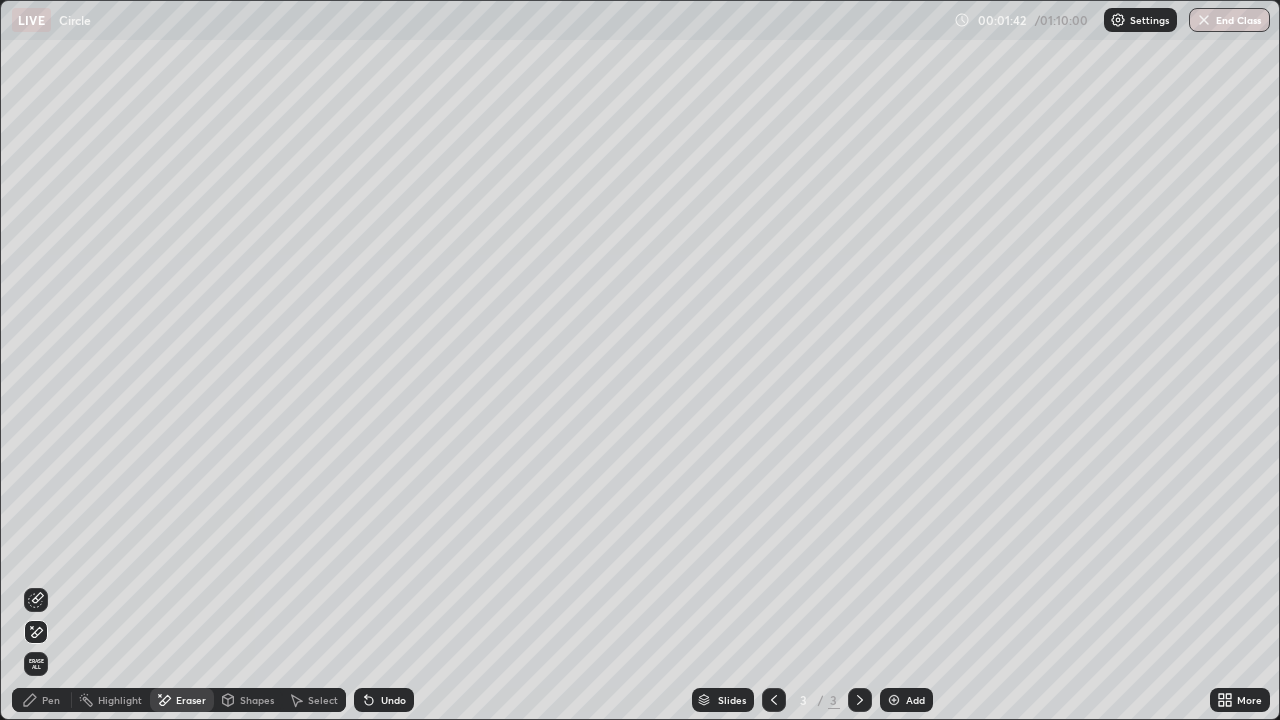 click on "Pen" at bounding box center [51, 700] 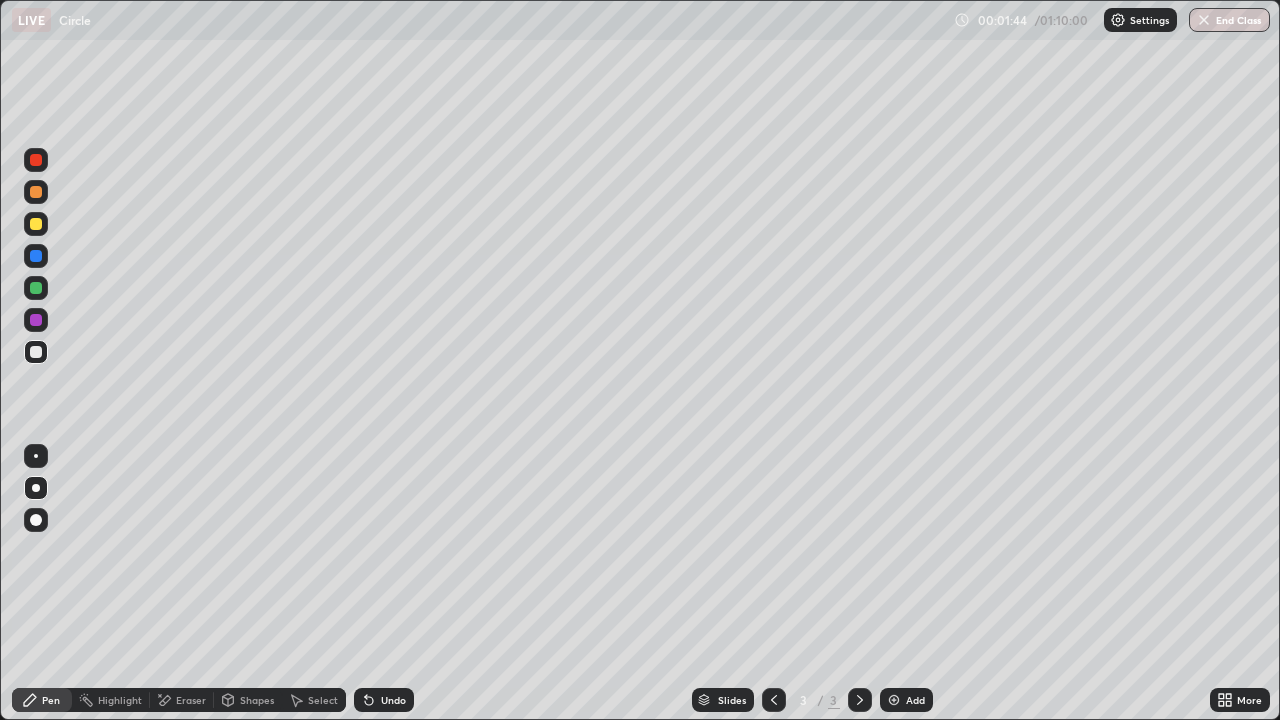 click at bounding box center [36, 488] 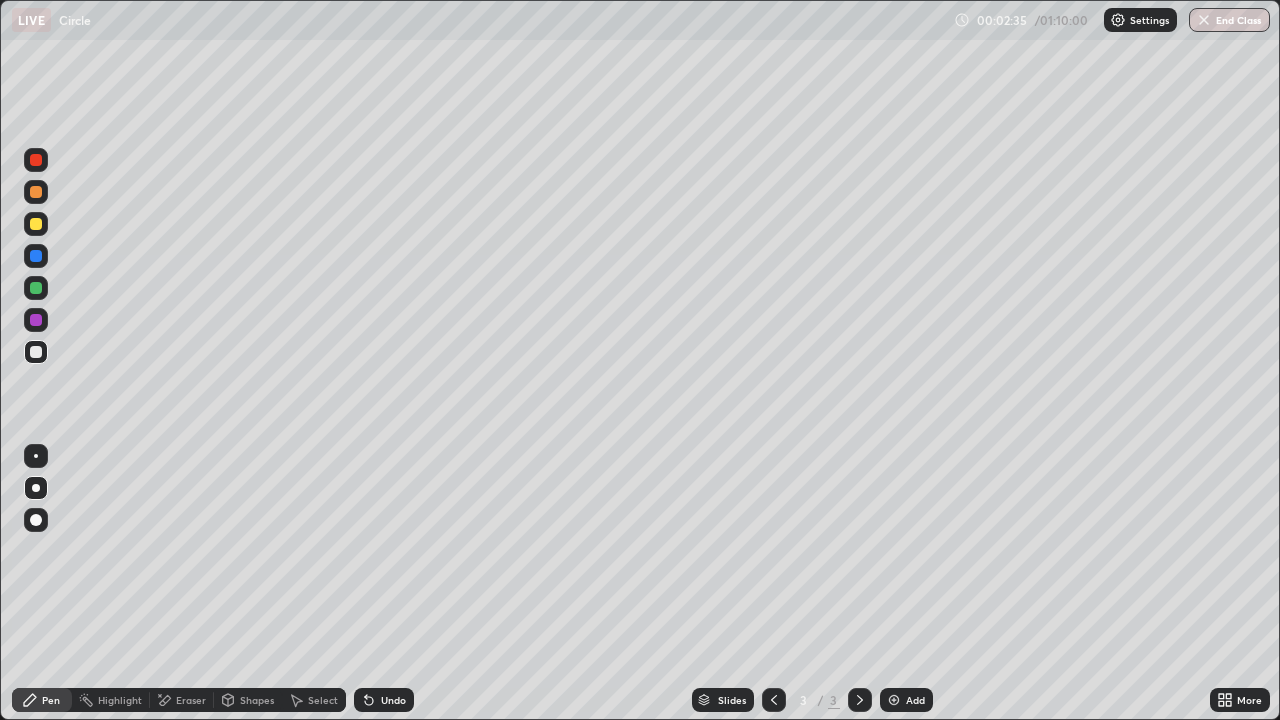 click at bounding box center (36, 224) 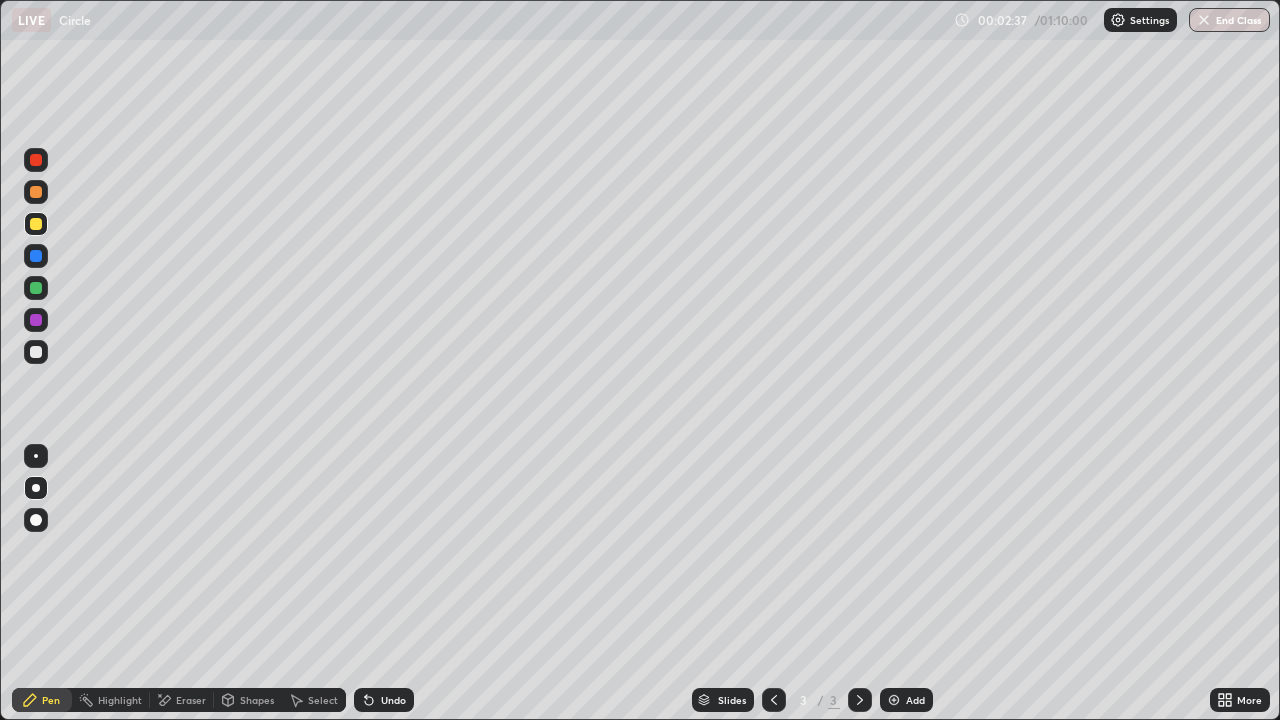 click at bounding box center [36, 352] 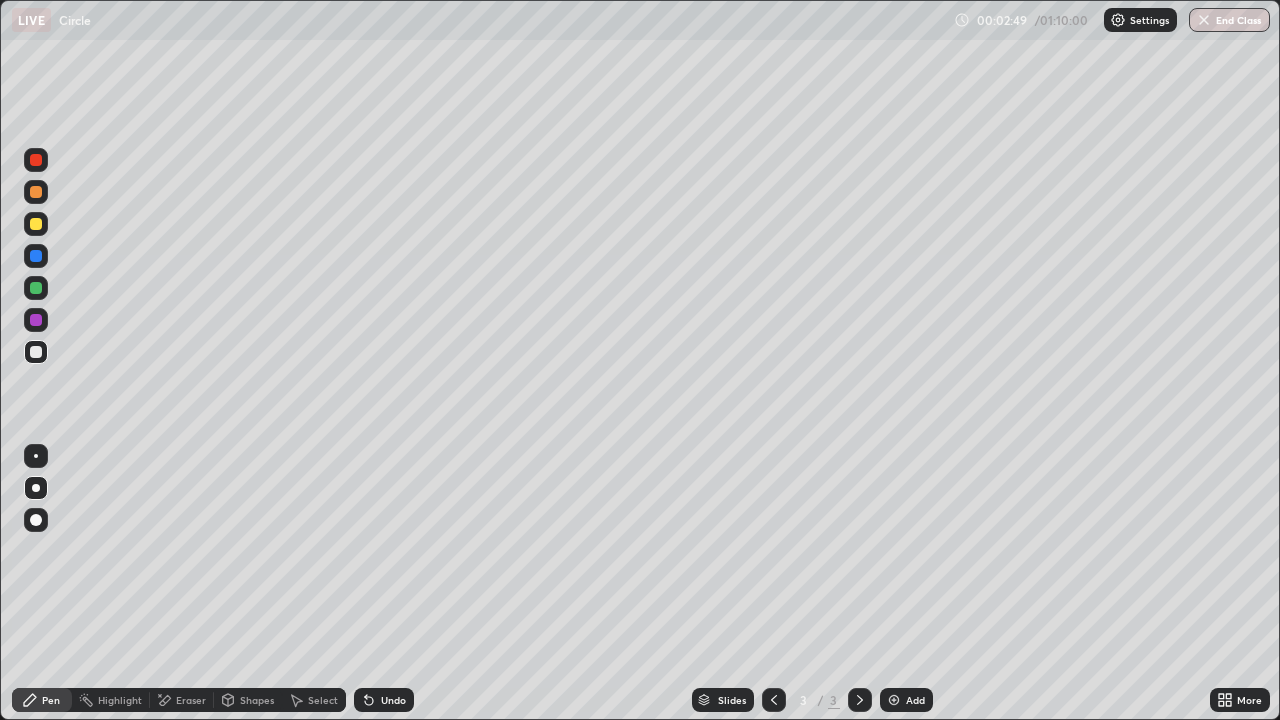 click at bounding box center (36, 224) 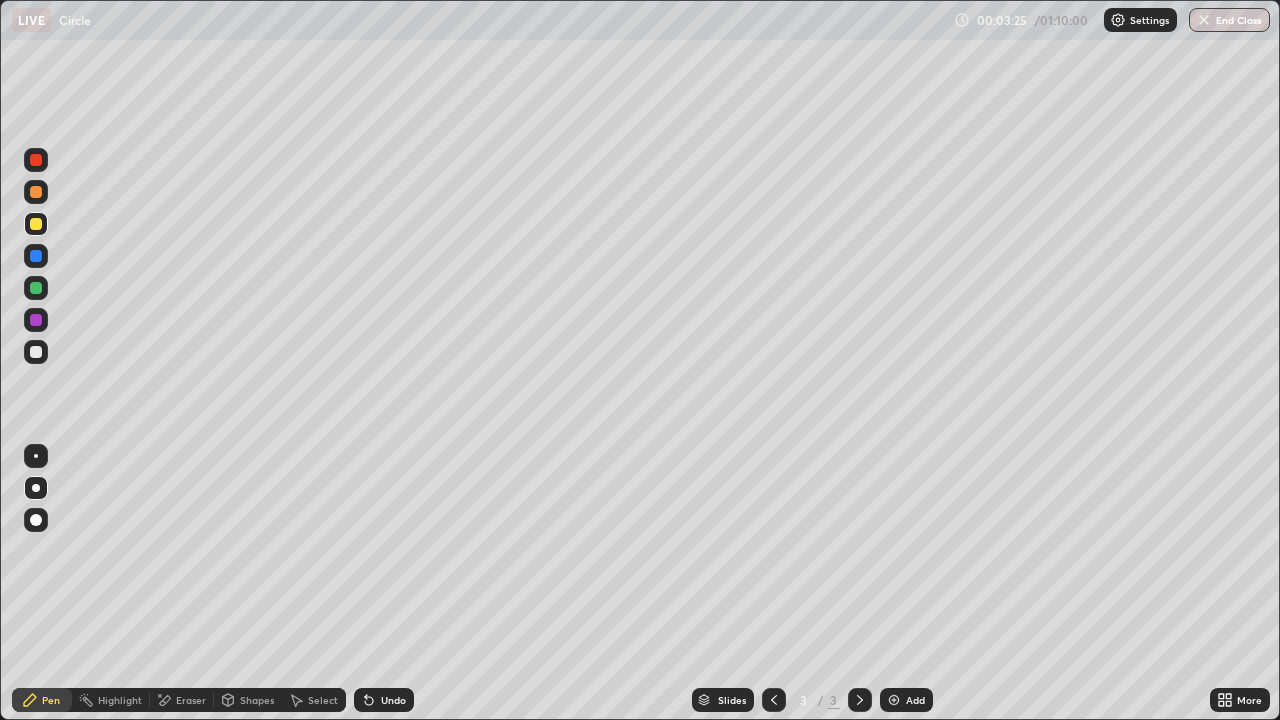click at bounding box center [36, 352] 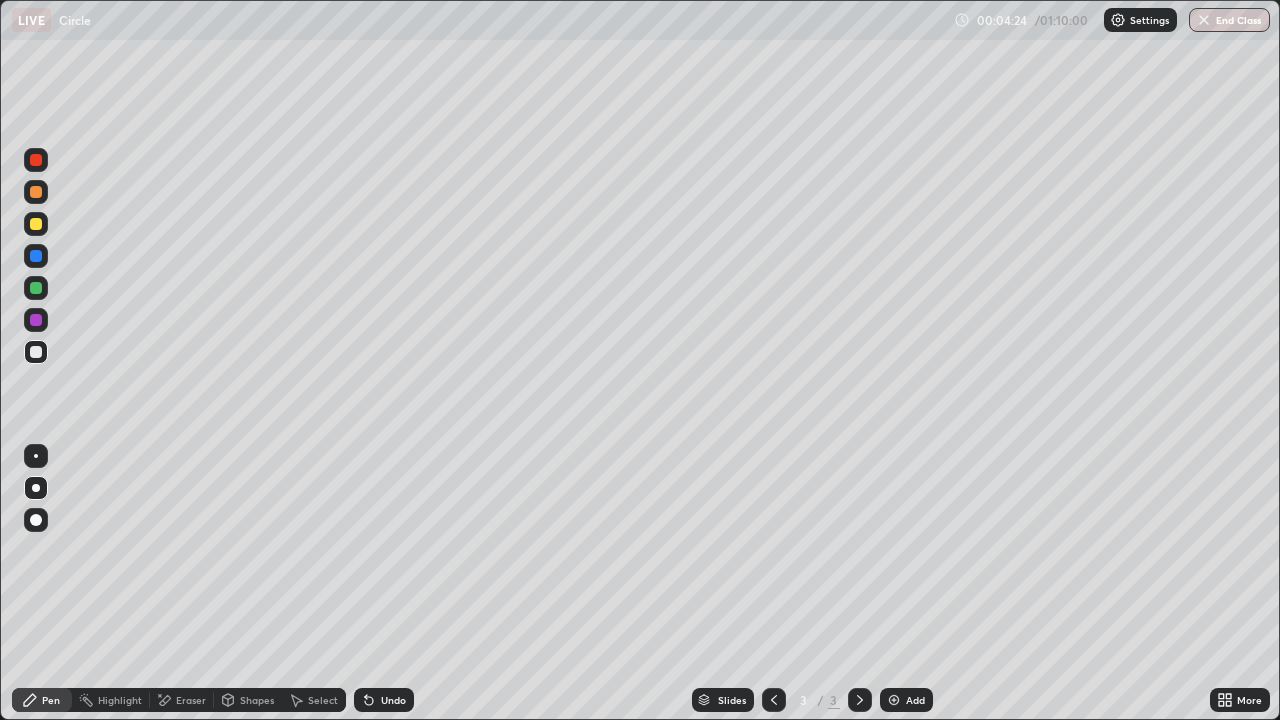 click at bounding box center [36, 224] 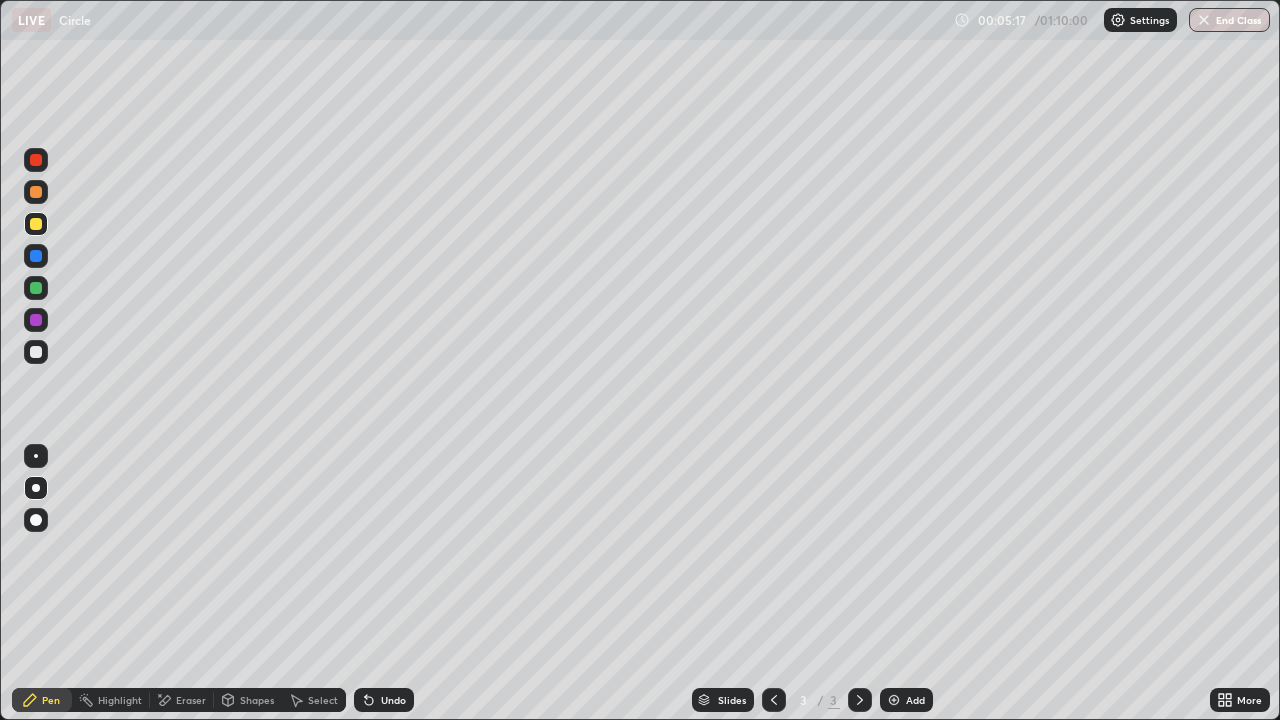click on "Undo" at bounding box center (393, 700) 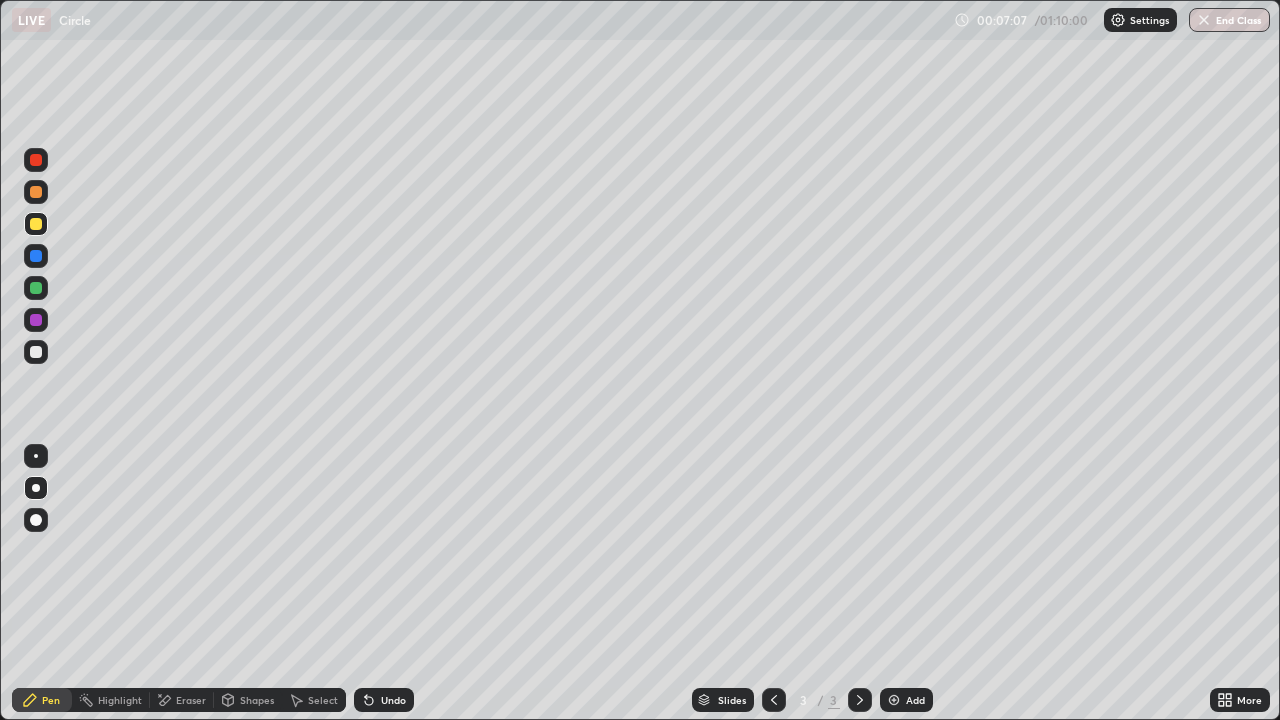 click at bounding box center [894, 700] 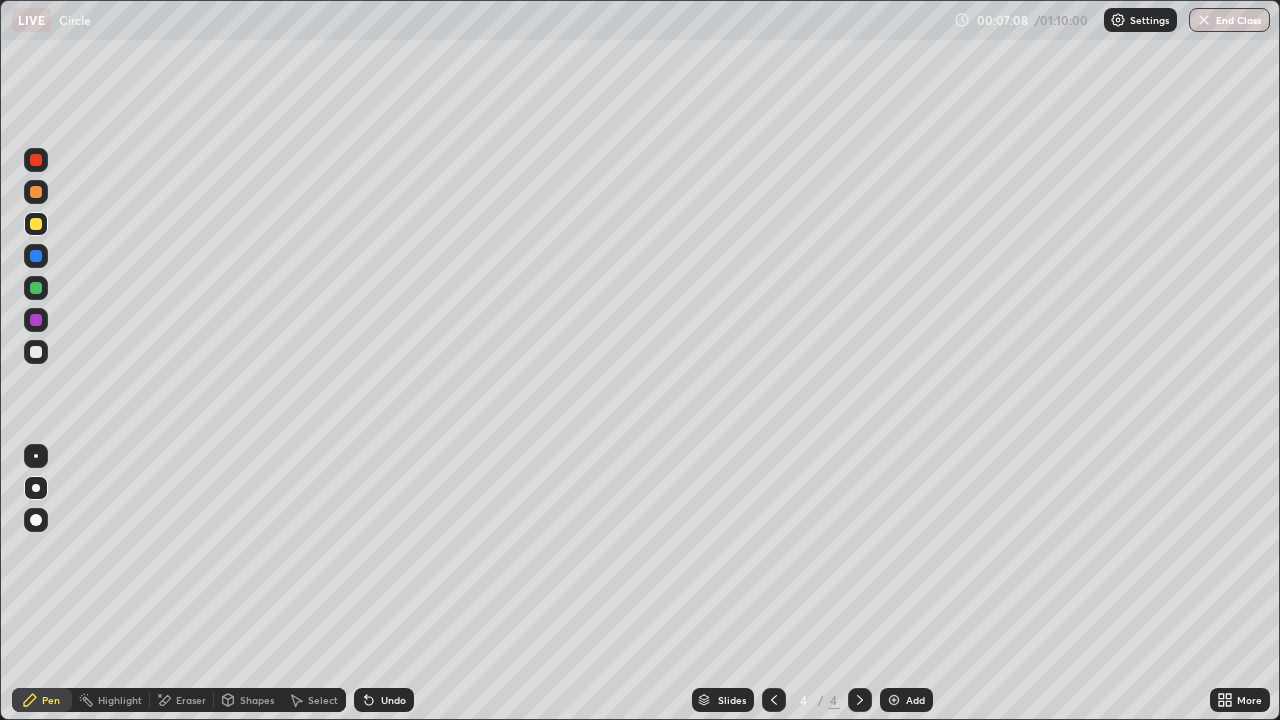 click at bounding box center (36, 352) 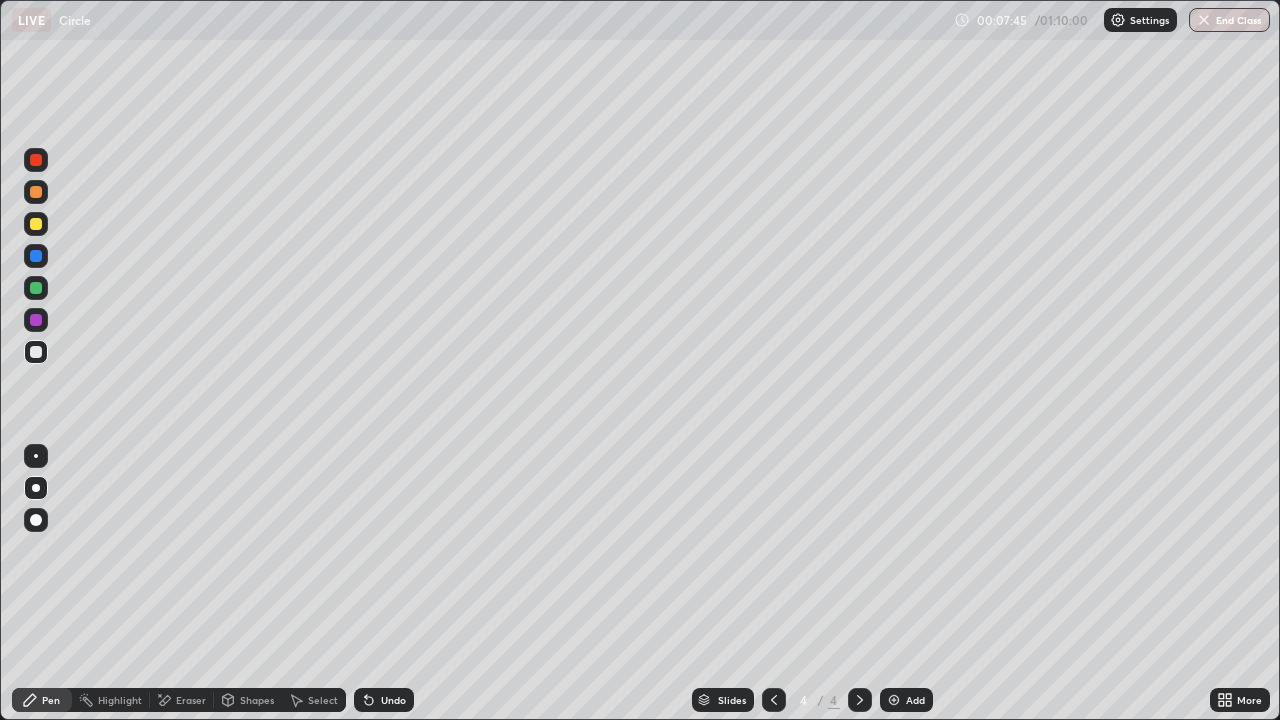 click at bounding box center (36, 224) 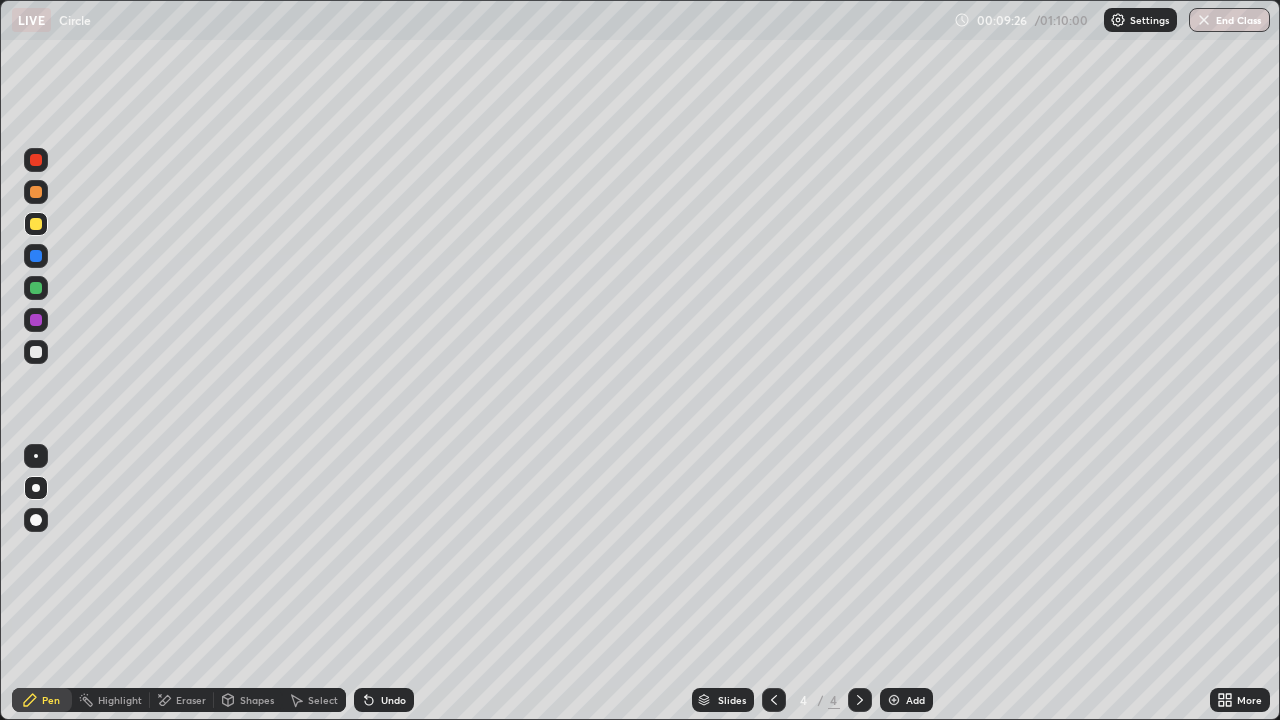 click on "Eraser" at bounding box center [191, 700] 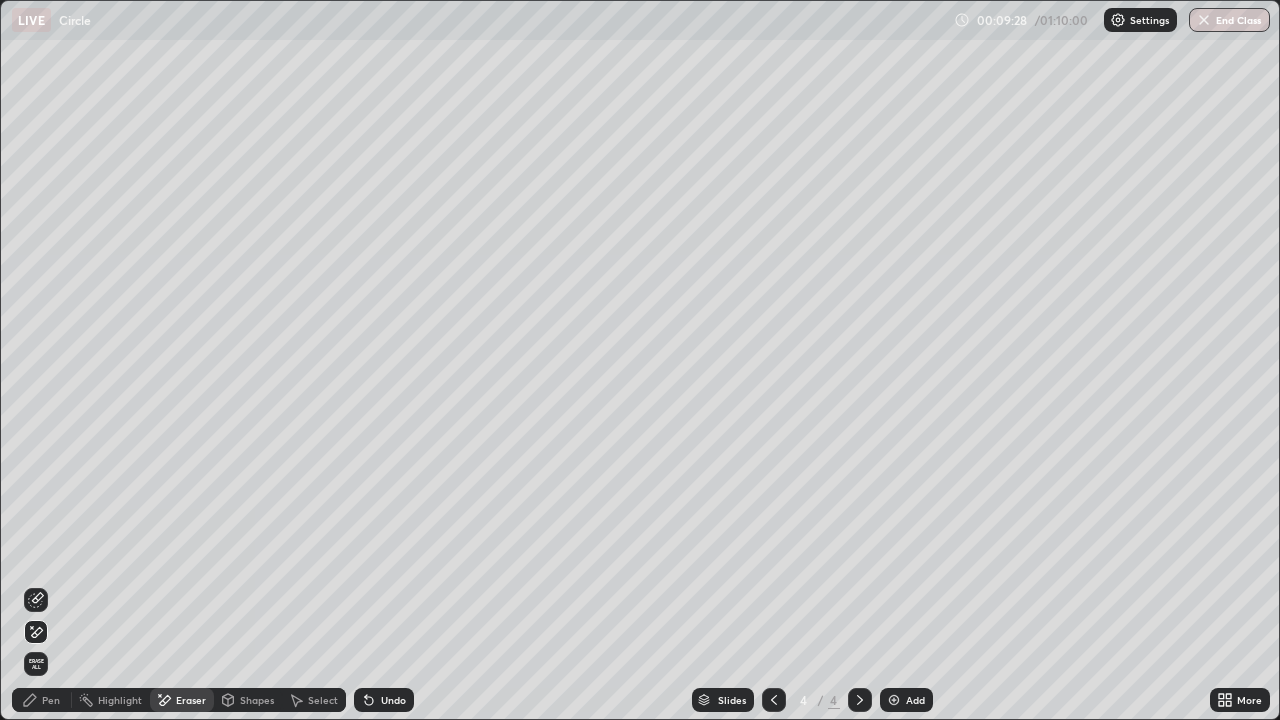 click on "Pen" at bounding box center (51, 700) 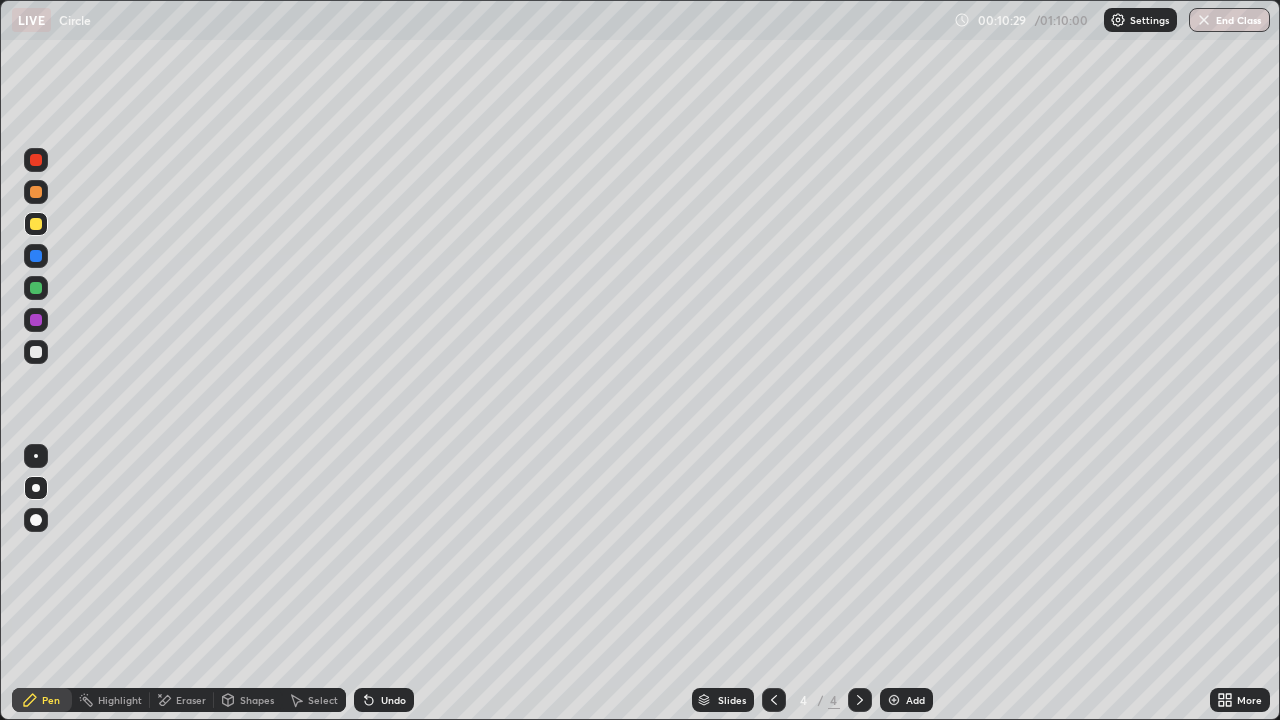 click at bounding box center [36, 352] 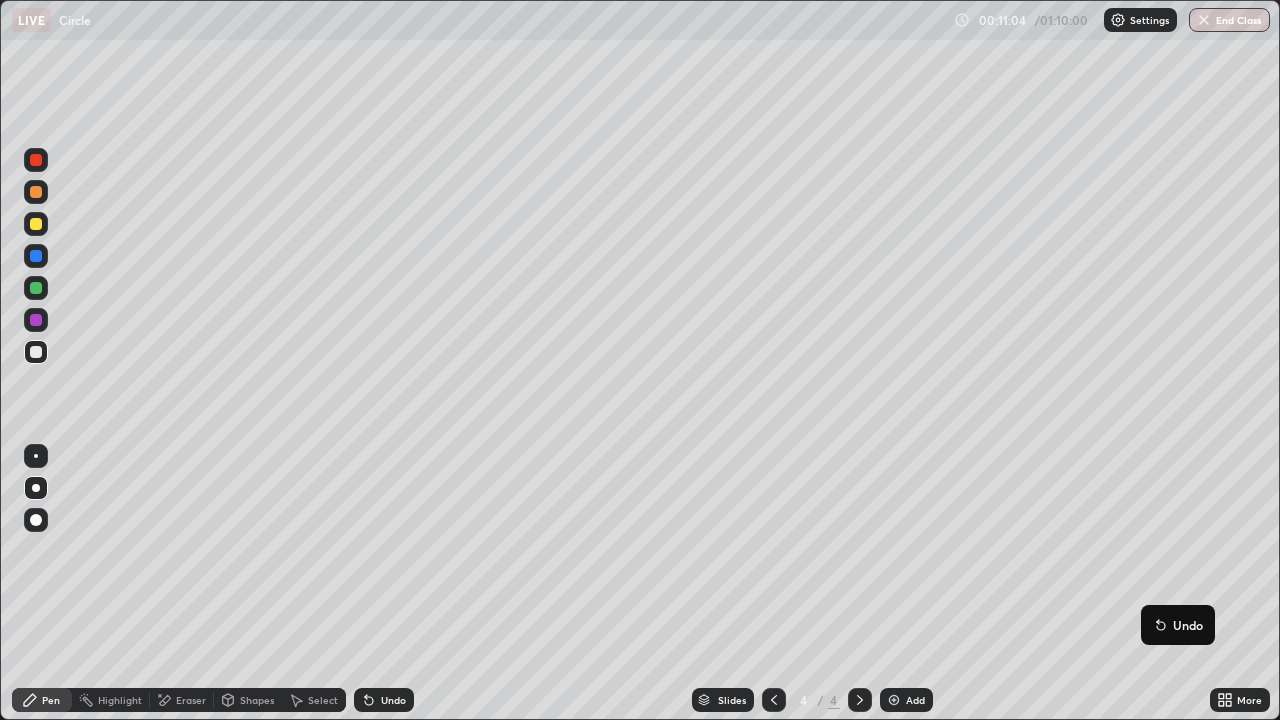 click on "Undo" at bounding box center [1188, 625] 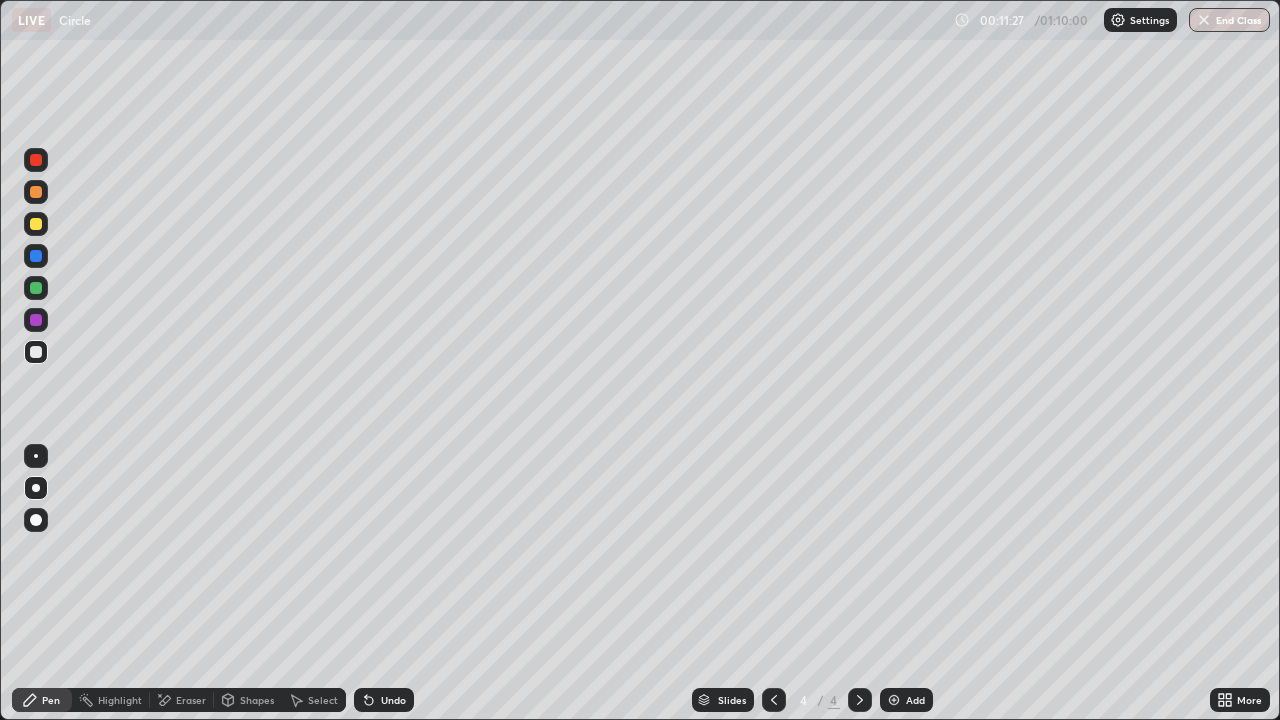 click on "Add" at bounding box center [915, 700] 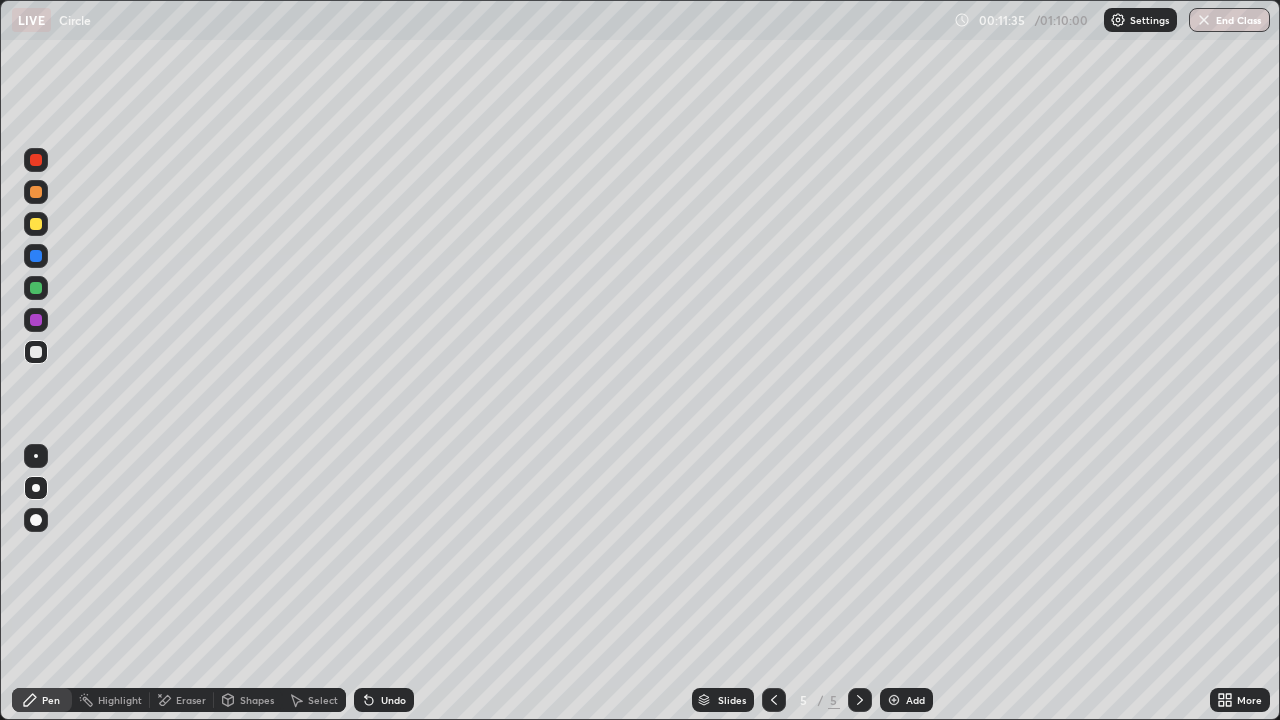 click 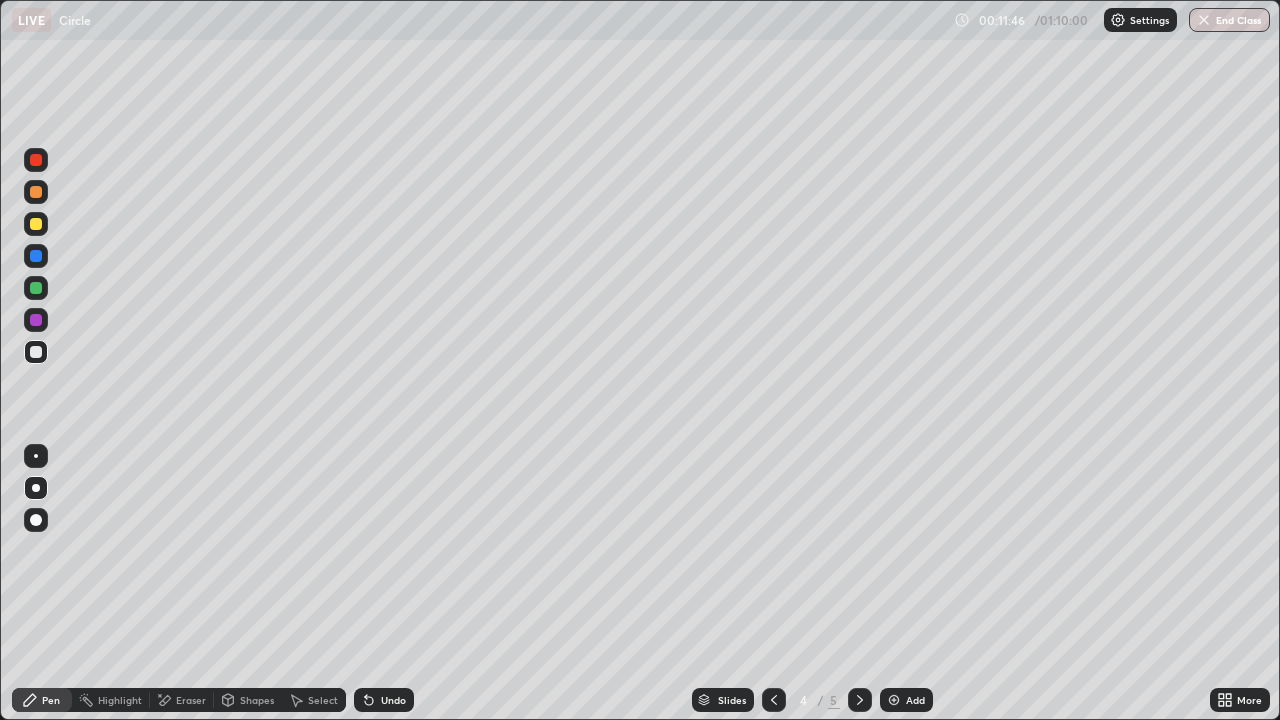 click 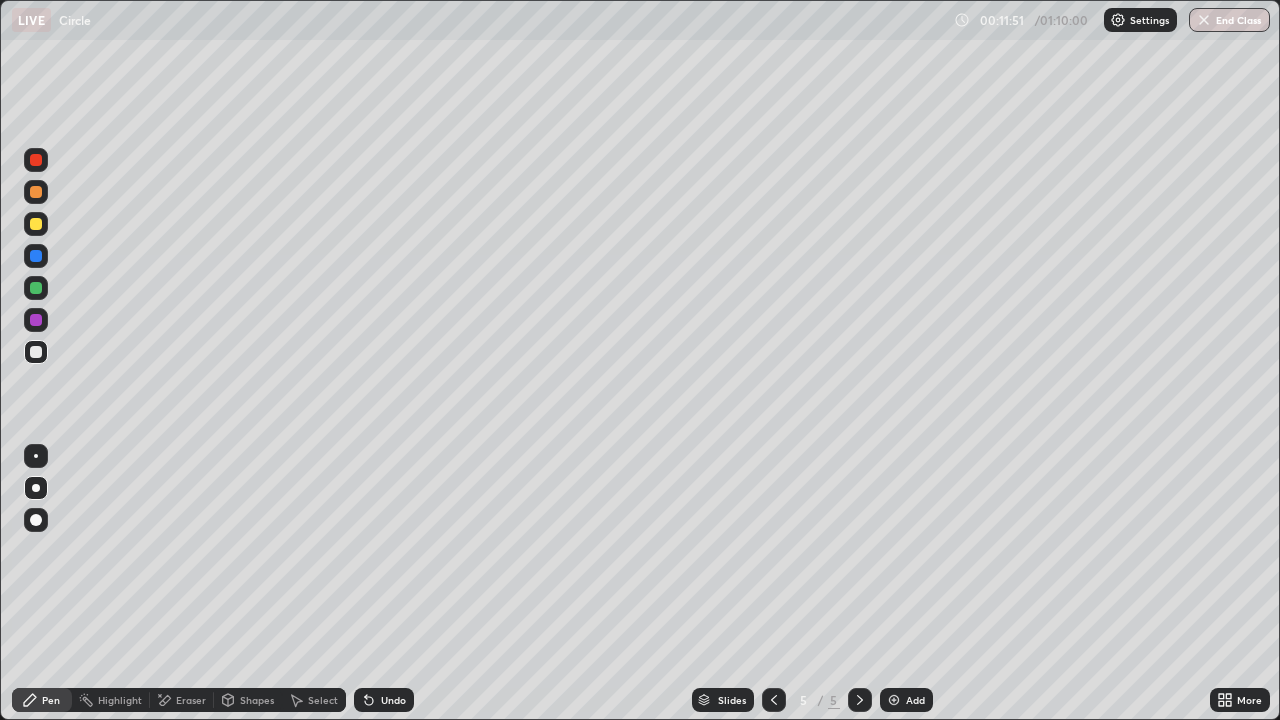 click 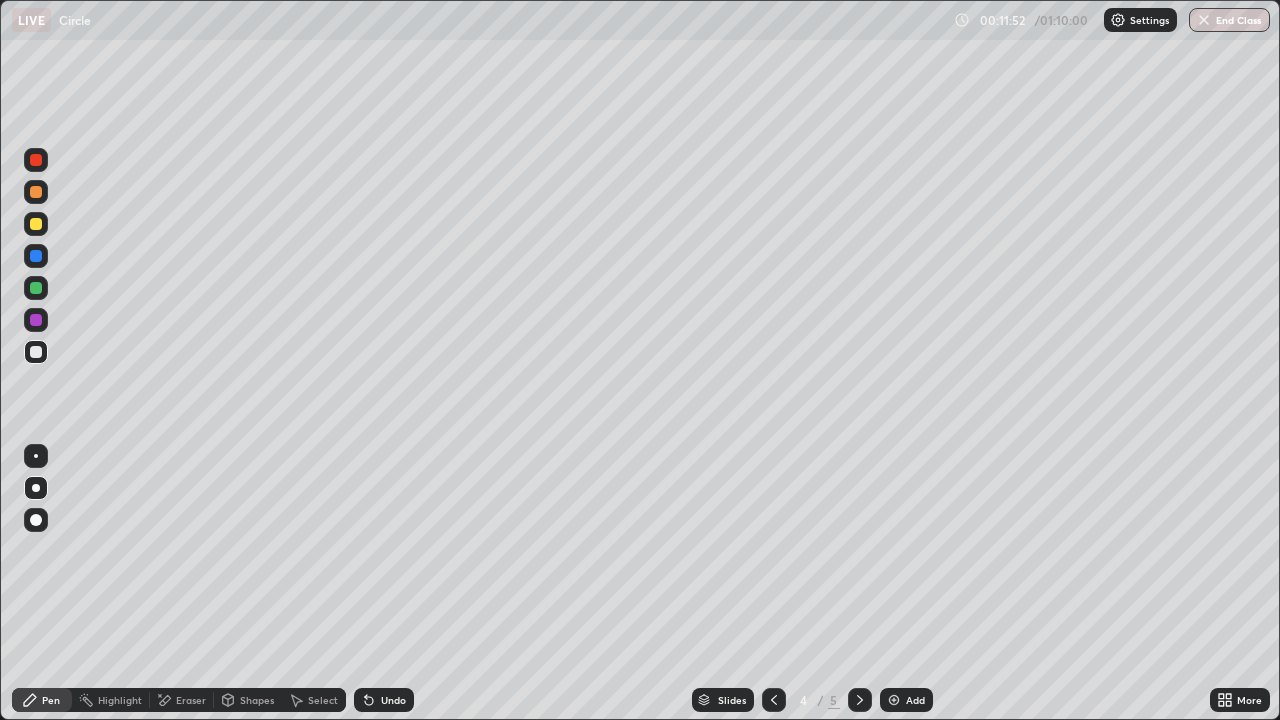 click 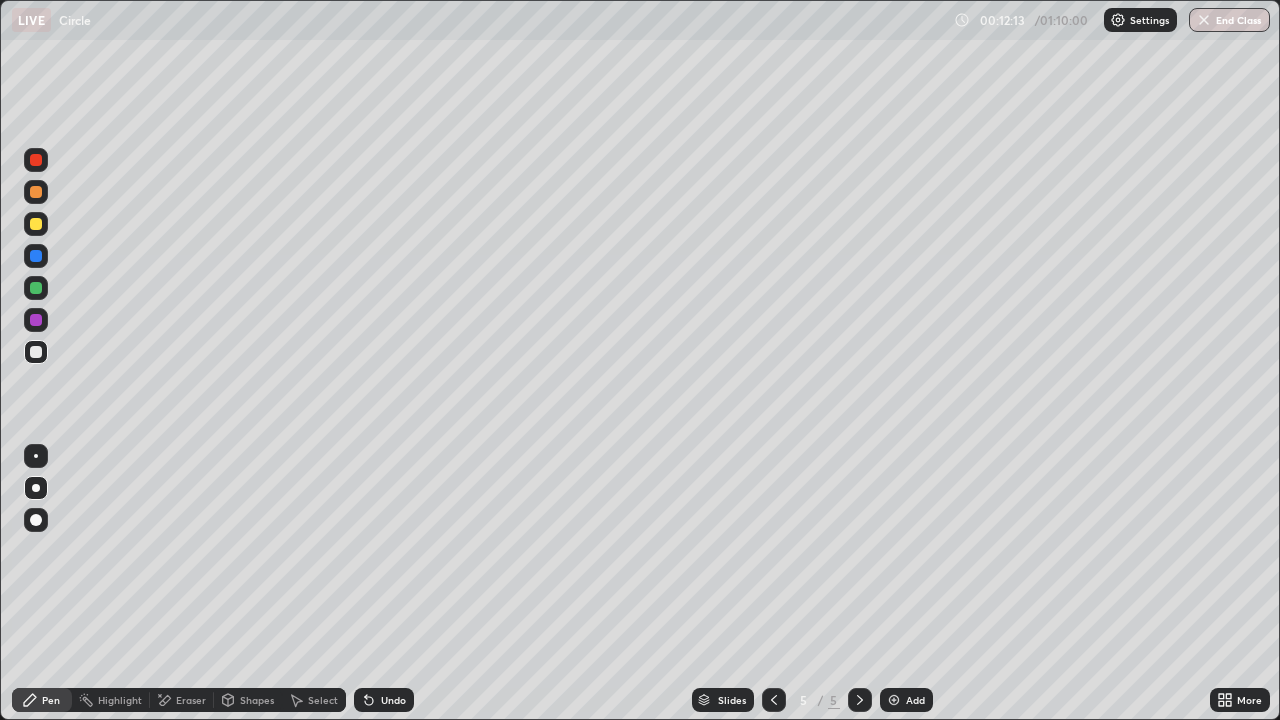 click at bounding box center (36, 224) 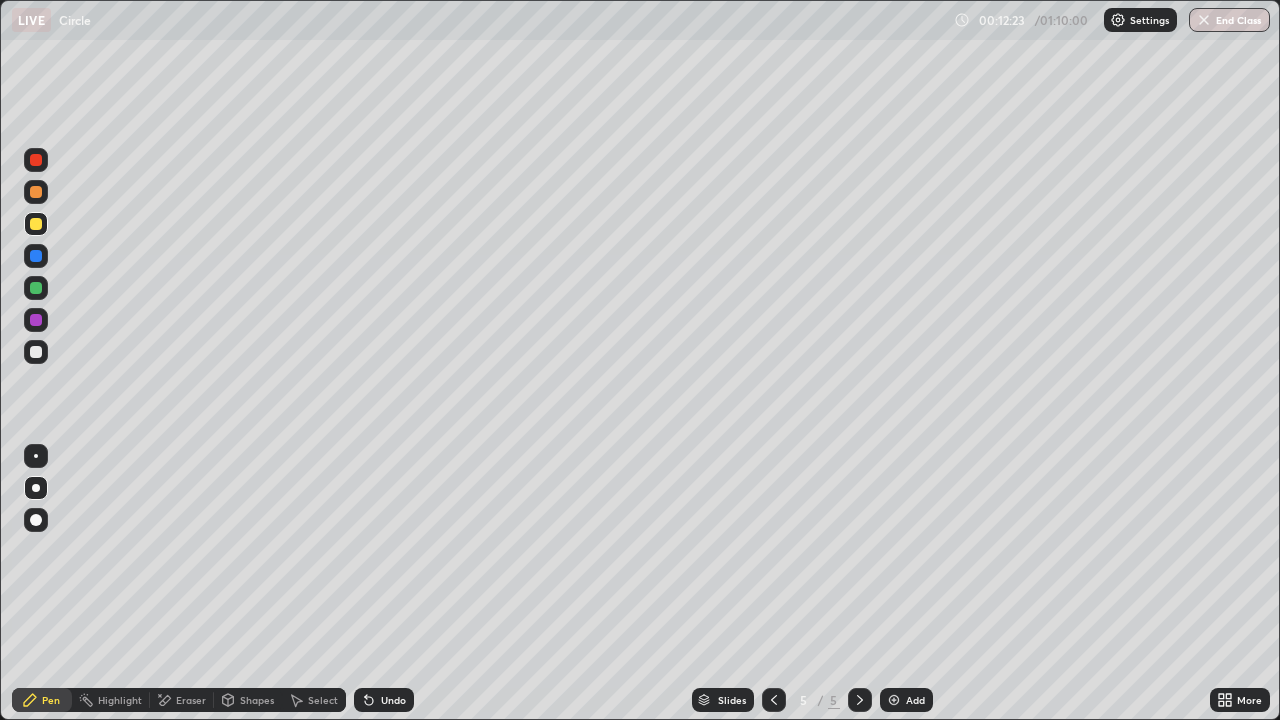 click 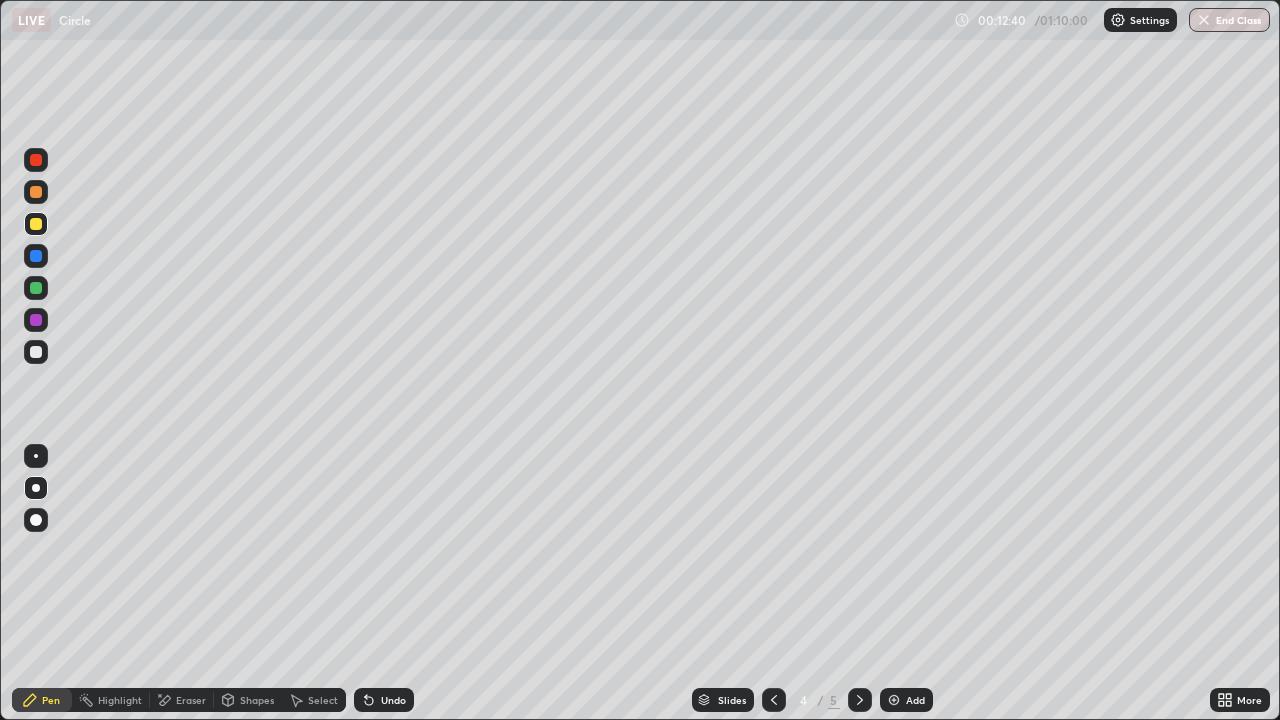 click 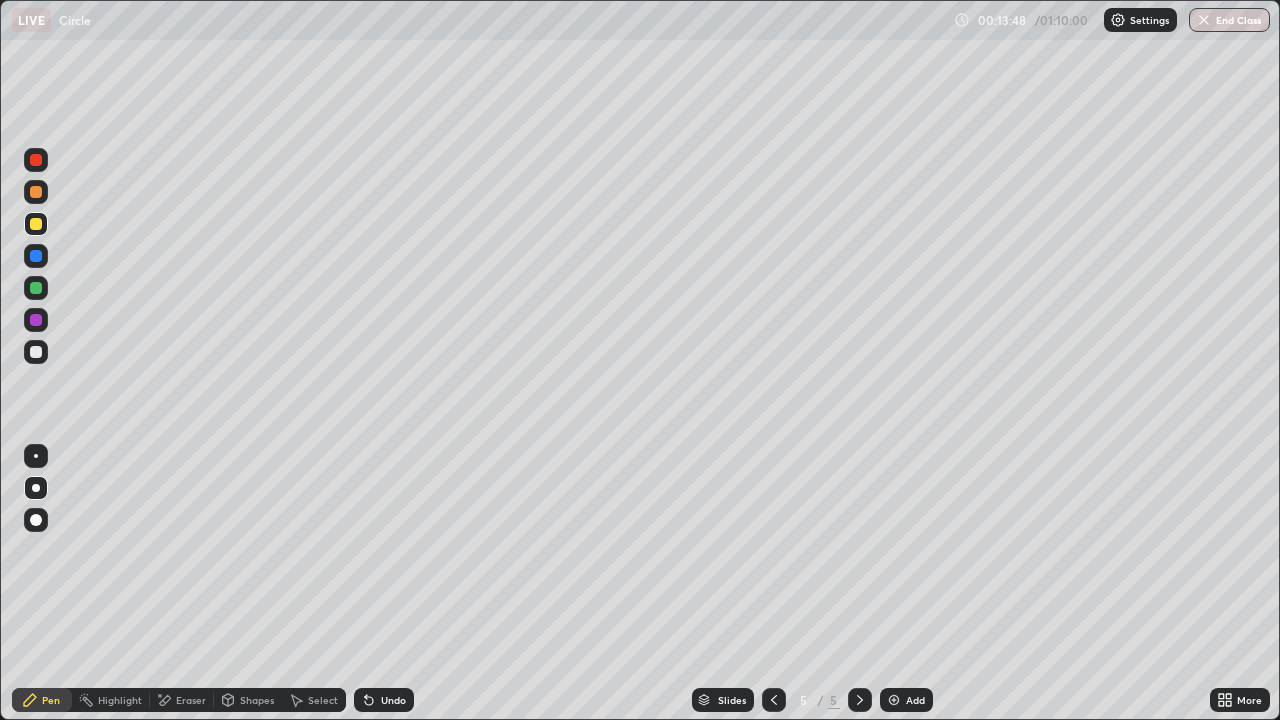 click 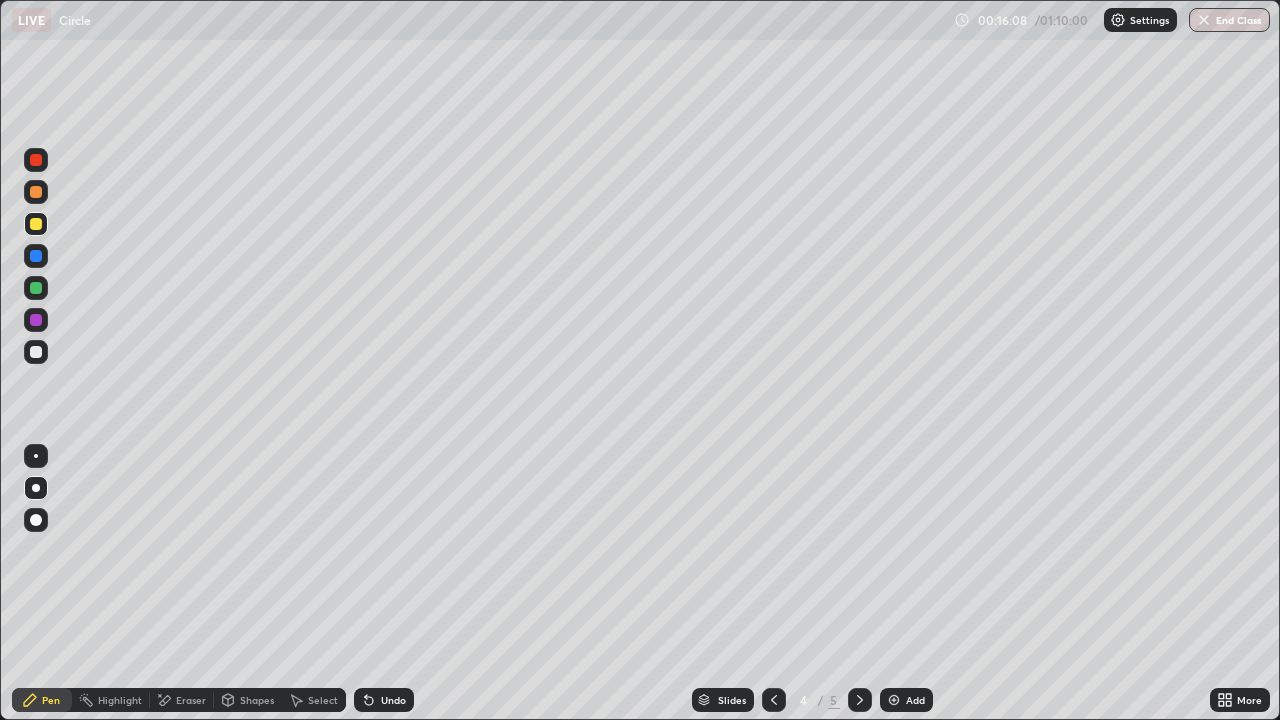 click 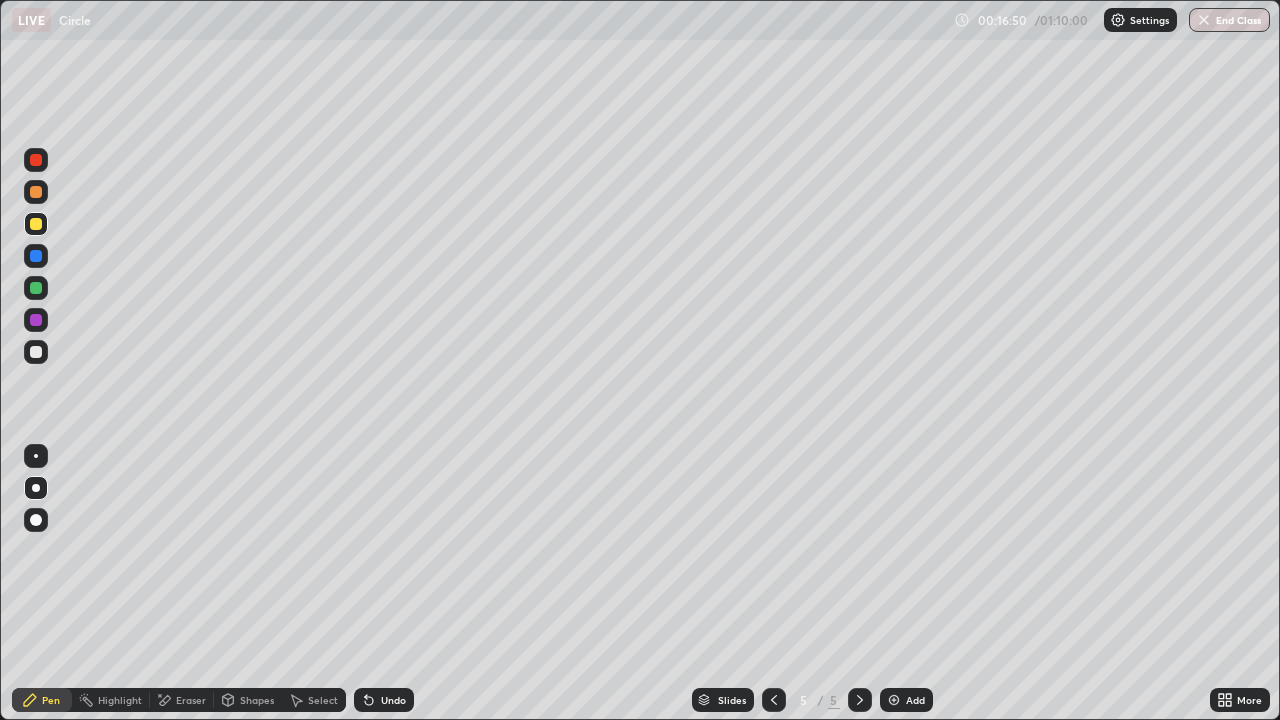 click 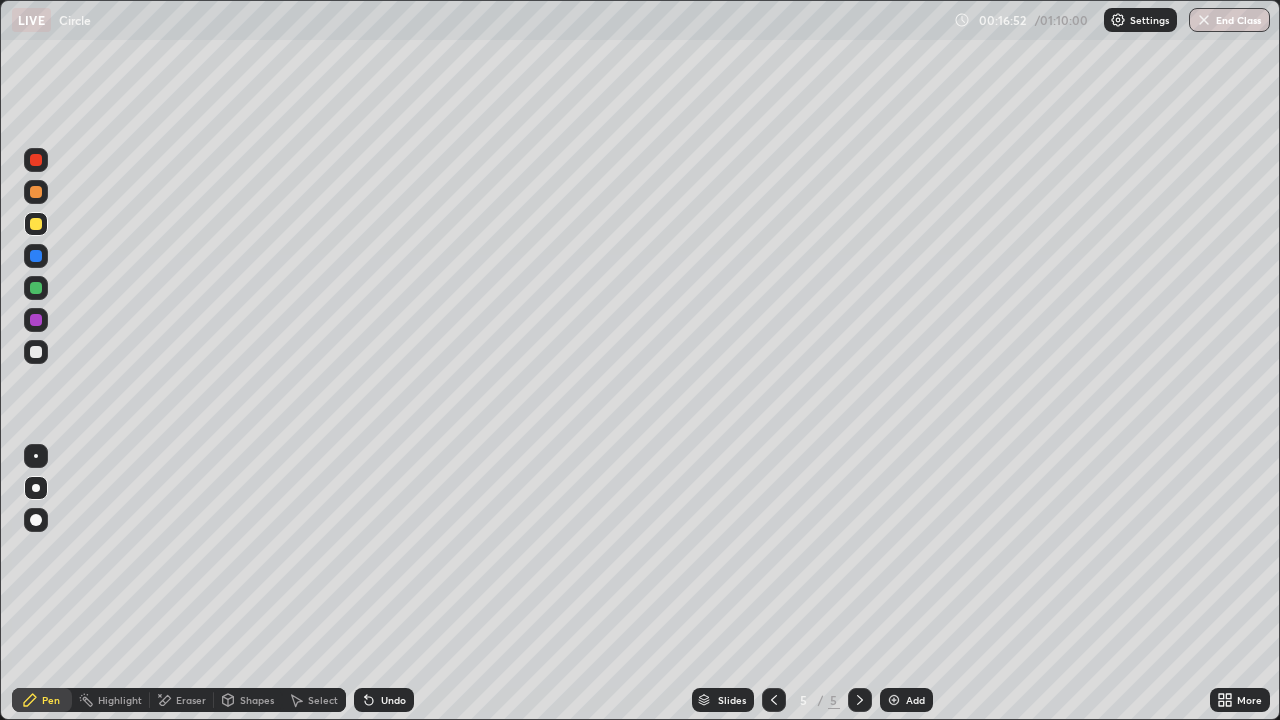 click at bounding box center (894, 700) 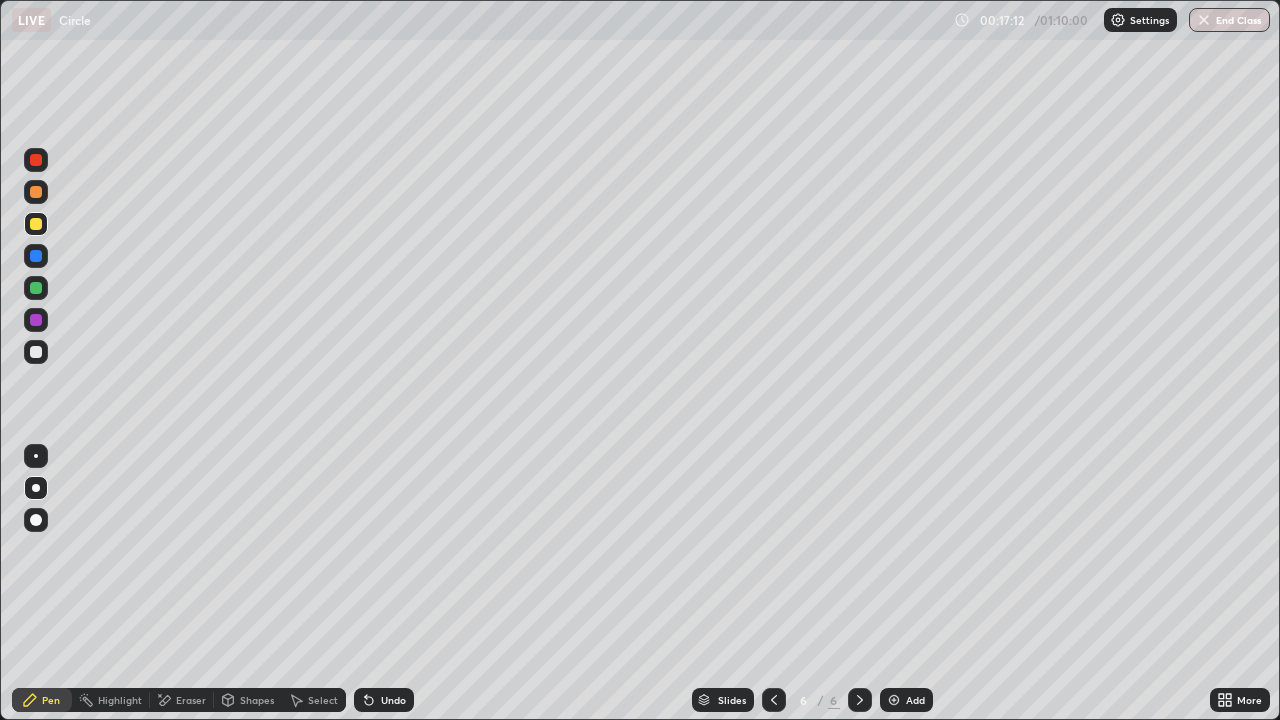 click at bounding box center (36, 352) 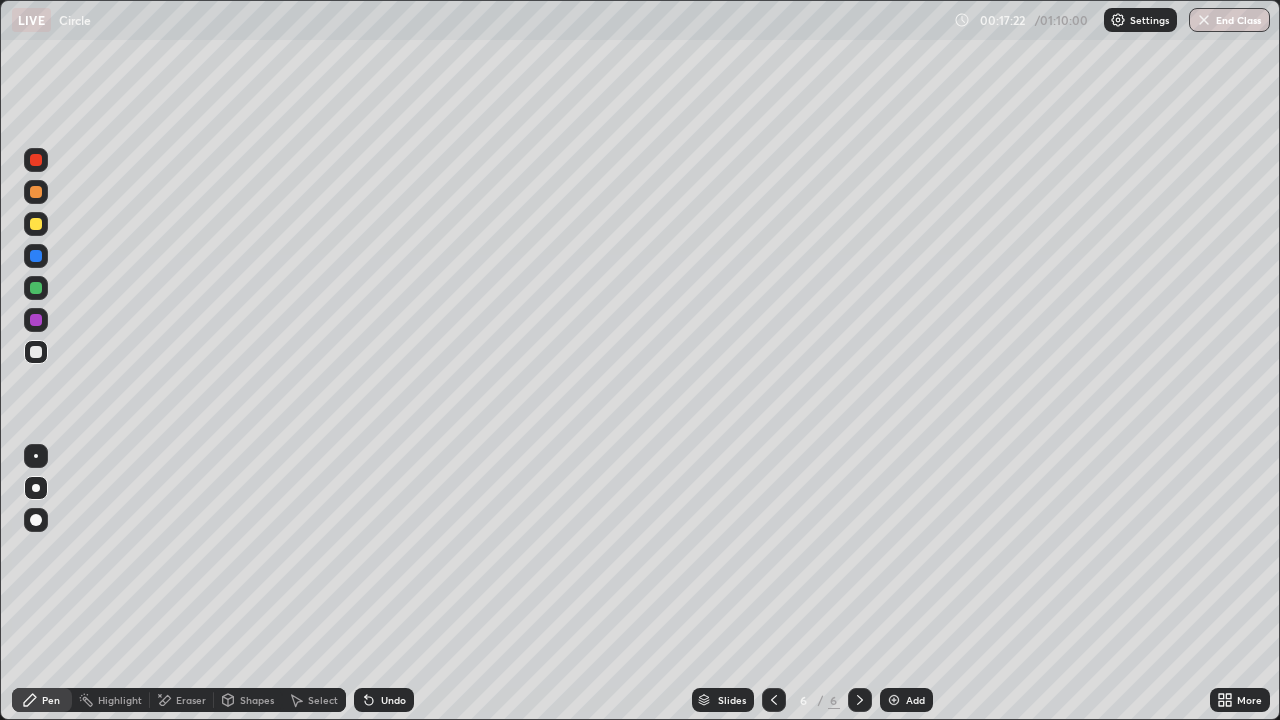 click at bounding box center (36, 224) 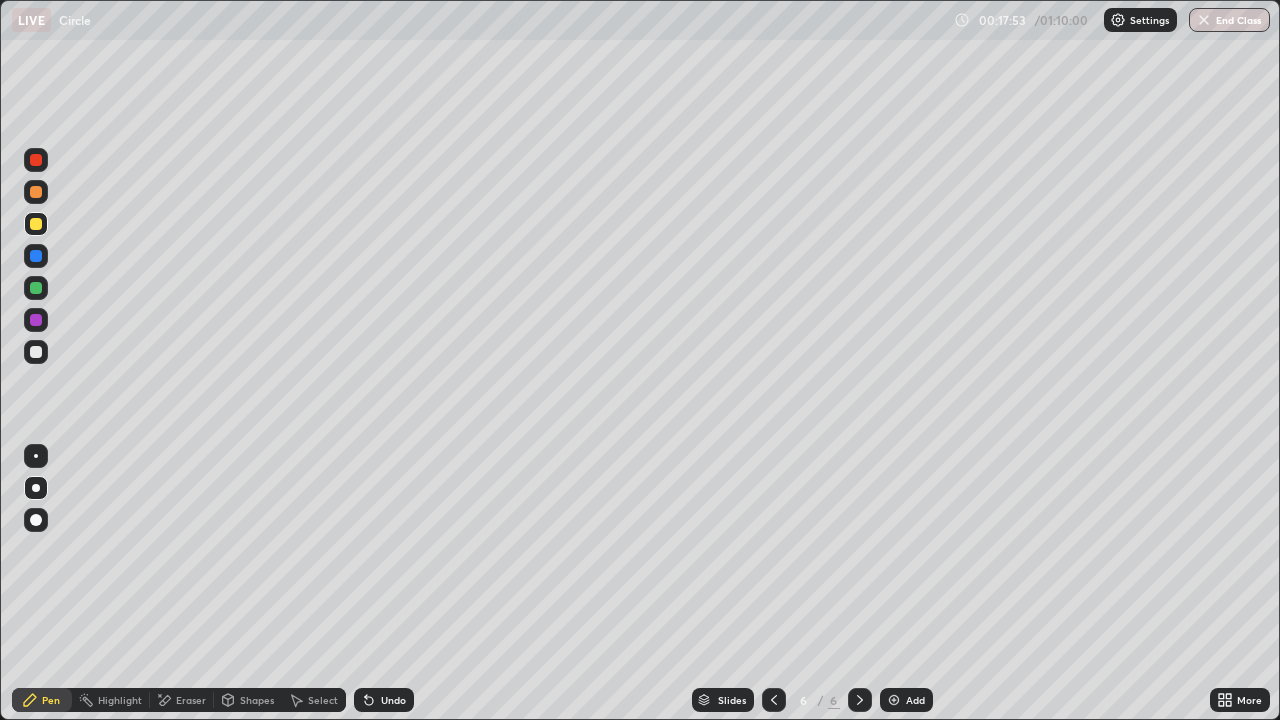 click 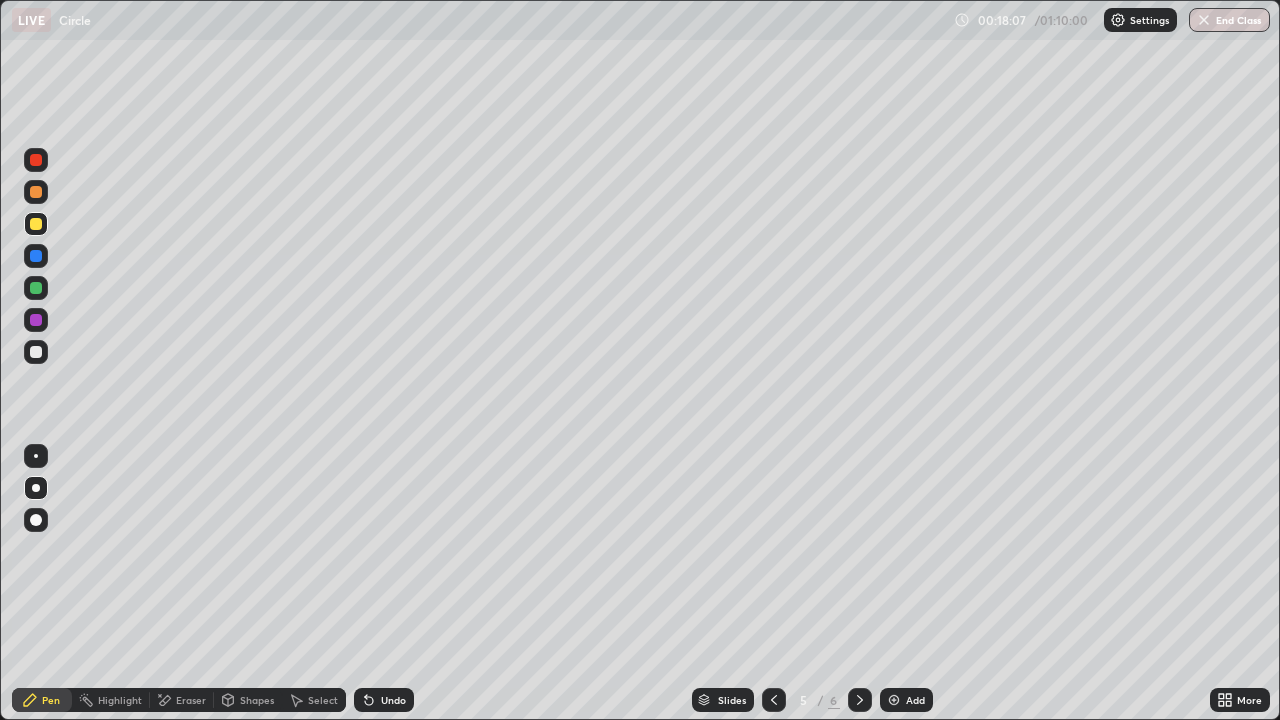 click 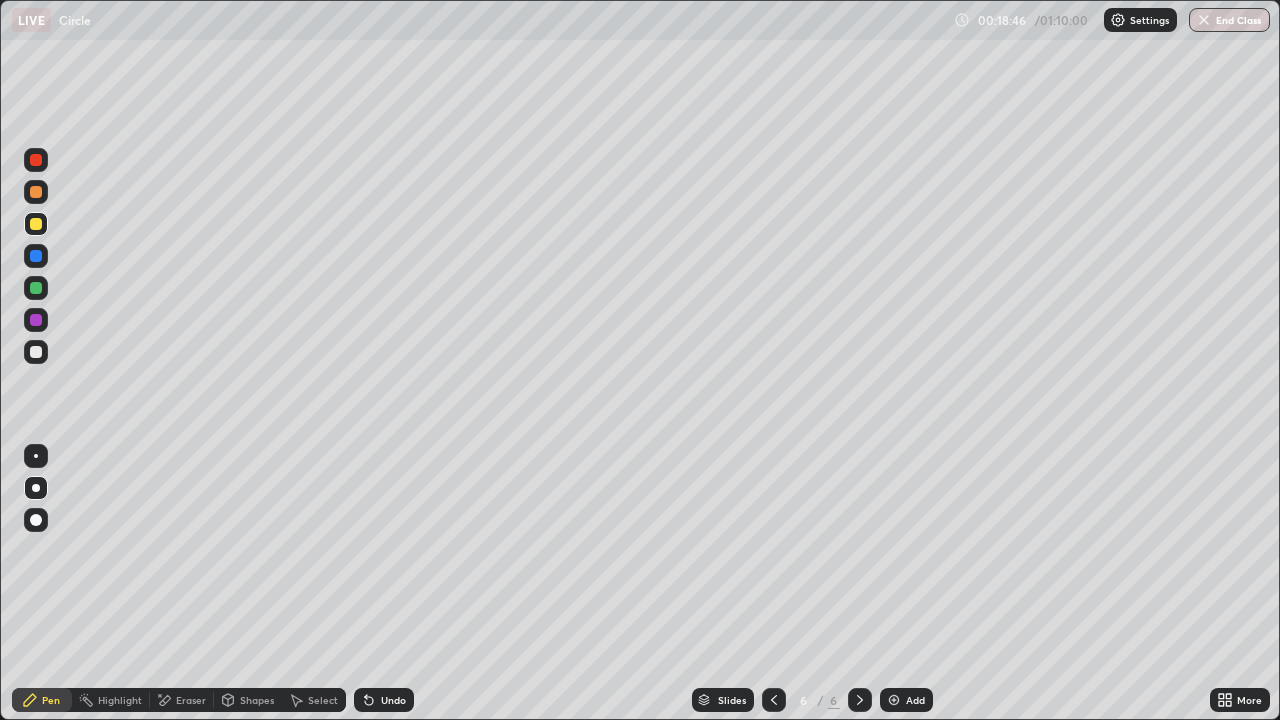 click at bounding box center [36, 160] 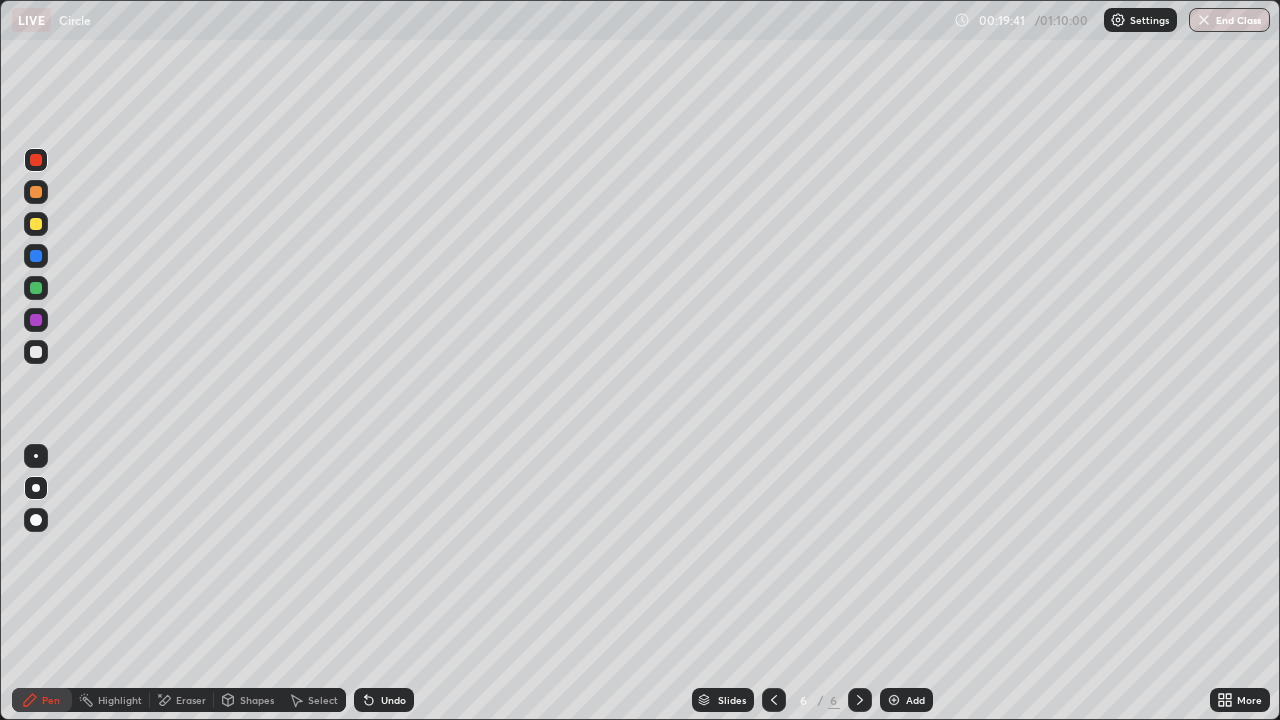 click at bounding box center (894, 700) 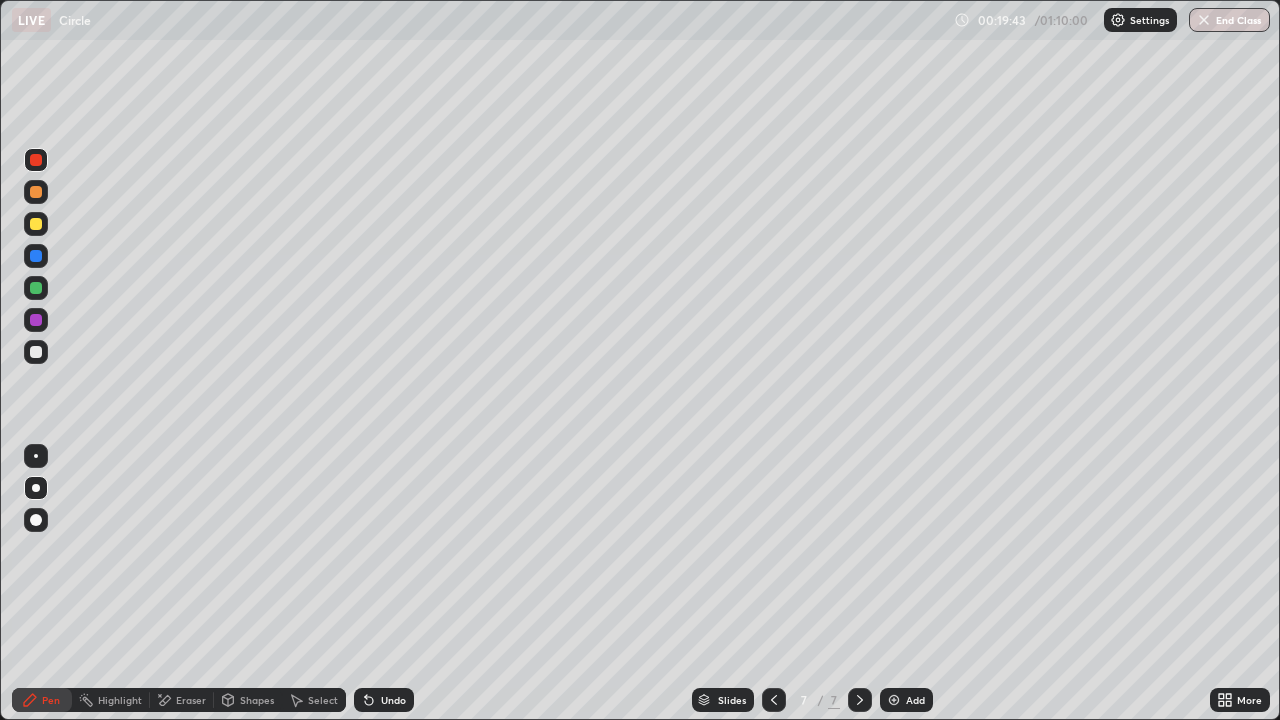 click at bounding box center [36, 352] 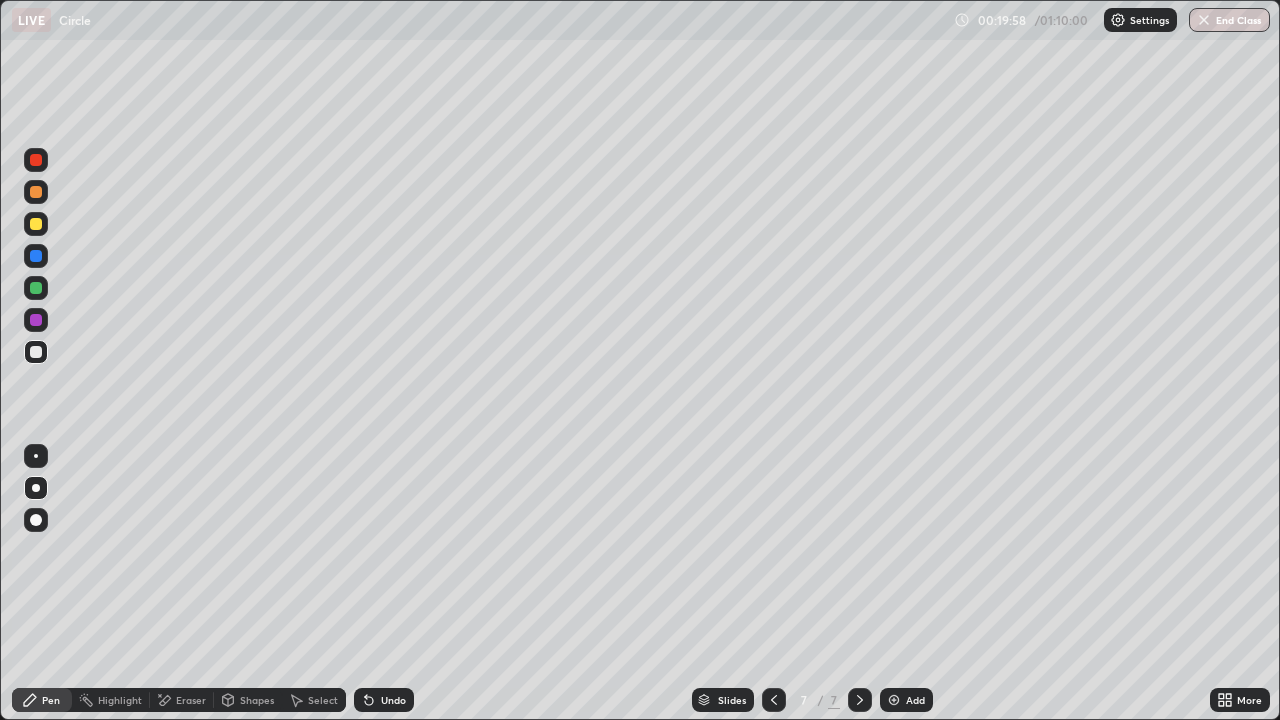 click on "Eraser" at bounding box center [191, 700] 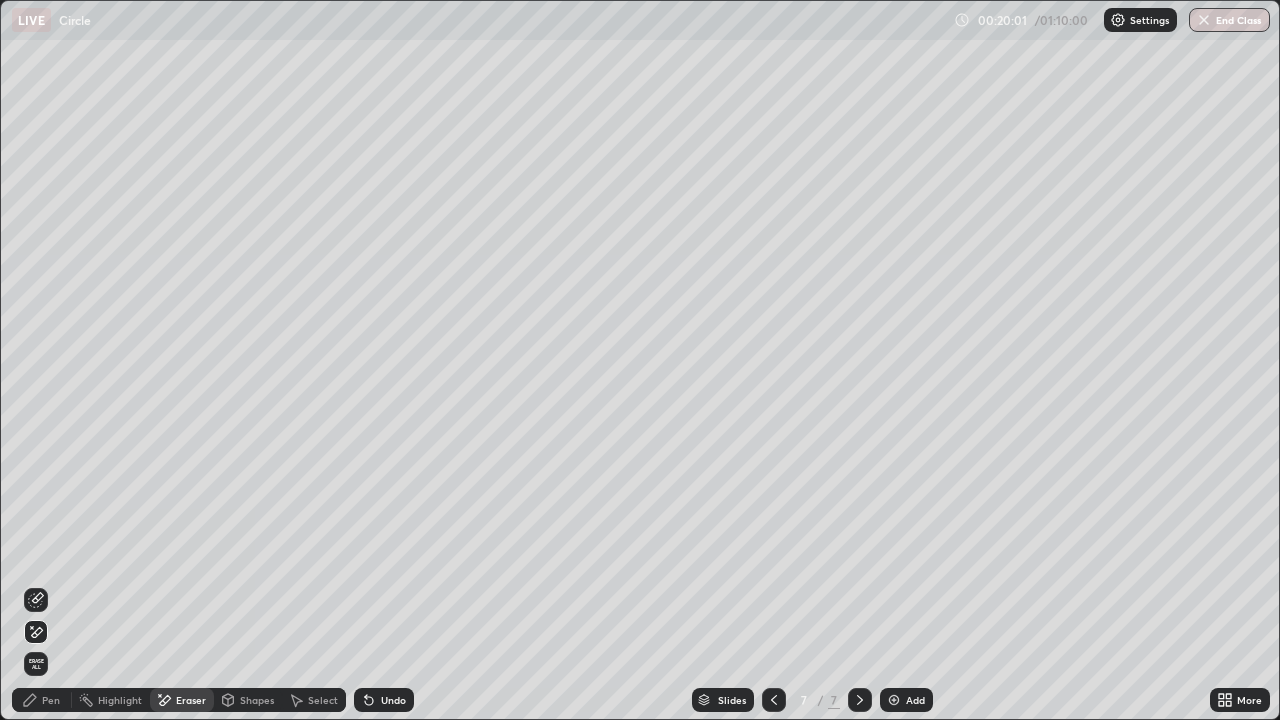 click on "Pen" at bounding box center (51, 700) 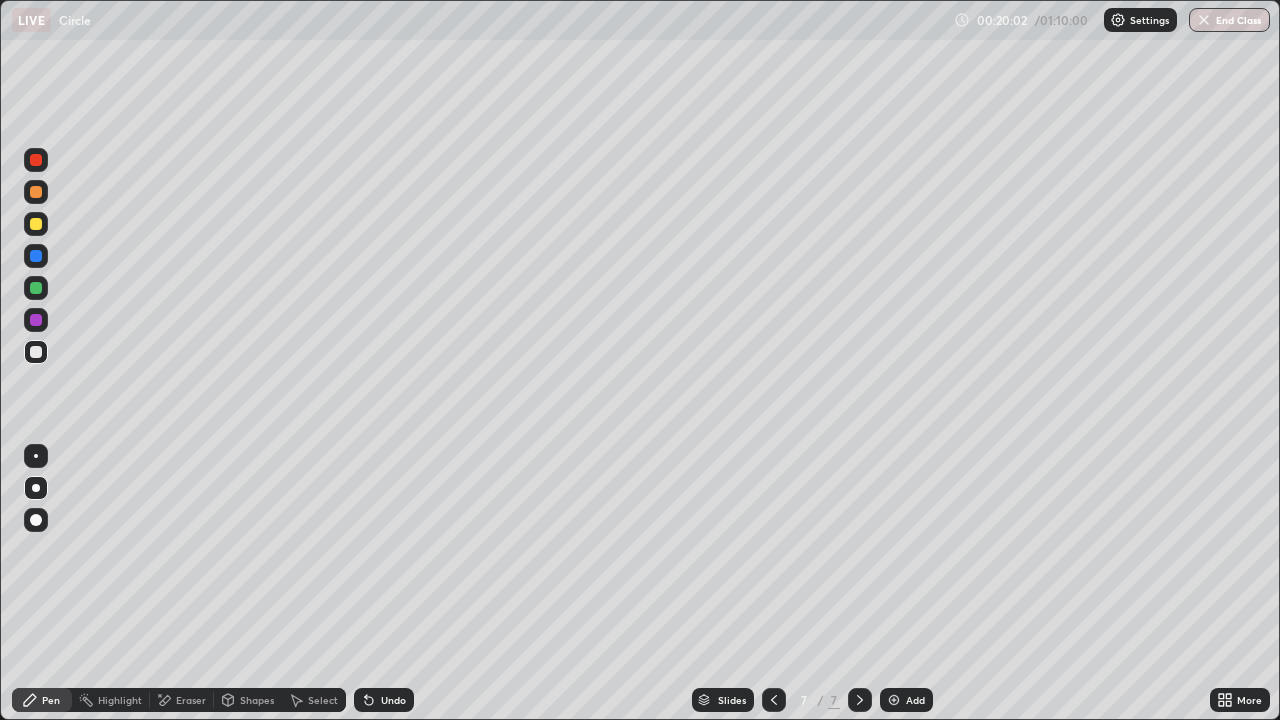 click on "Undo" at bounding box center [393, 700] 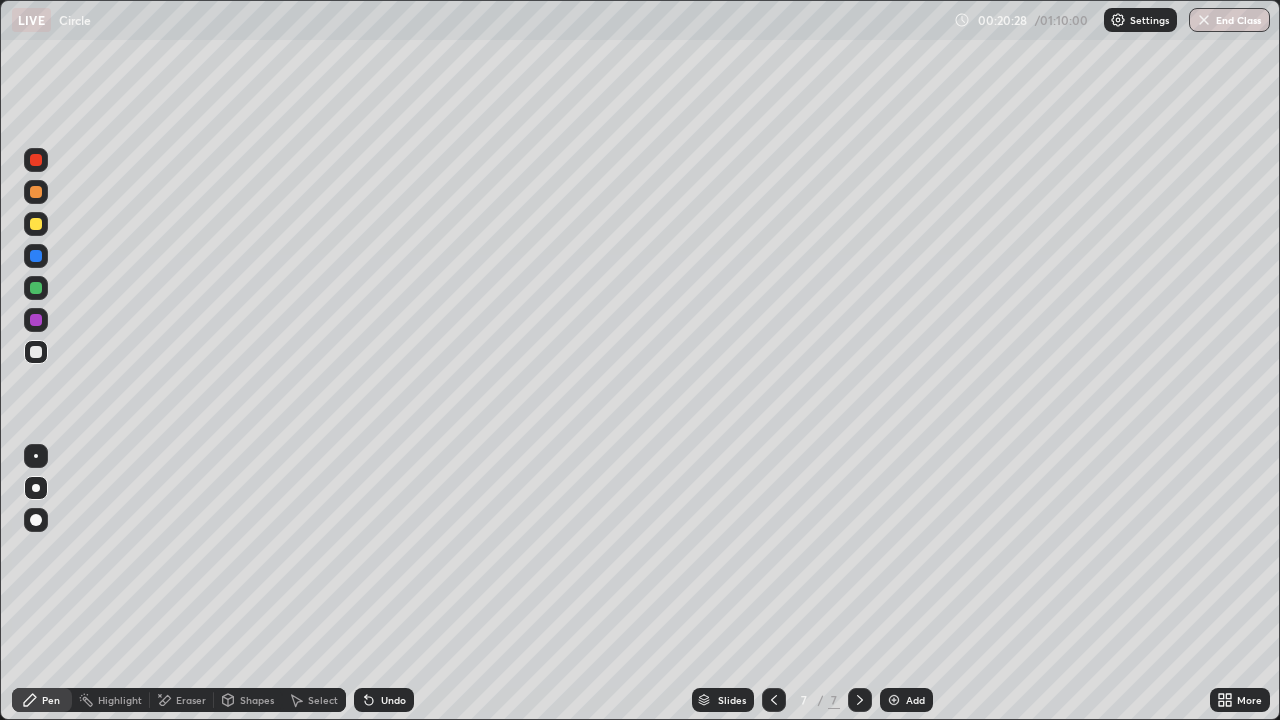 click on "Eraser" at bounding box center (191, 700) 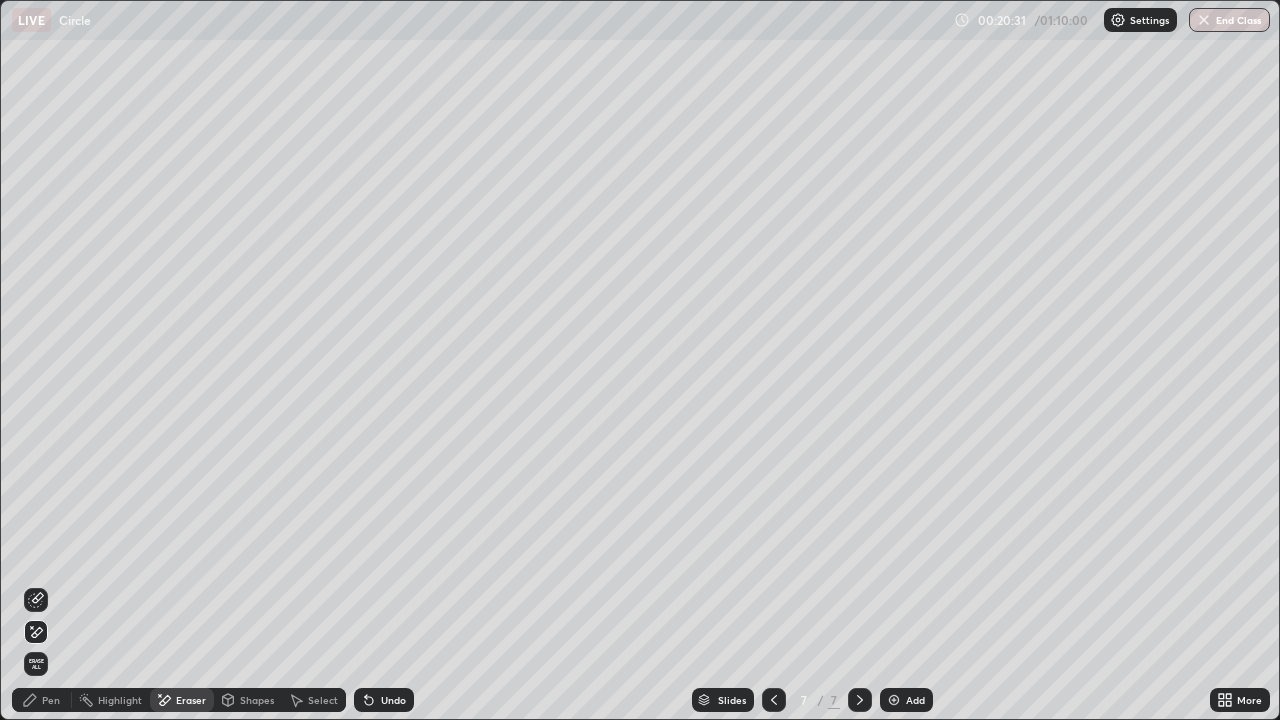 click on "Pen" at bounding box center (51, 700) 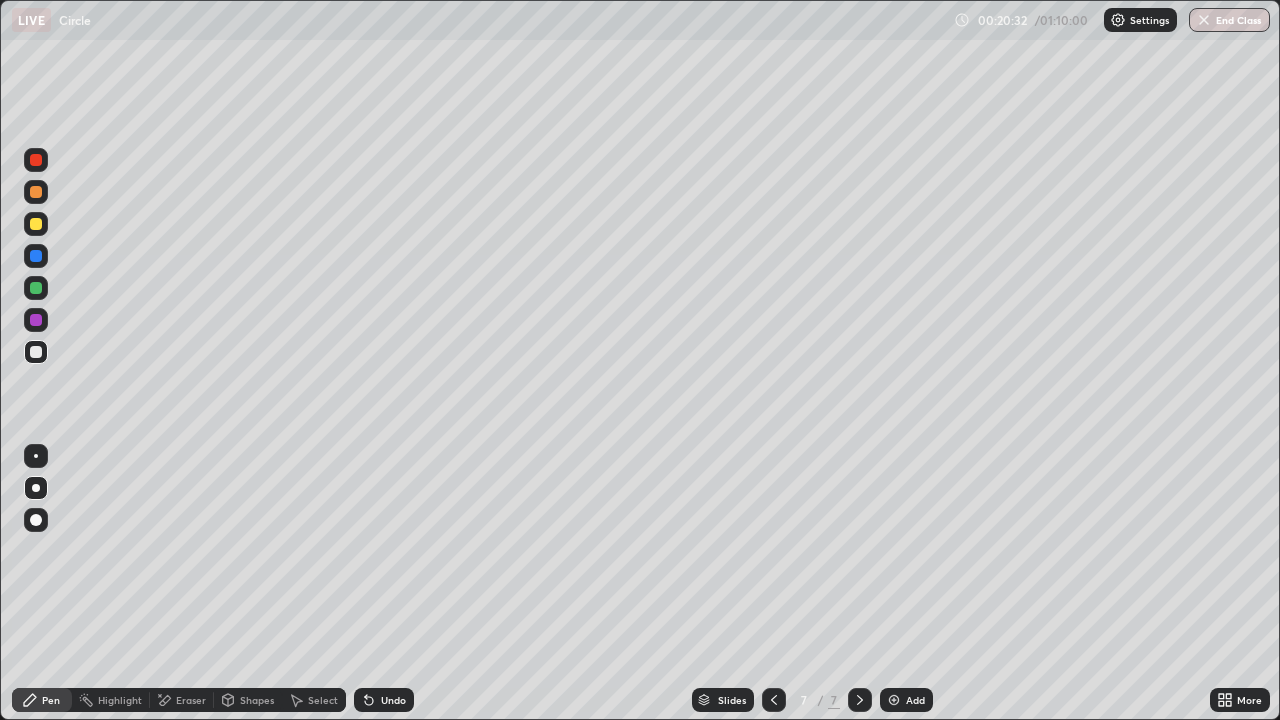 click at bounding box center (36, 224) 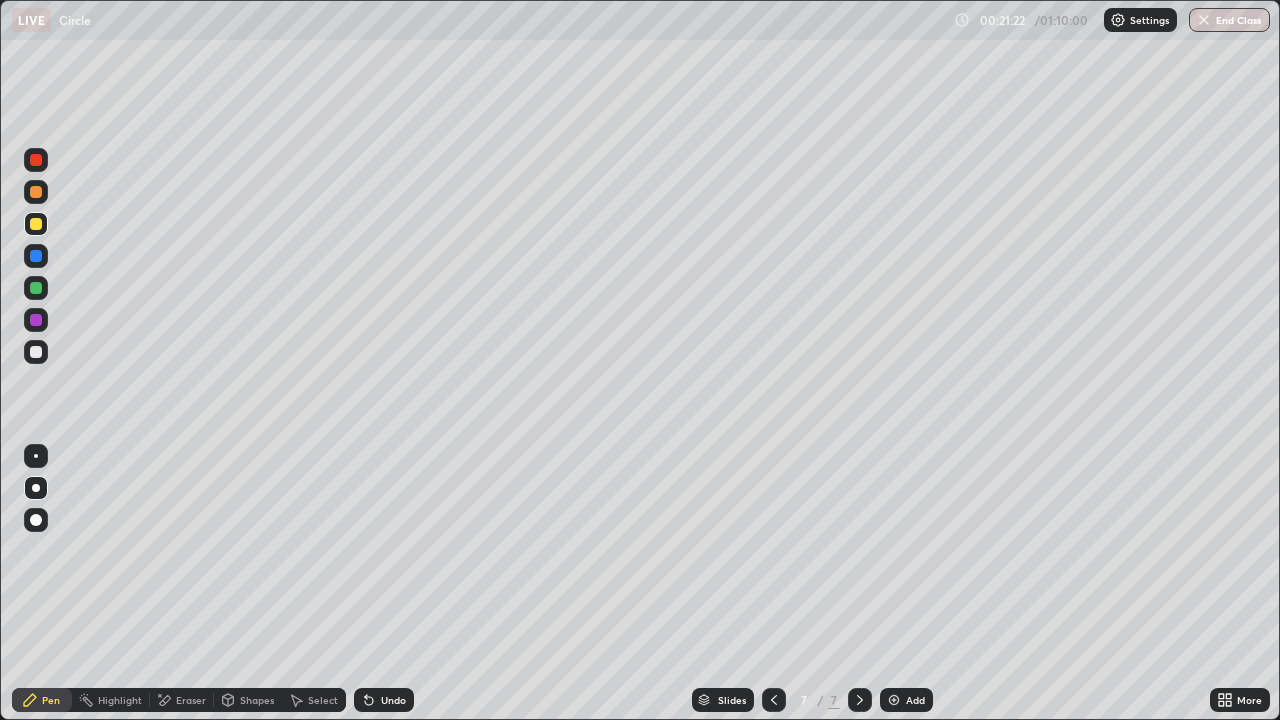 click on "Undo" at bounding box center [393, 700] 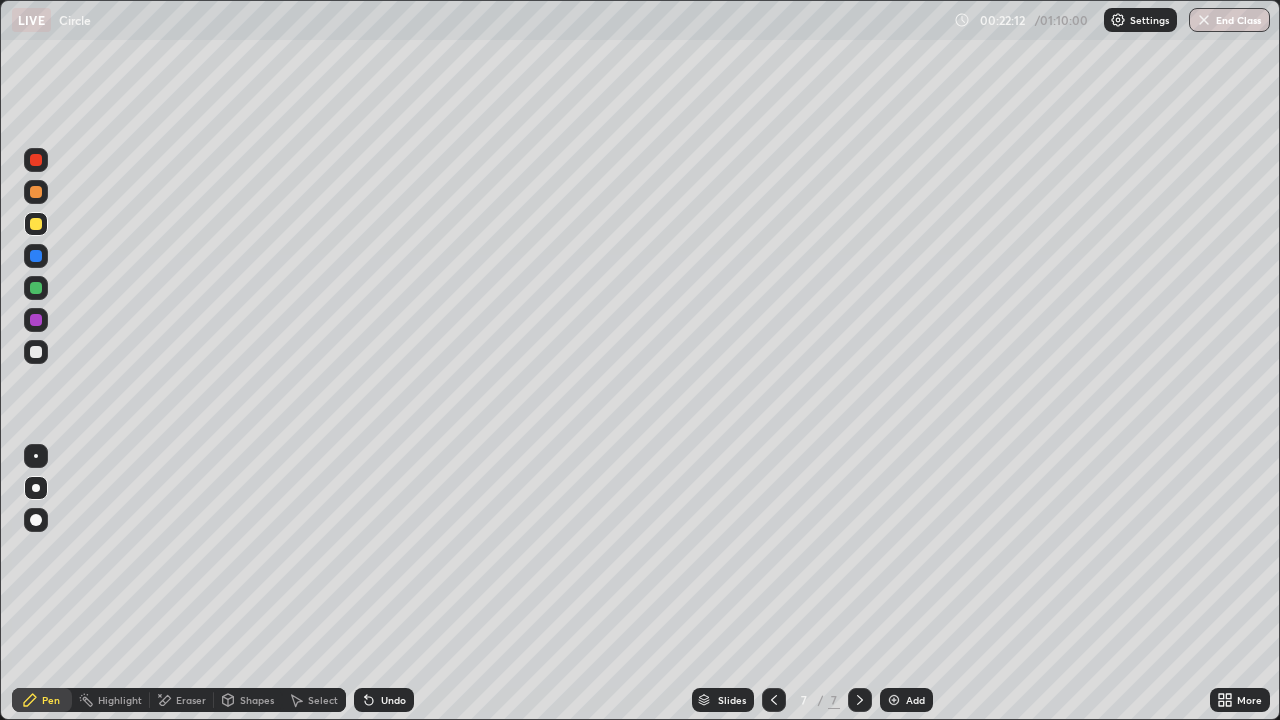 click on "Eraser" at bounding box center (191, 700) 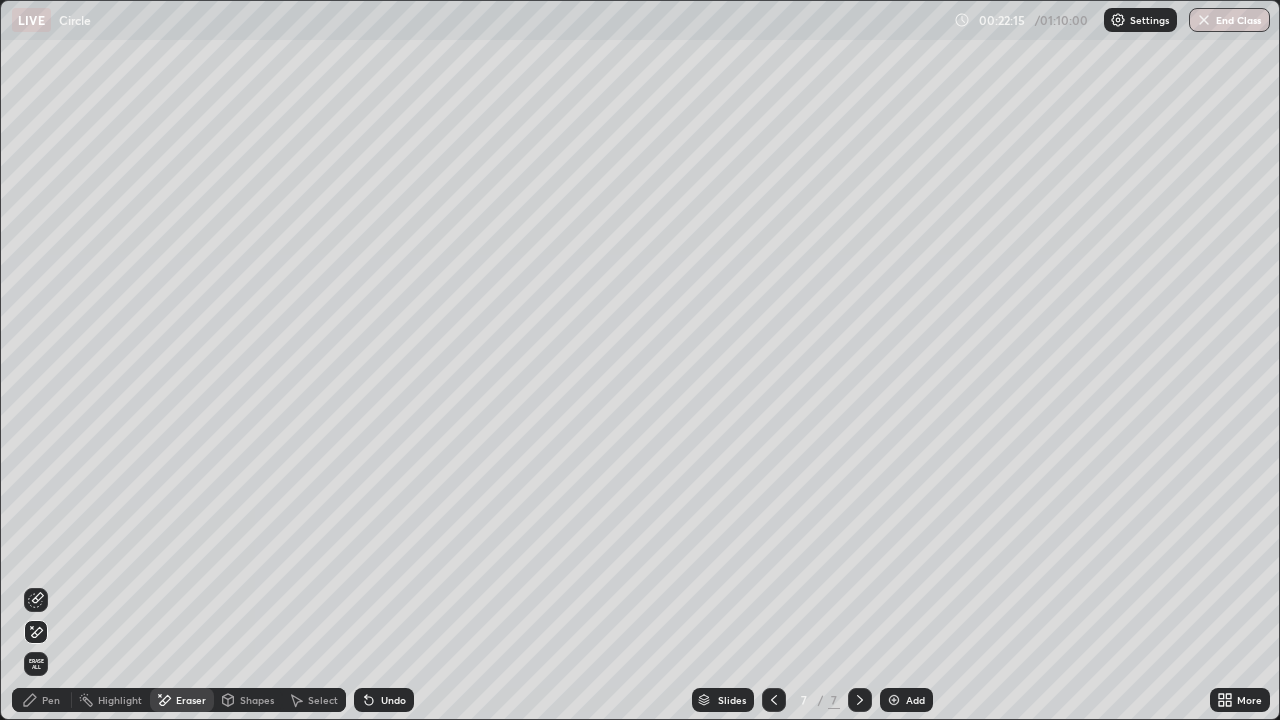 click on "Pen" at bounding box center [51, 700] 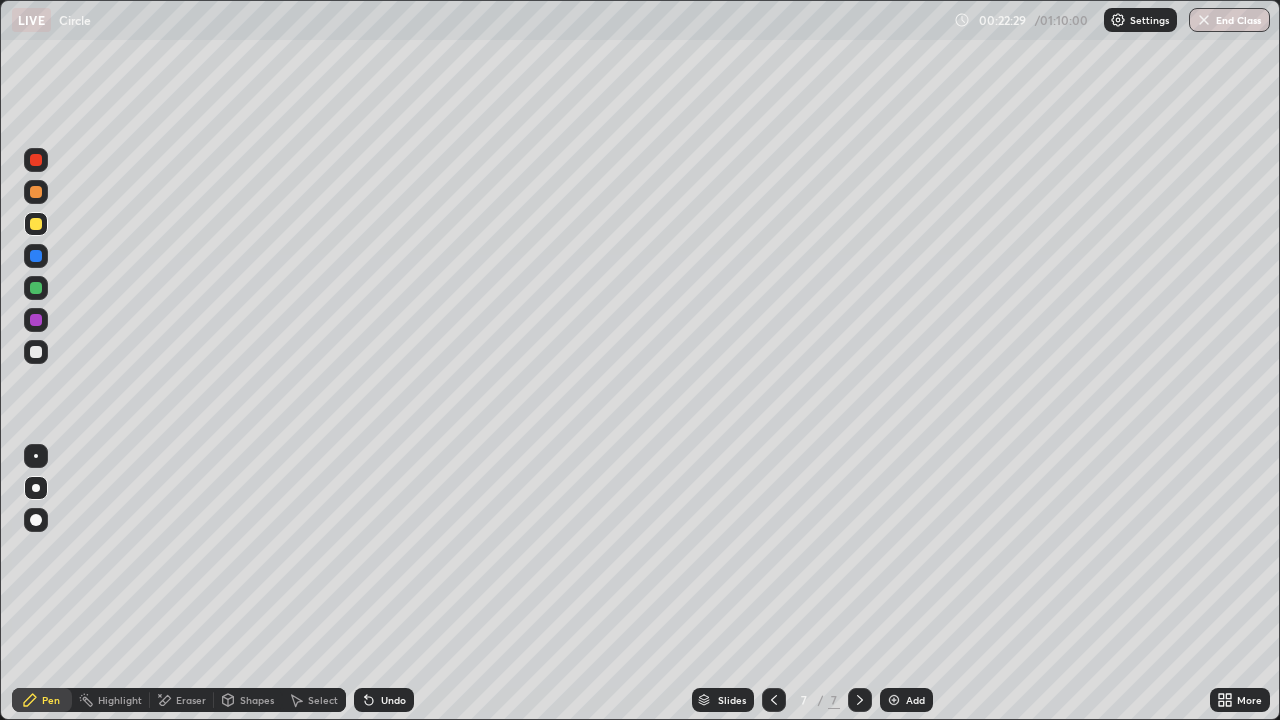 click on "Add" at bounding box center (906, 700) 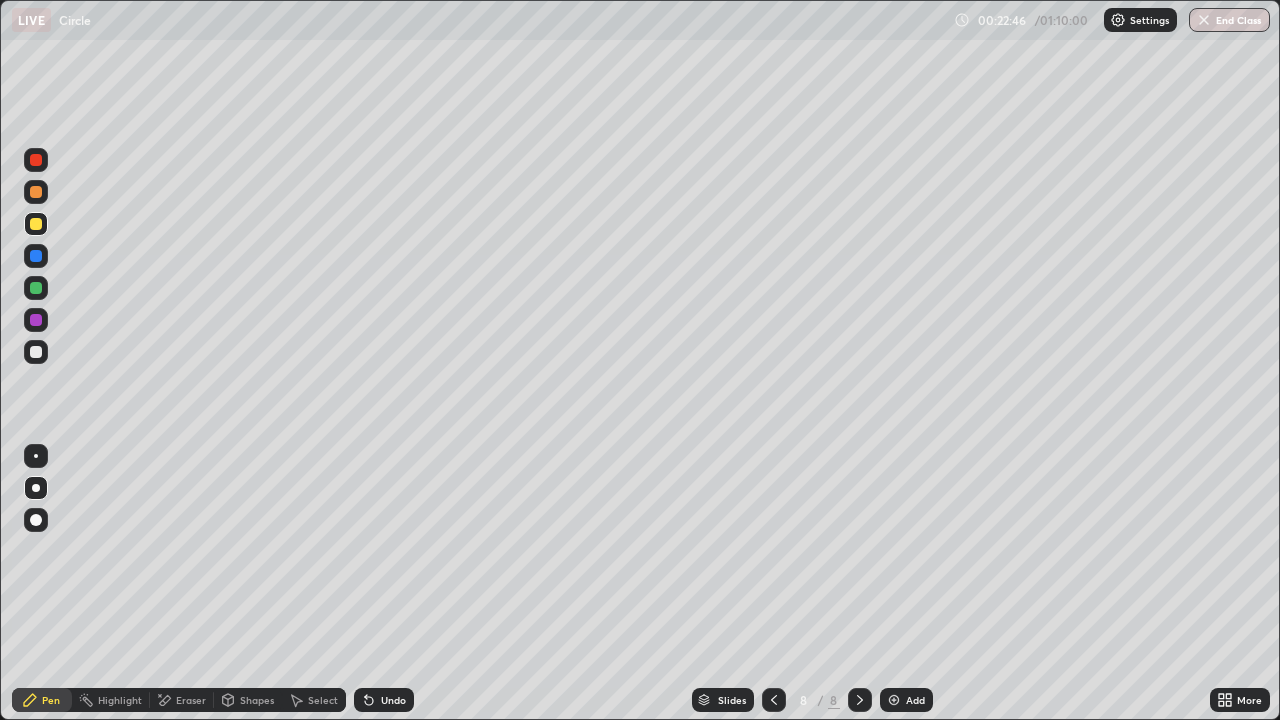 click at bounding box center (36, 160) 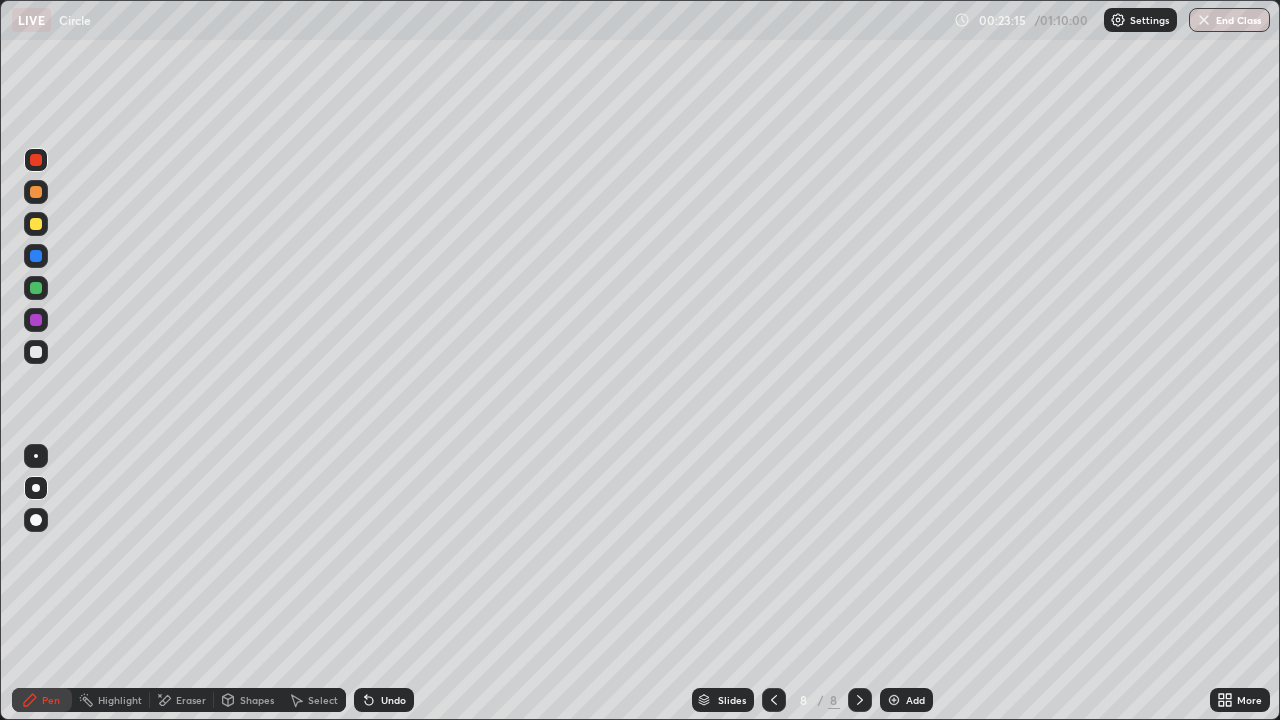 click 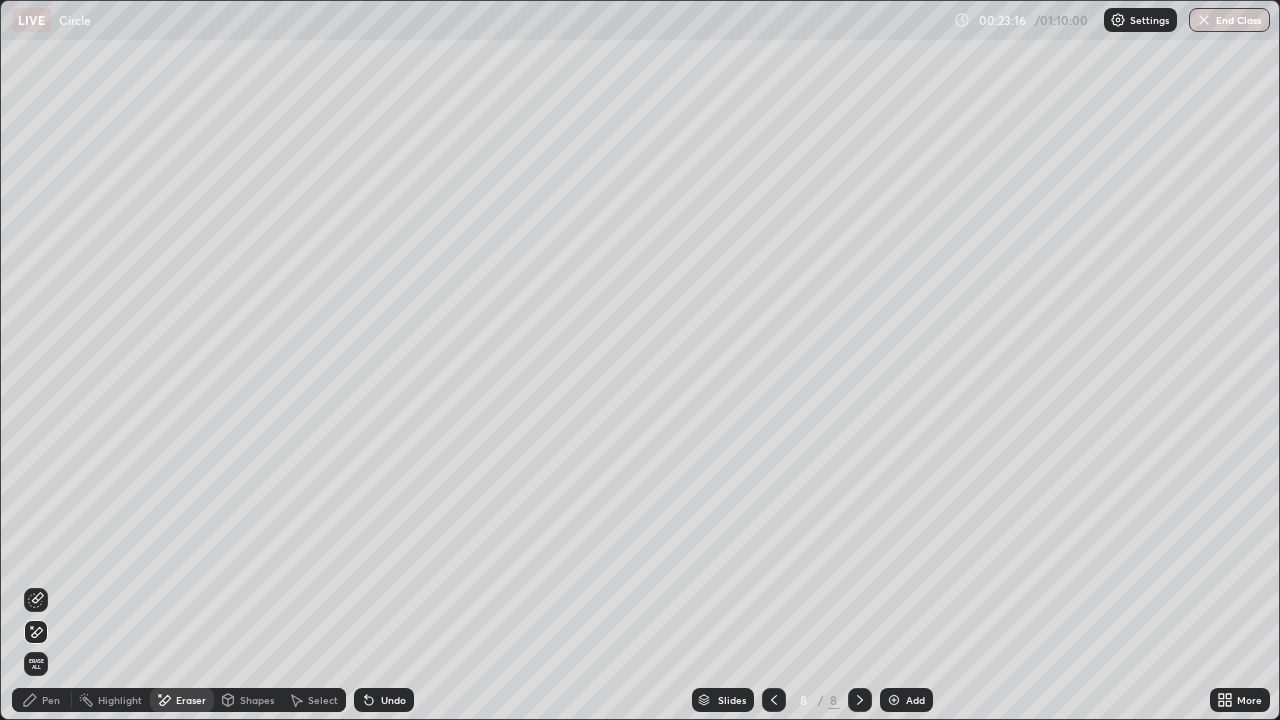 click on "Pen" at bounding box center (51, 700) 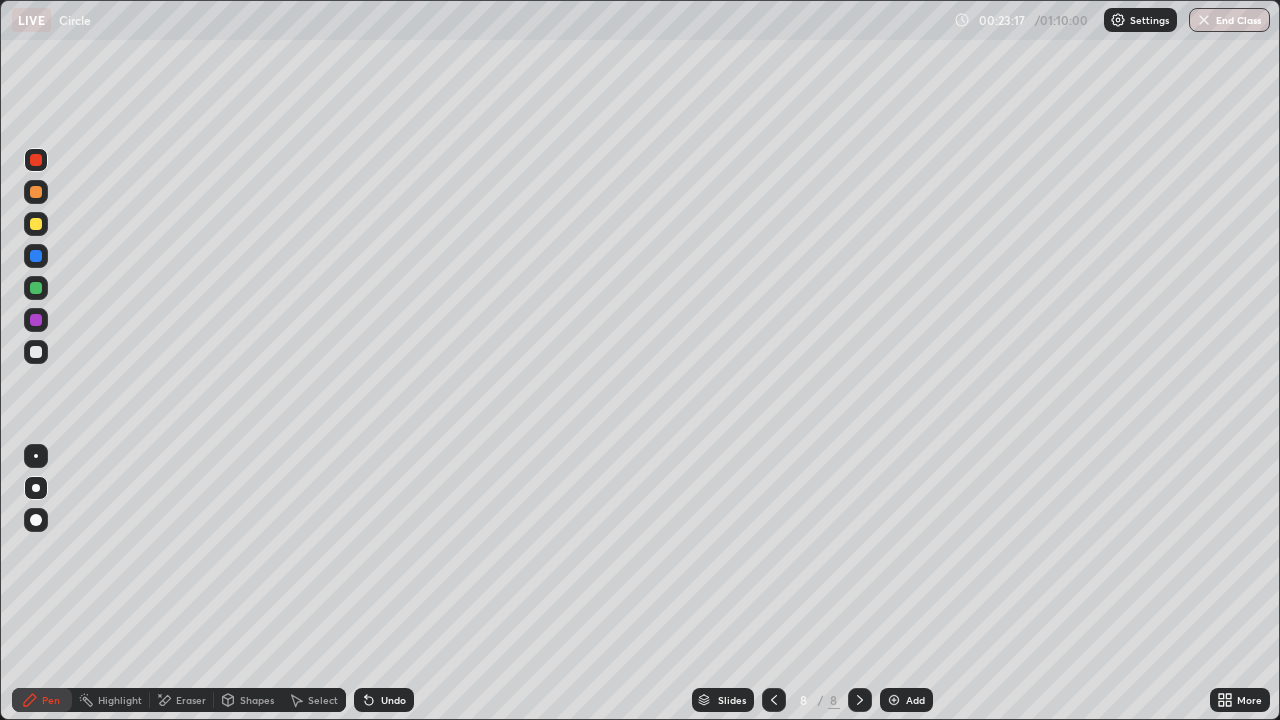 click at bounding box center (36, 352) 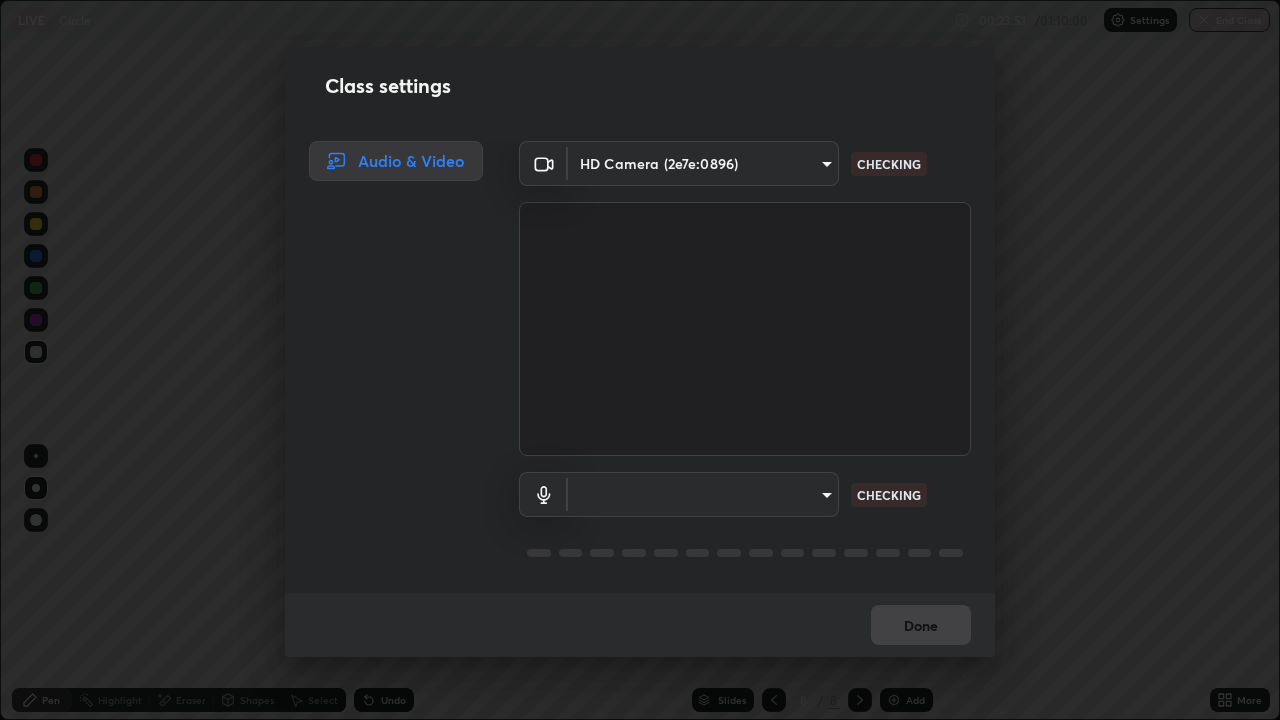 click on "Class settings Audio & Video HD Camera ([DEVICE_ID]) [MAC_ADDRESS] CHECKING ​ [MAC_ADDRESS] CHECKING Done" at bounding box center (640, 360) 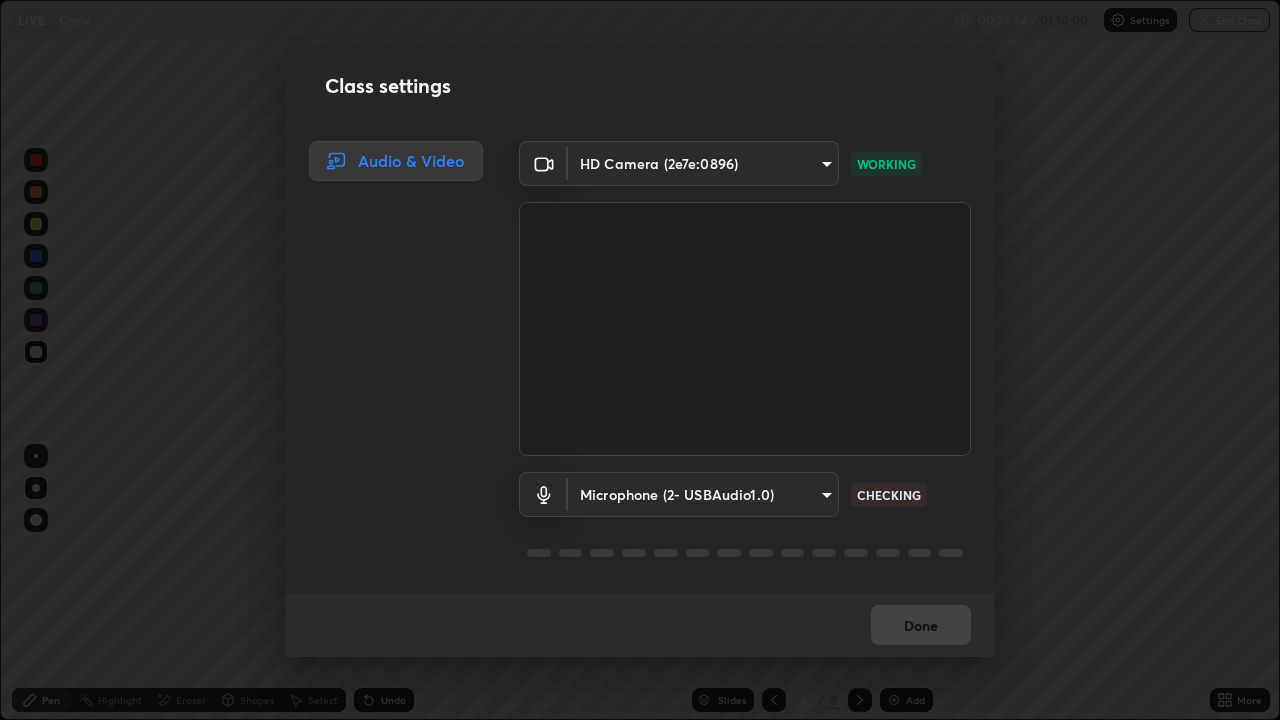 click on "Erase all LIVE Circle 00:24:34 / 01:10:00 Settings End Class Setting up your live class Circle • L42 of Course On Mathematics for JEE Conquer 1 2026 [FIRST] [LAST] Pen Highlight Eraser Shapes Select Undo Slides 8 / 8 Add More Enable hand raising Enable raise hand to speak to learners. Once enabled, chat will be turned off temporarily. Enable x No doubts shared Encourage your learners to ask a doubt for better clarity Report an issue Reason for reporting Buffering Chat not working Audio - Video sync issue Educator video quality low ​ Attach an image Report Class settings Audio & Video HD Camera ([DEVICE_ID]) [MAC_ADDRESS] WORKING Microphone ([DEVICE_ID]) [MAC_ADDRESS] CHECKING Done" at bounding box center [640, 360] 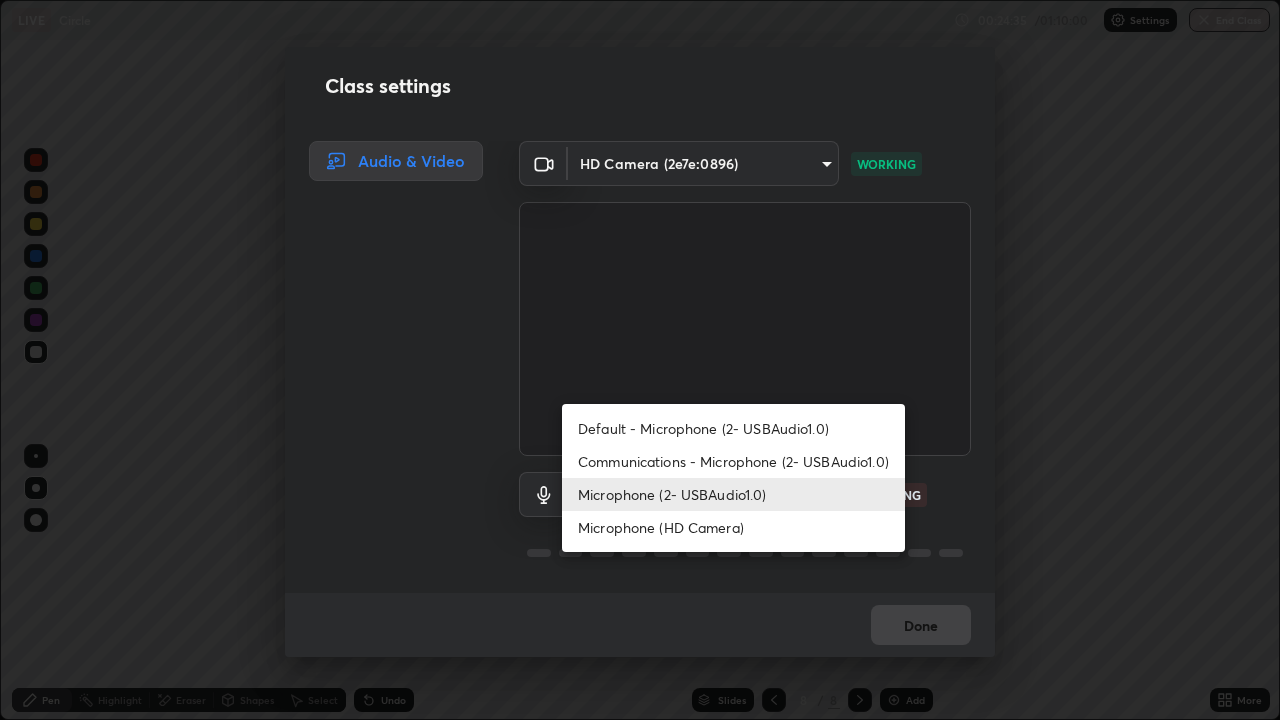 click on "Communications - Microphone (2- USBAudio1.0)" at bounding box center [733, 461] 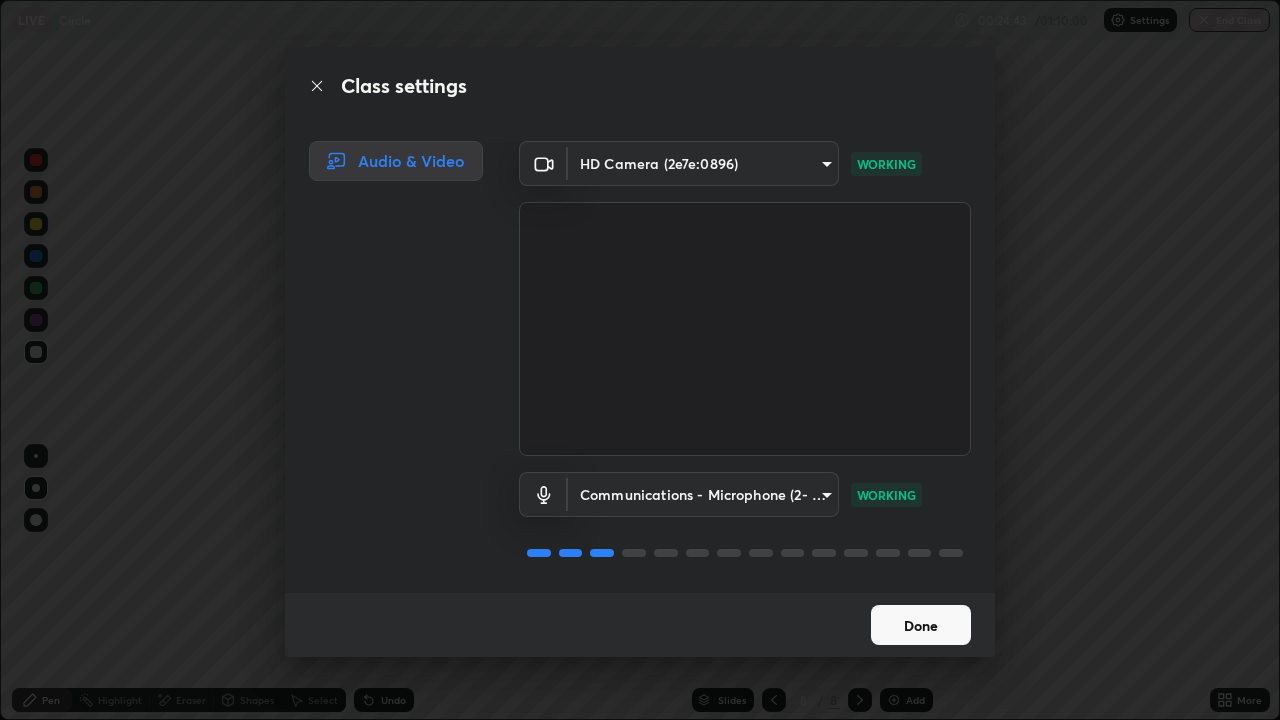 click on "Done" at bounding box center (921, 625) 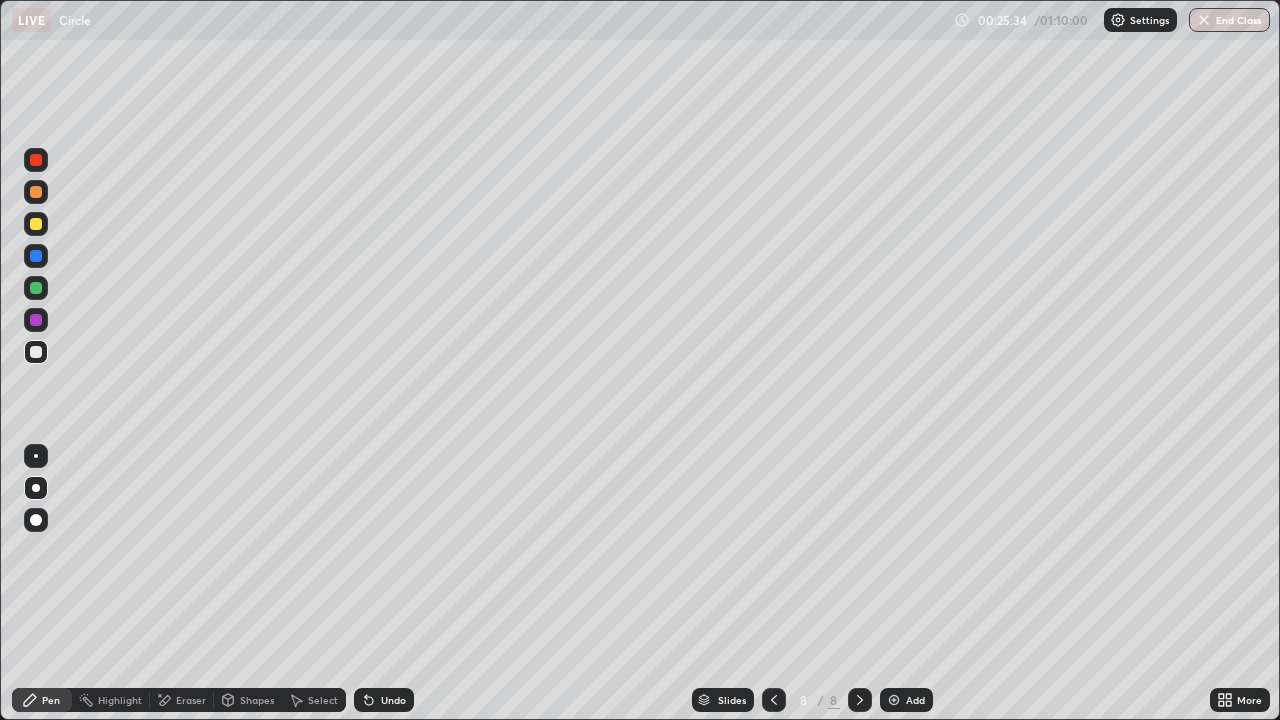 click on "Undo" at bounding box center (393, 700) 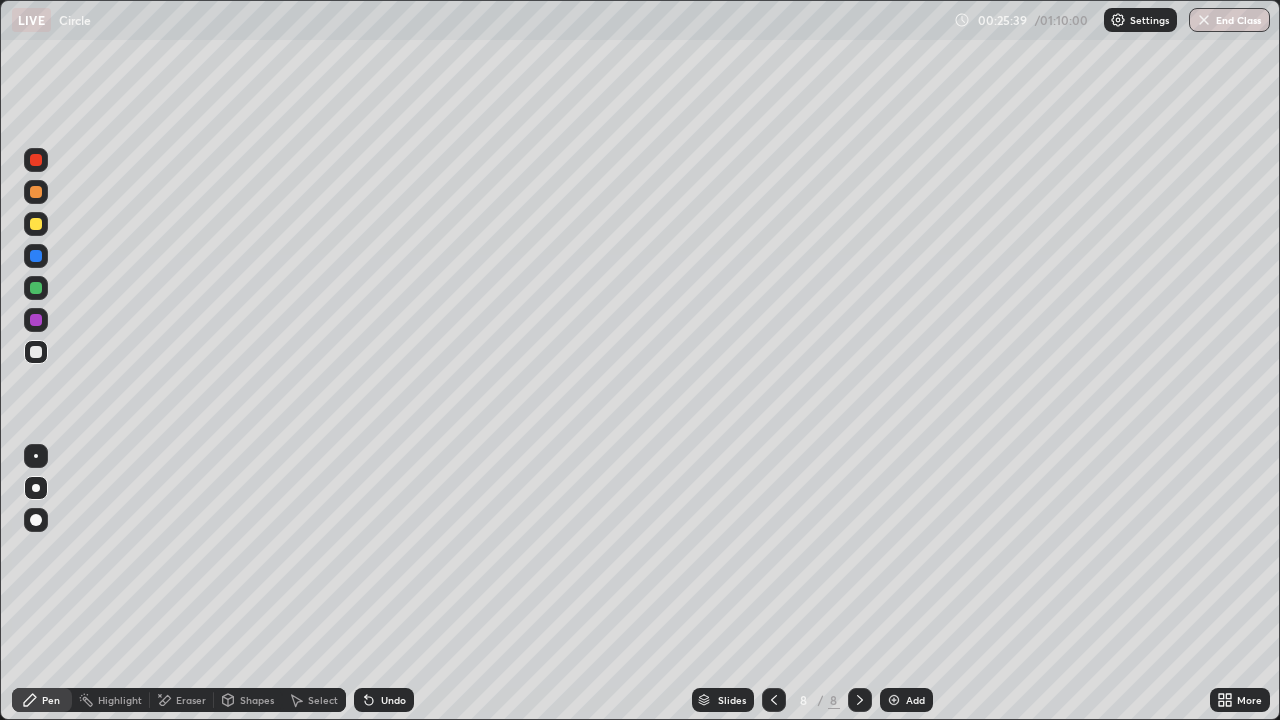 click 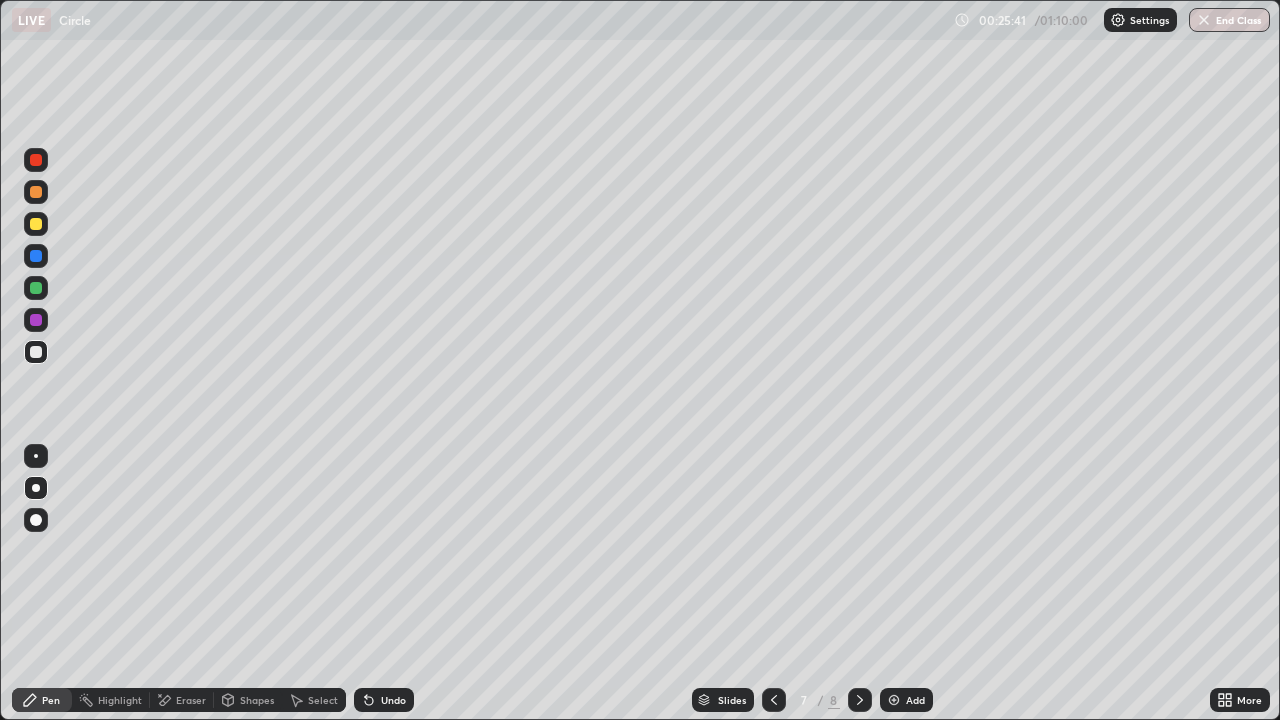 click at bounding box center [860, 700] 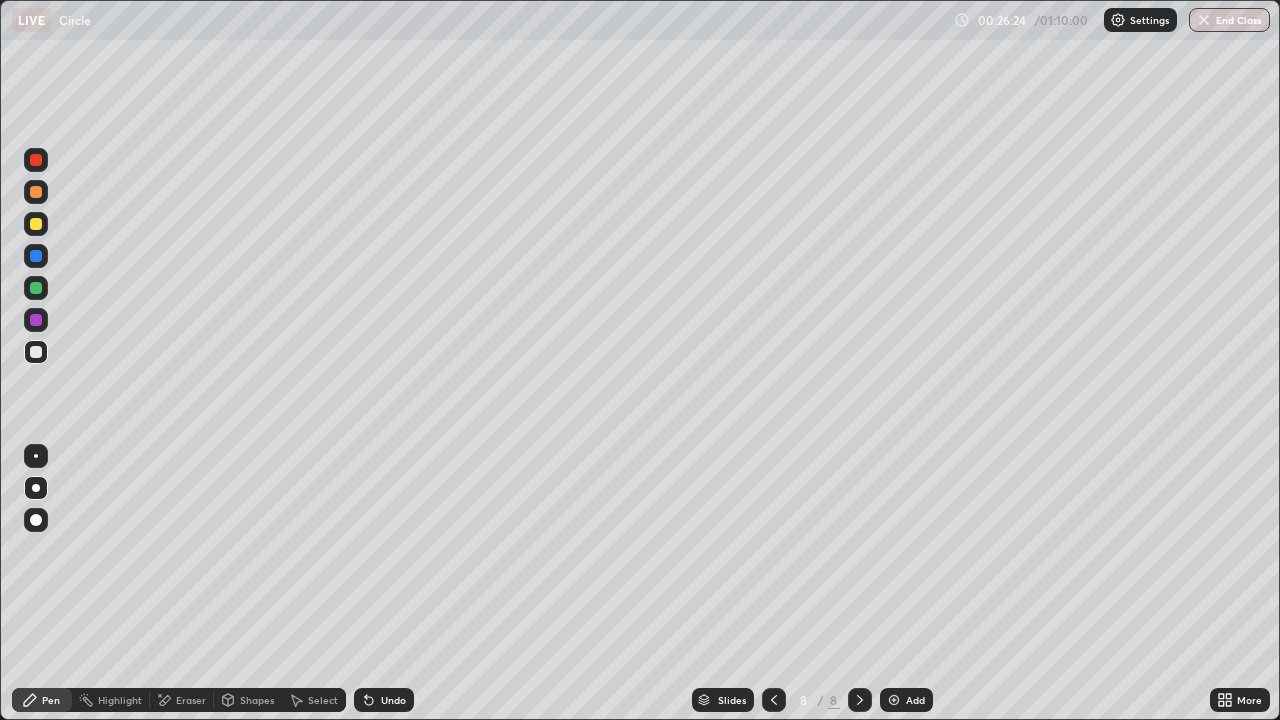 click on "Eraser" at bounding box center (191, 700) 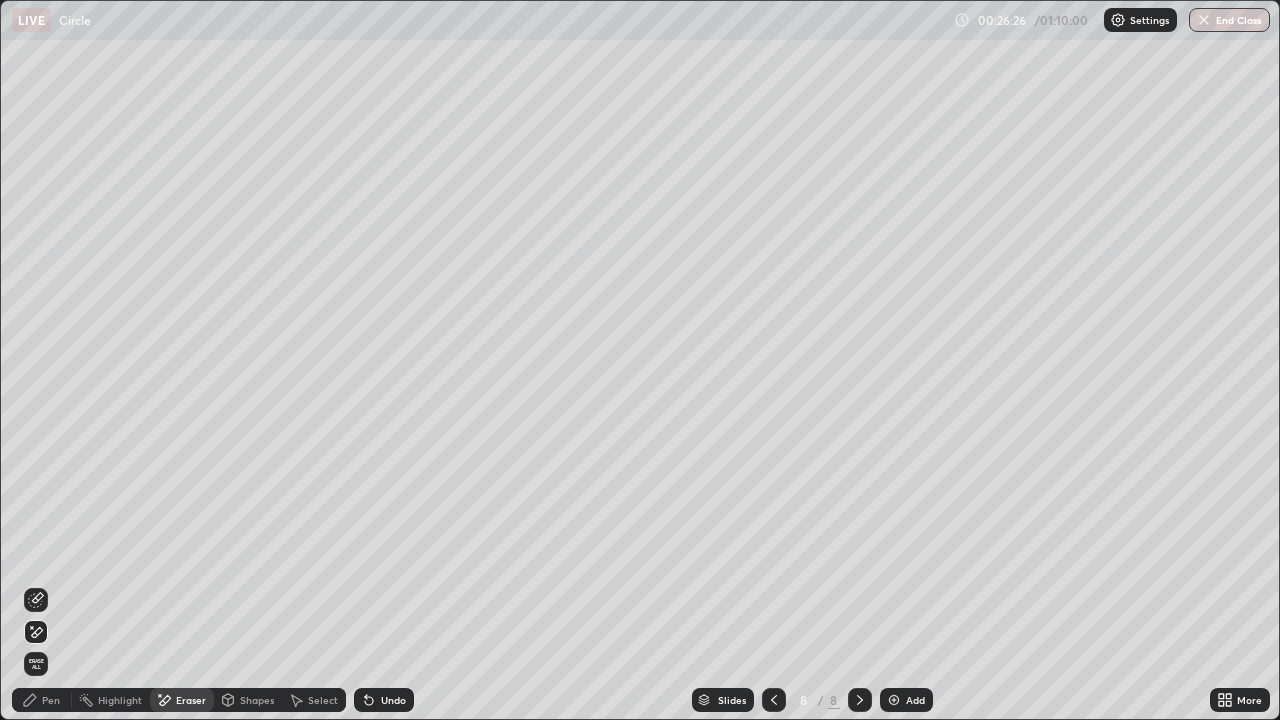 click on "Pen" at bounding box center [51, 700] 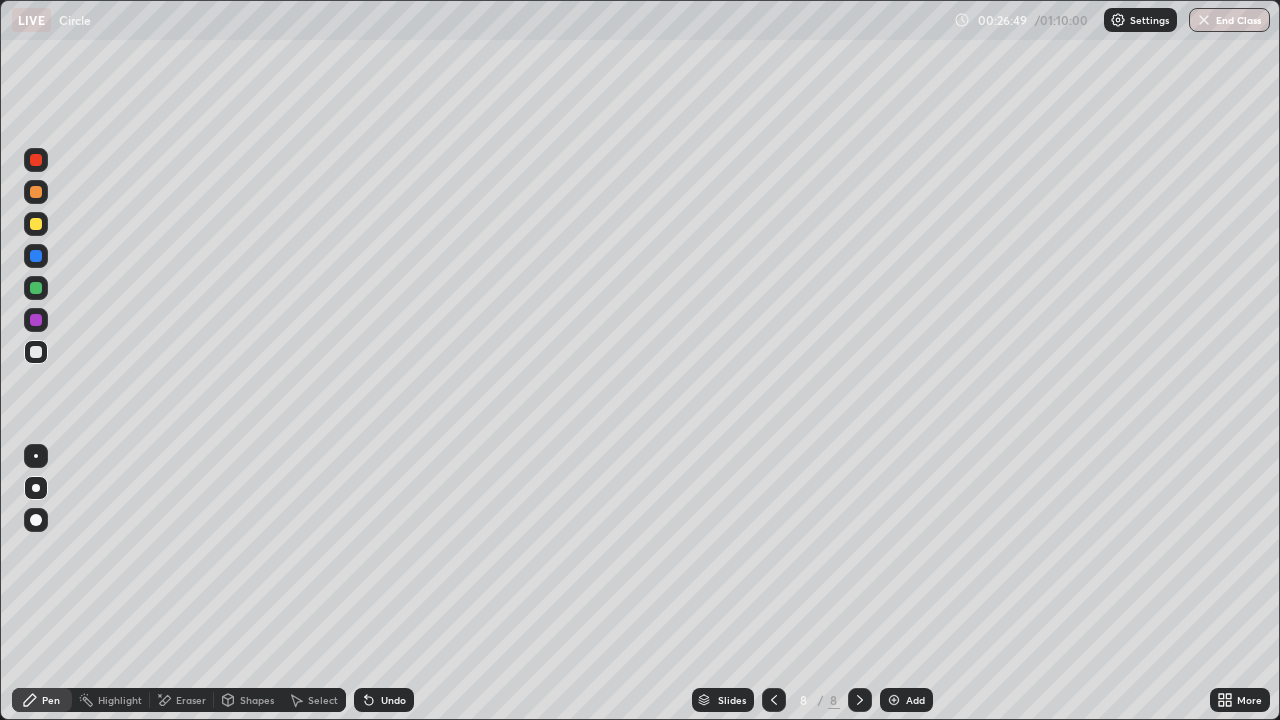 click on "Add" at bounding box center [906, 700] 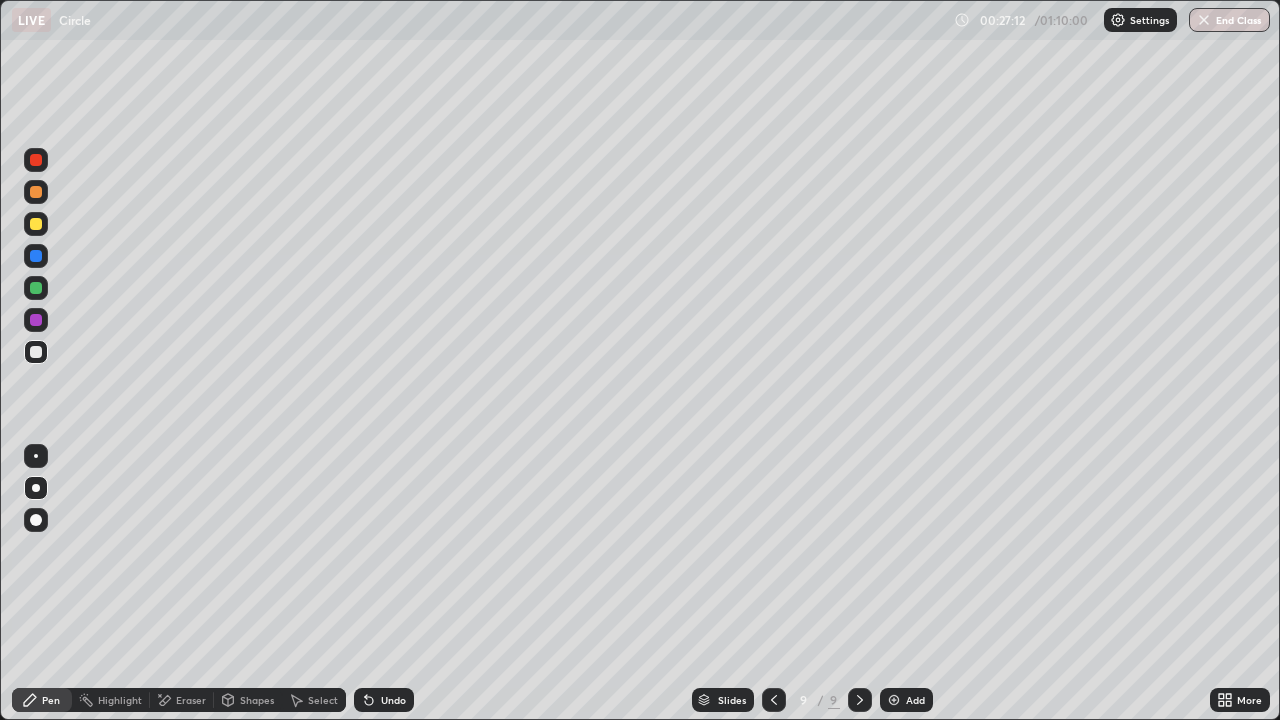 click 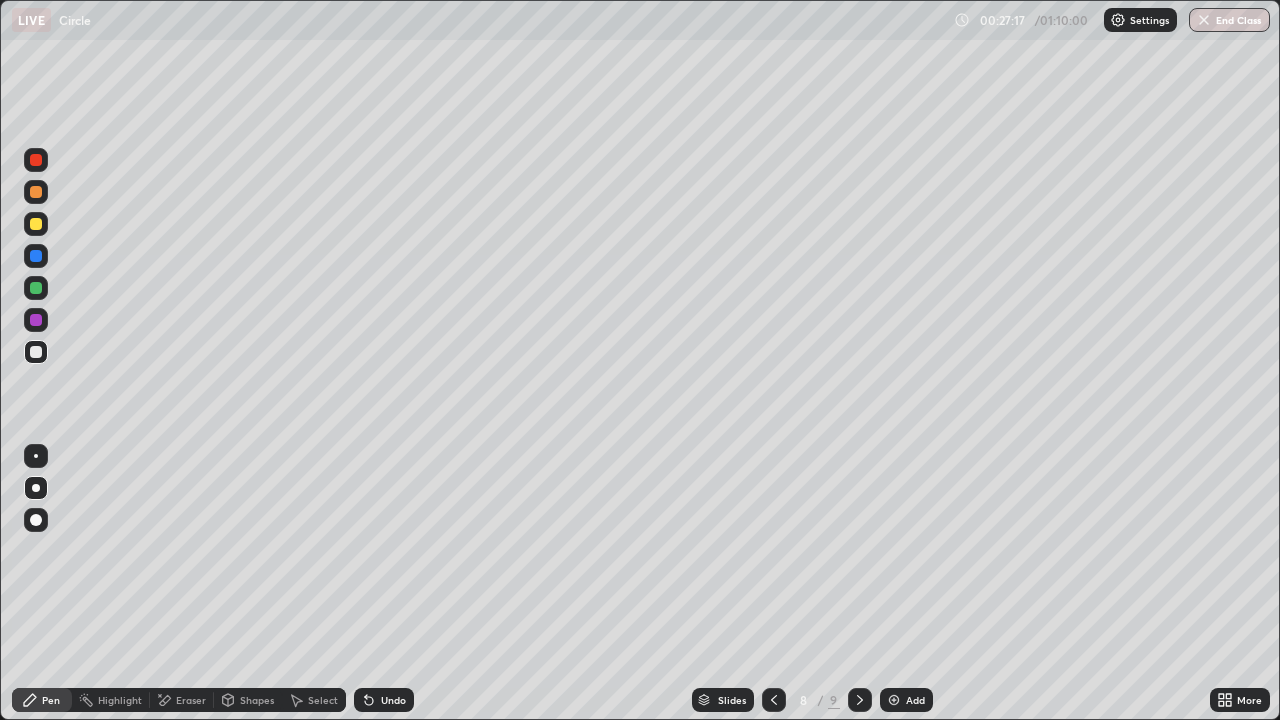 click 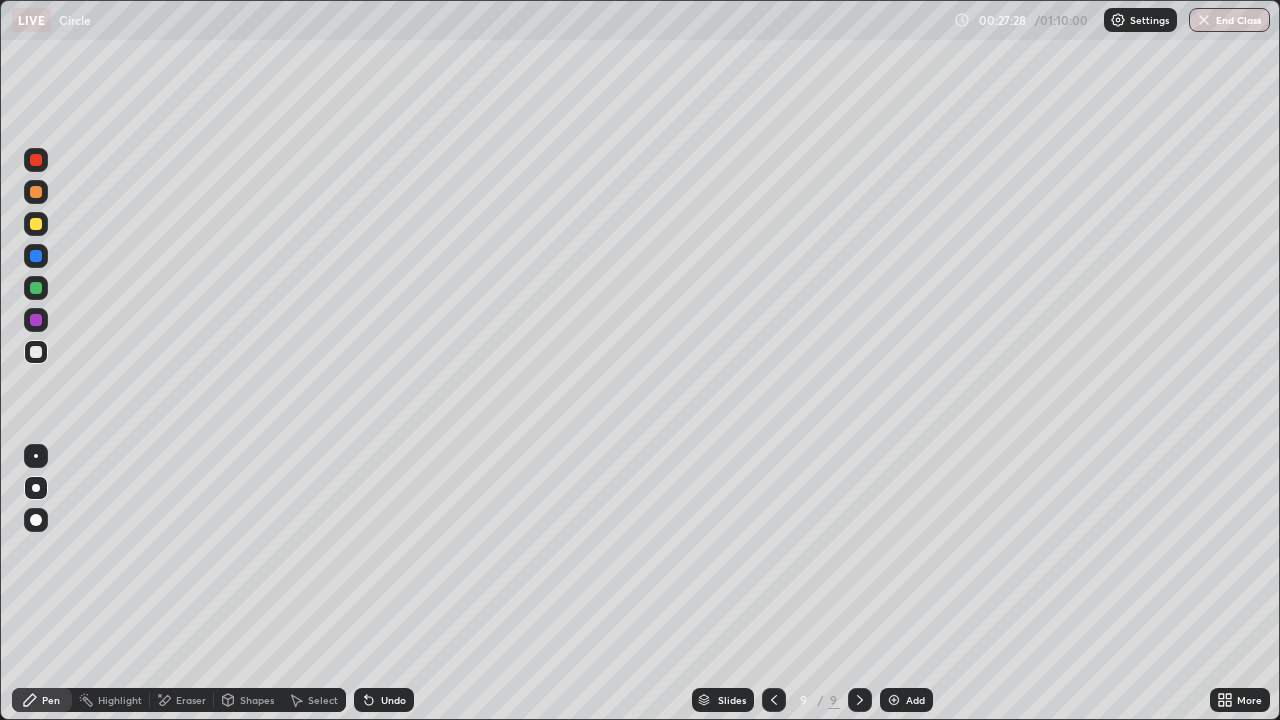 click at bounding box center (36, 224) 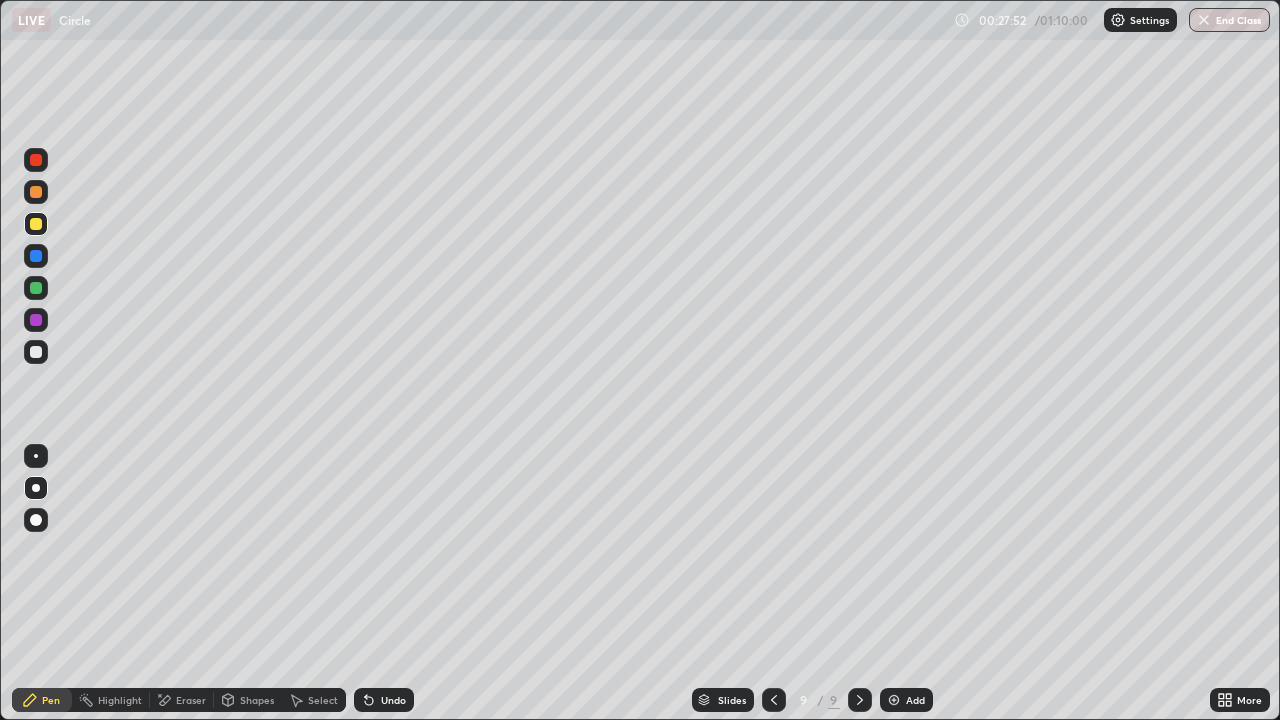 click 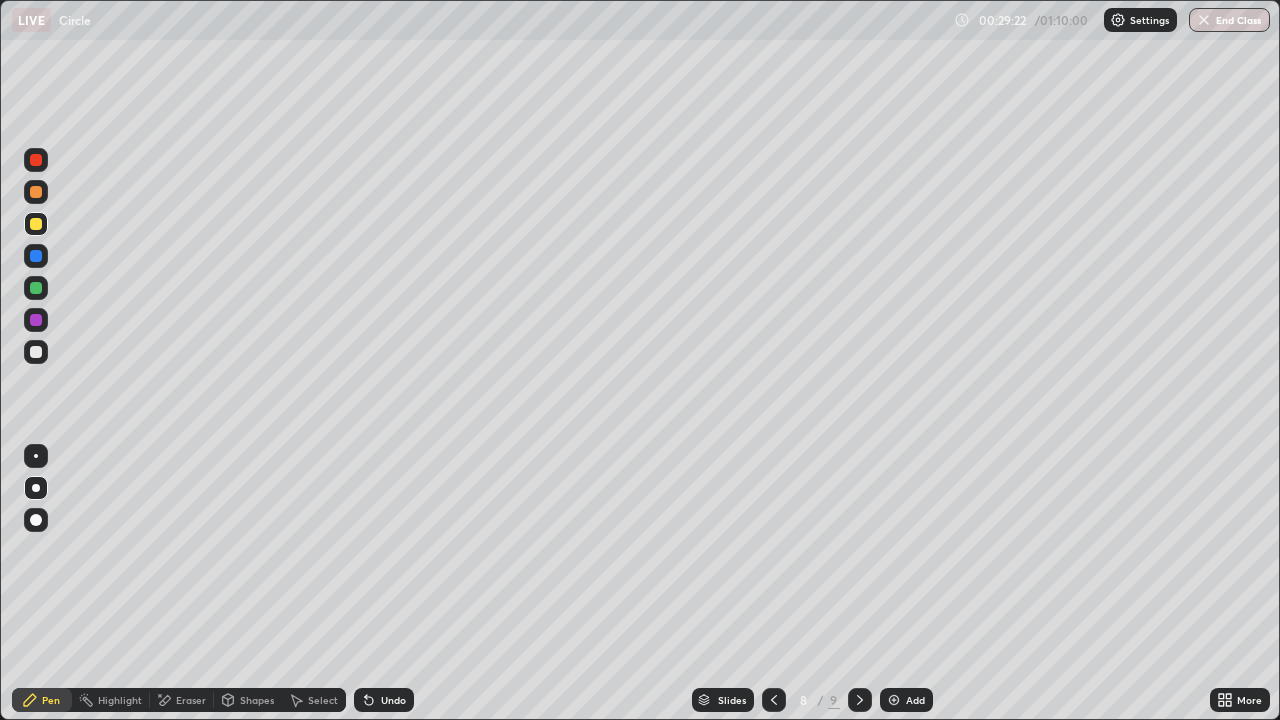 click 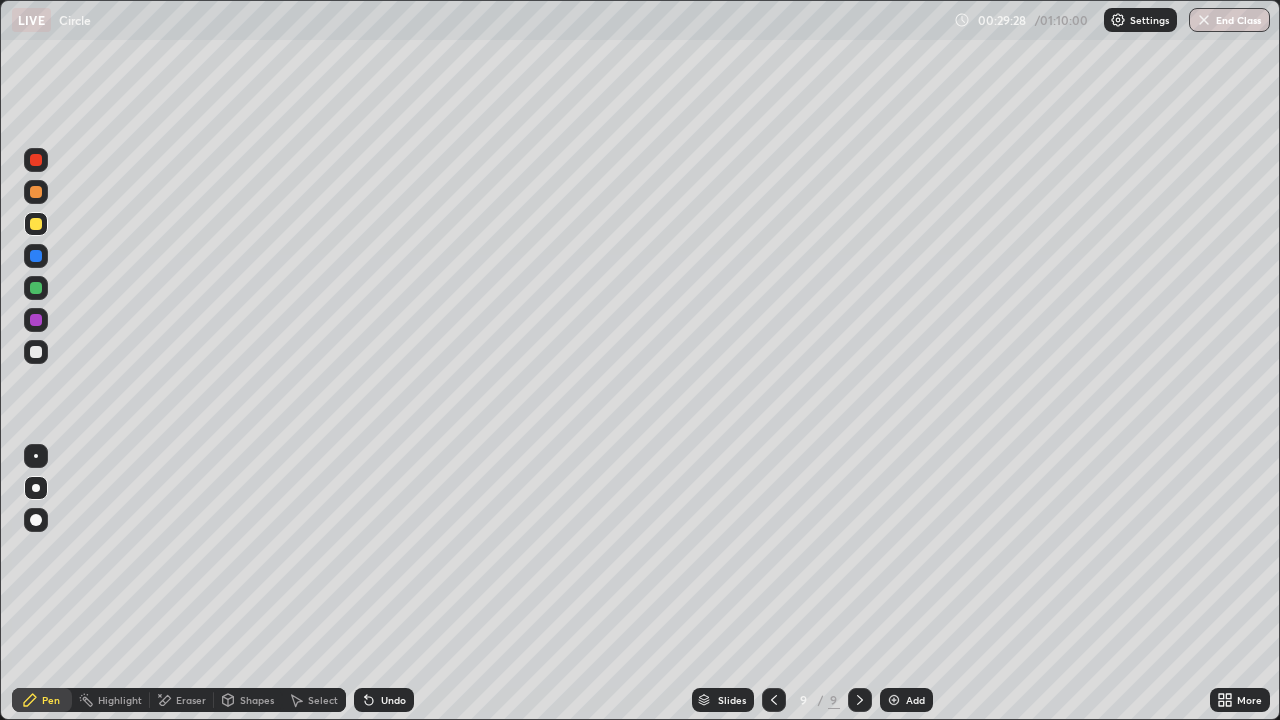 click at bounding box center [36, 352] 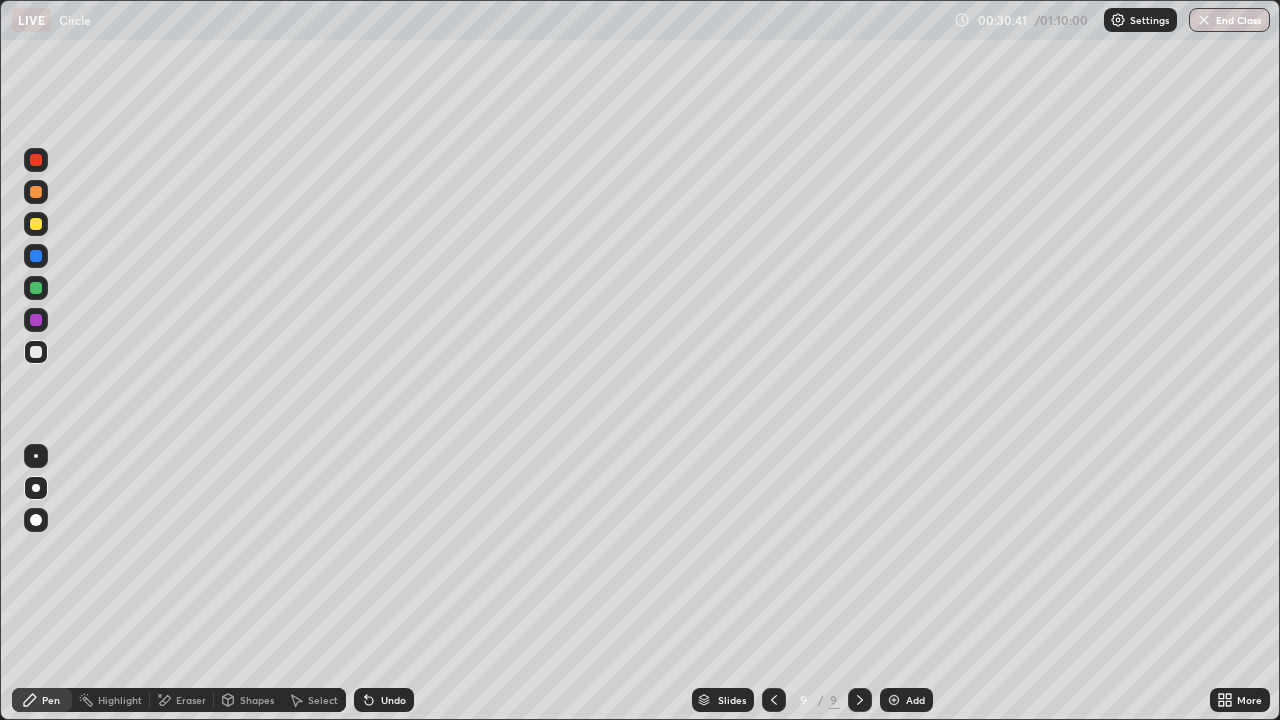 click at bounding box center (36, 224) 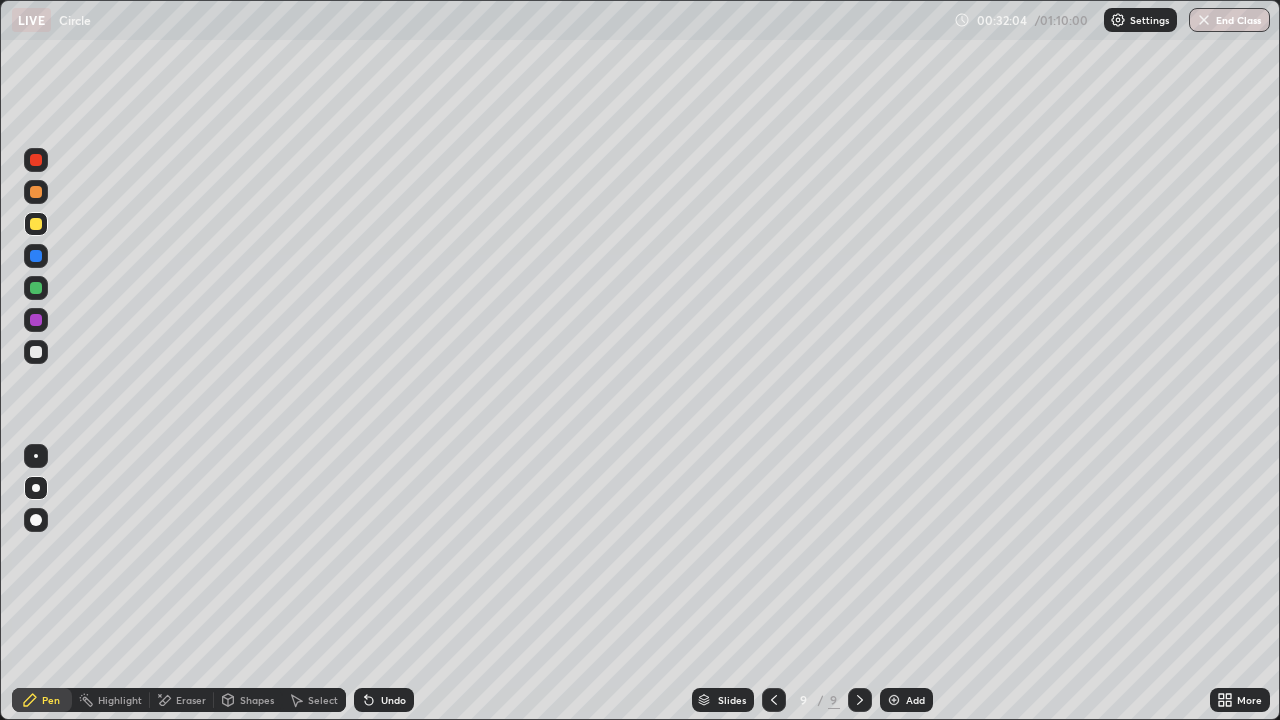 click at bounding box center (36, 288) 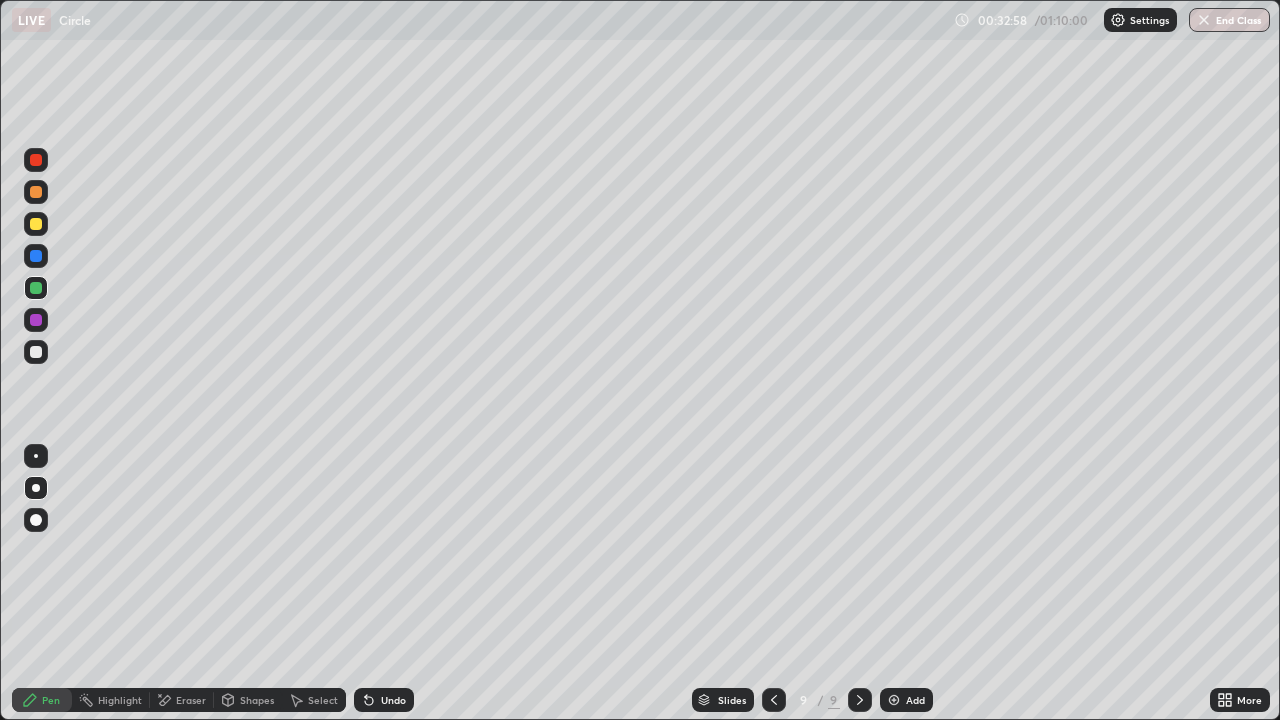 click at bounding box center [36, 224] 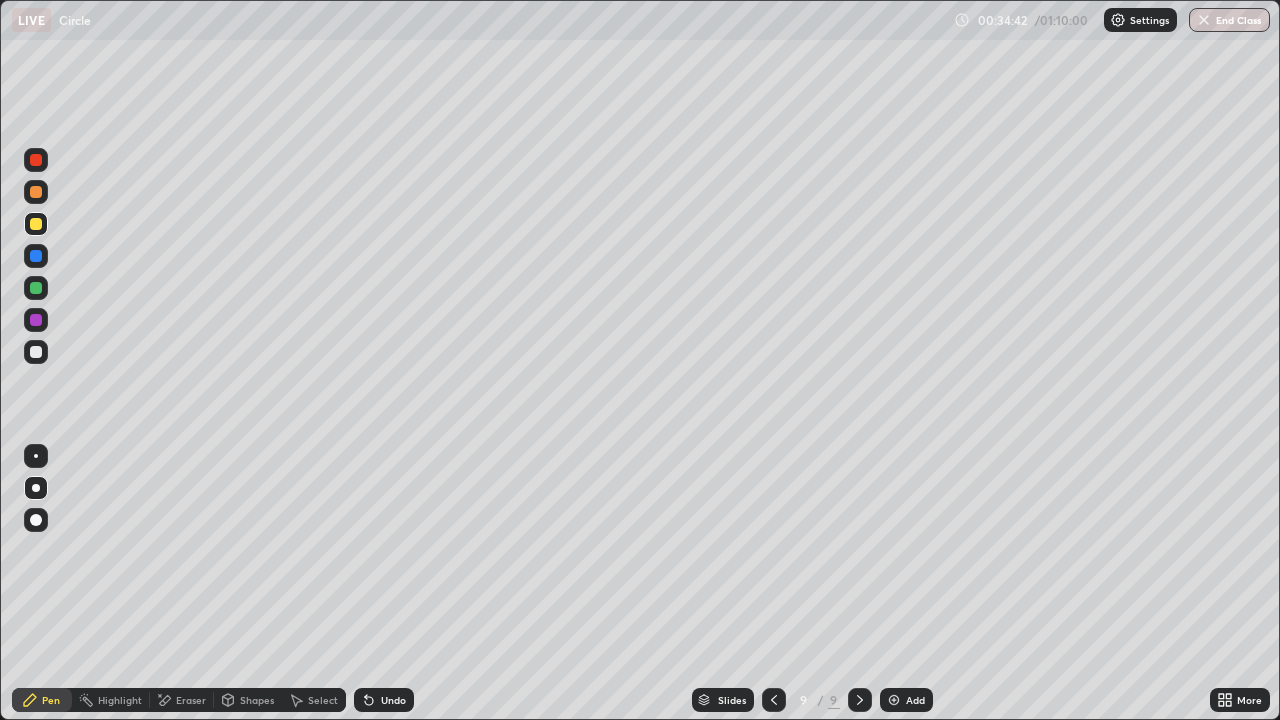 click at bounding box center [894, 700] 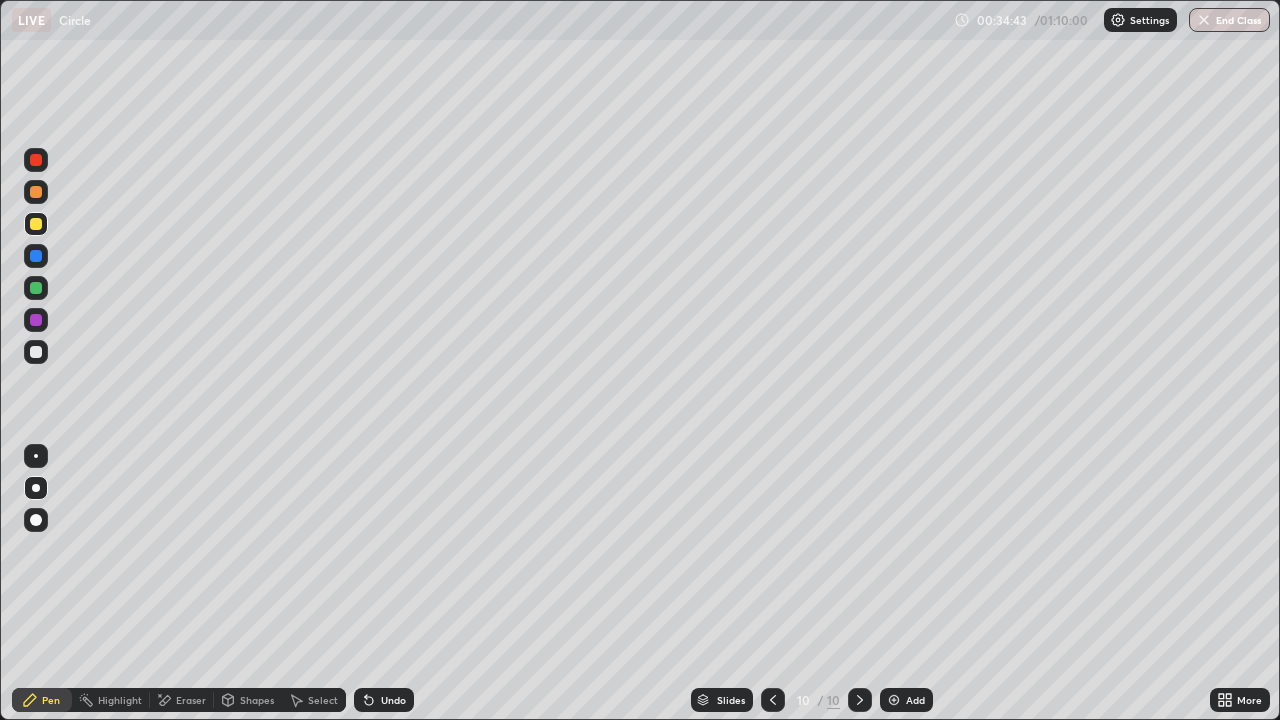 click at bounding box center [36, 352] 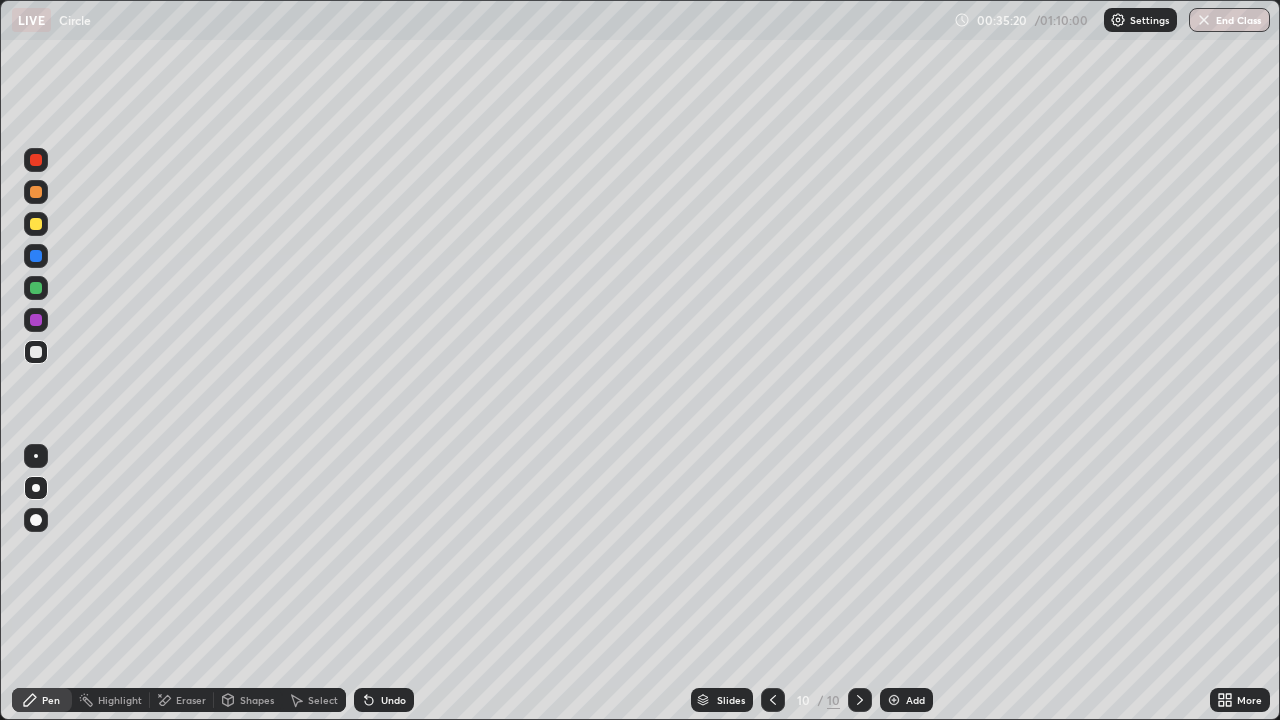 click on "Setting up your live class" at bounding box center (640, 360) 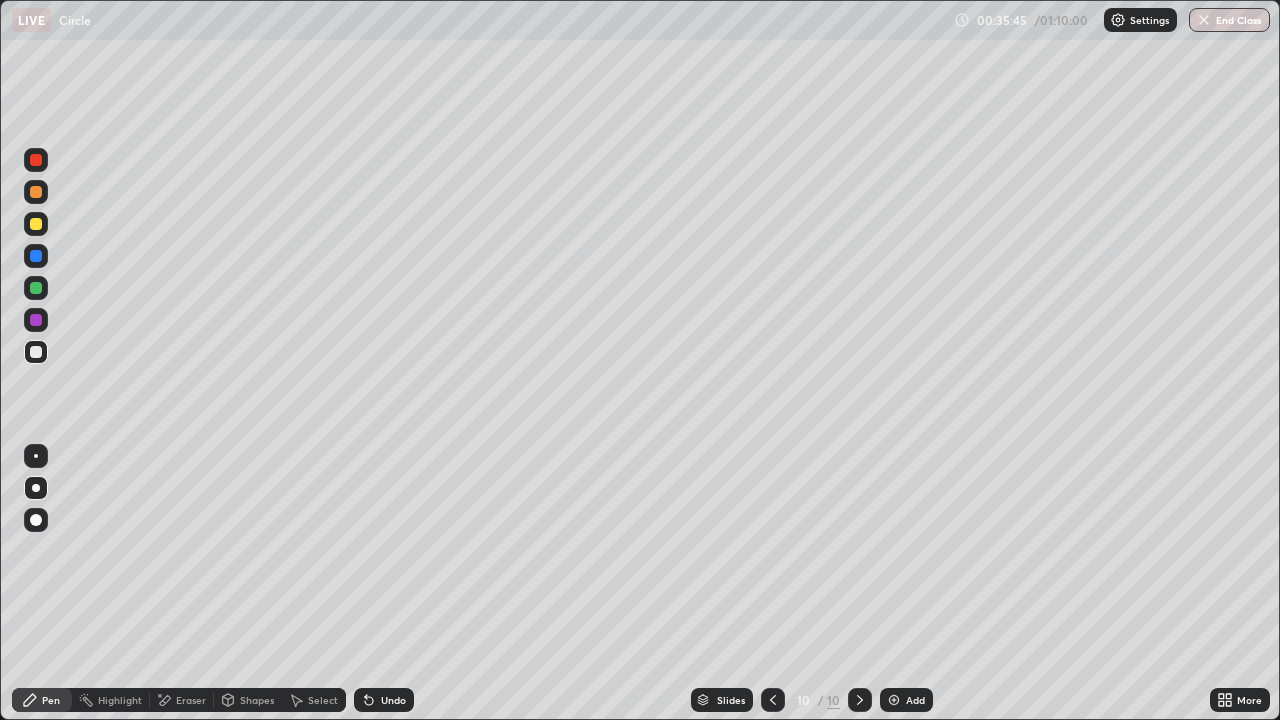 click at bounding box center [36, 224] 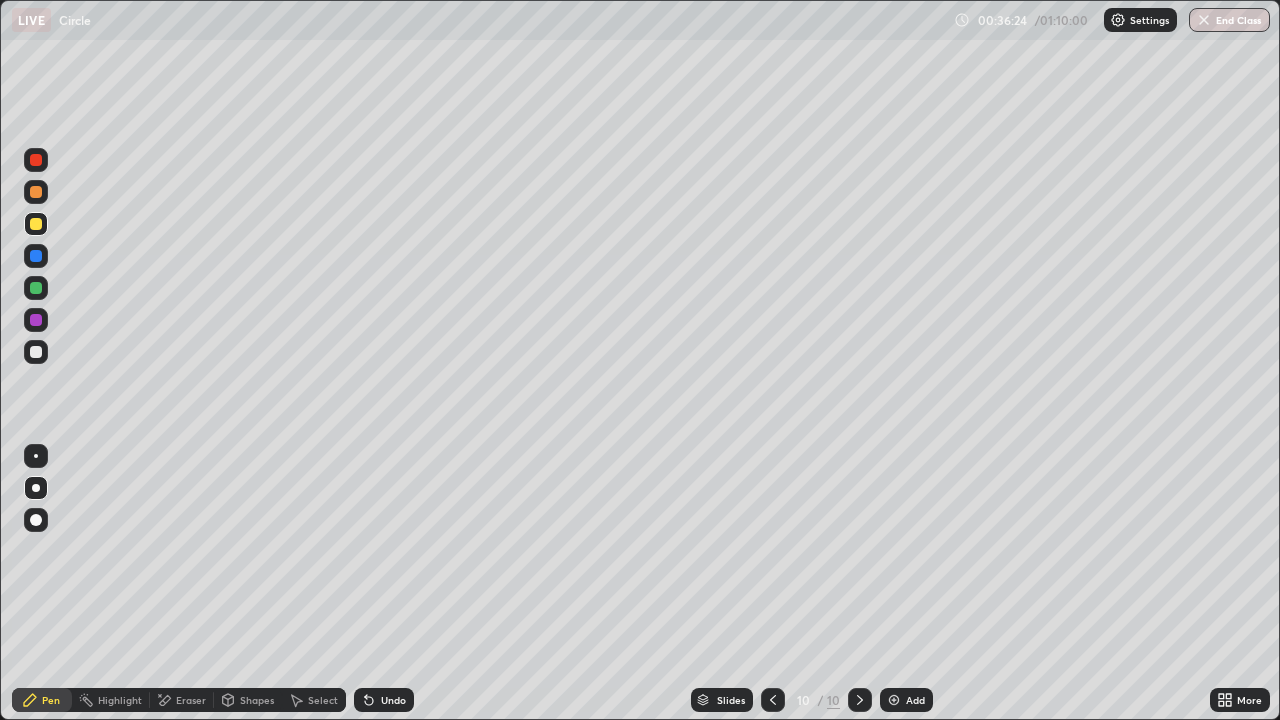 click at bounding box center (36, 352) 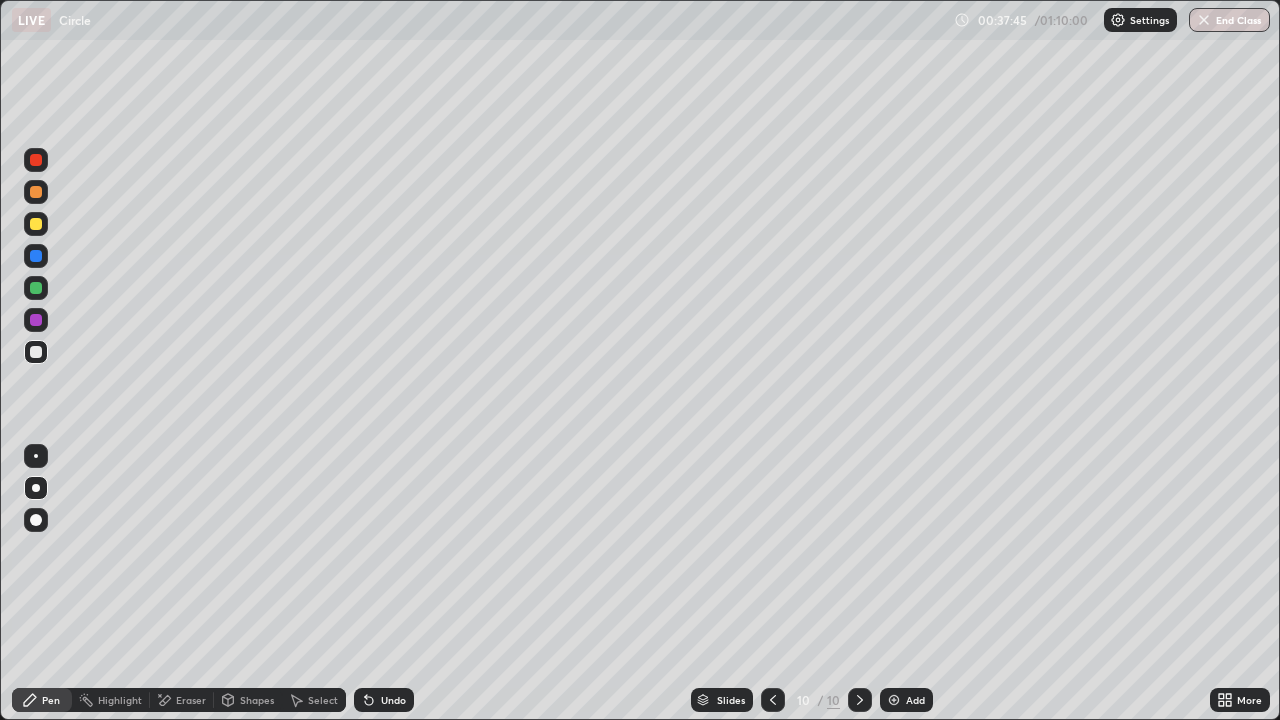 click at bounding box center (36, 224) 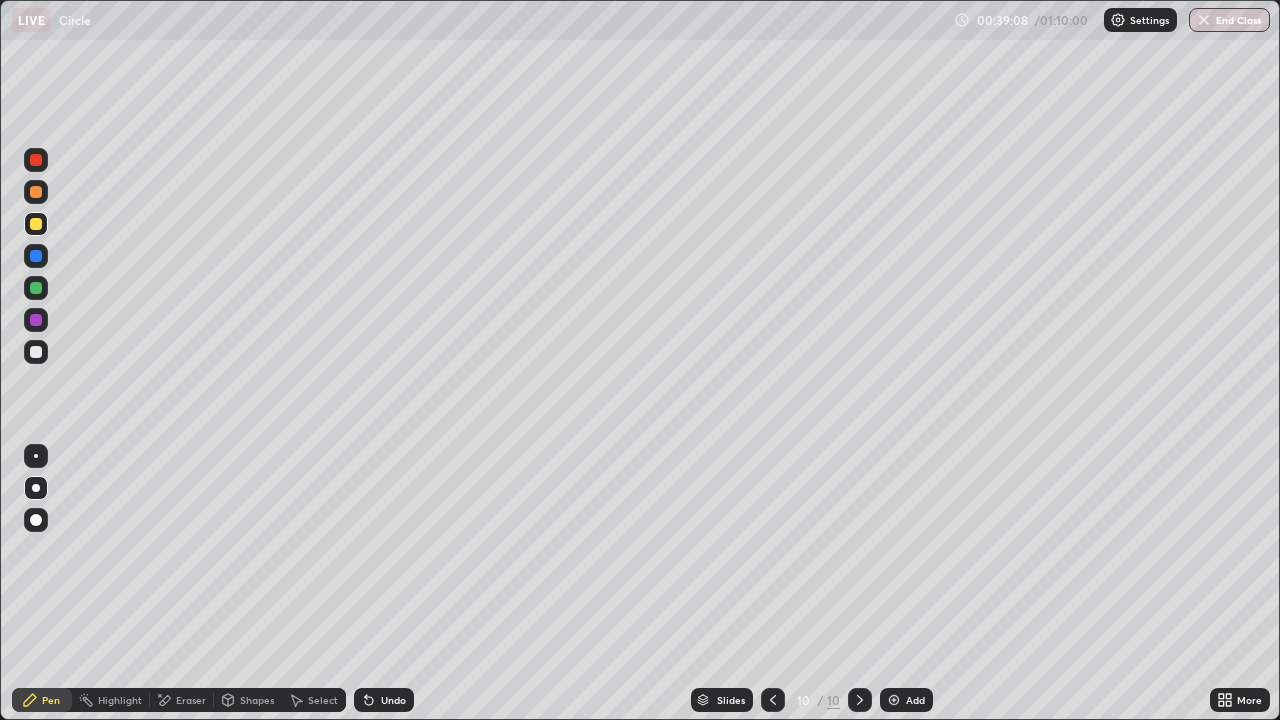 click on "Add" at bounding box center (915, 700) 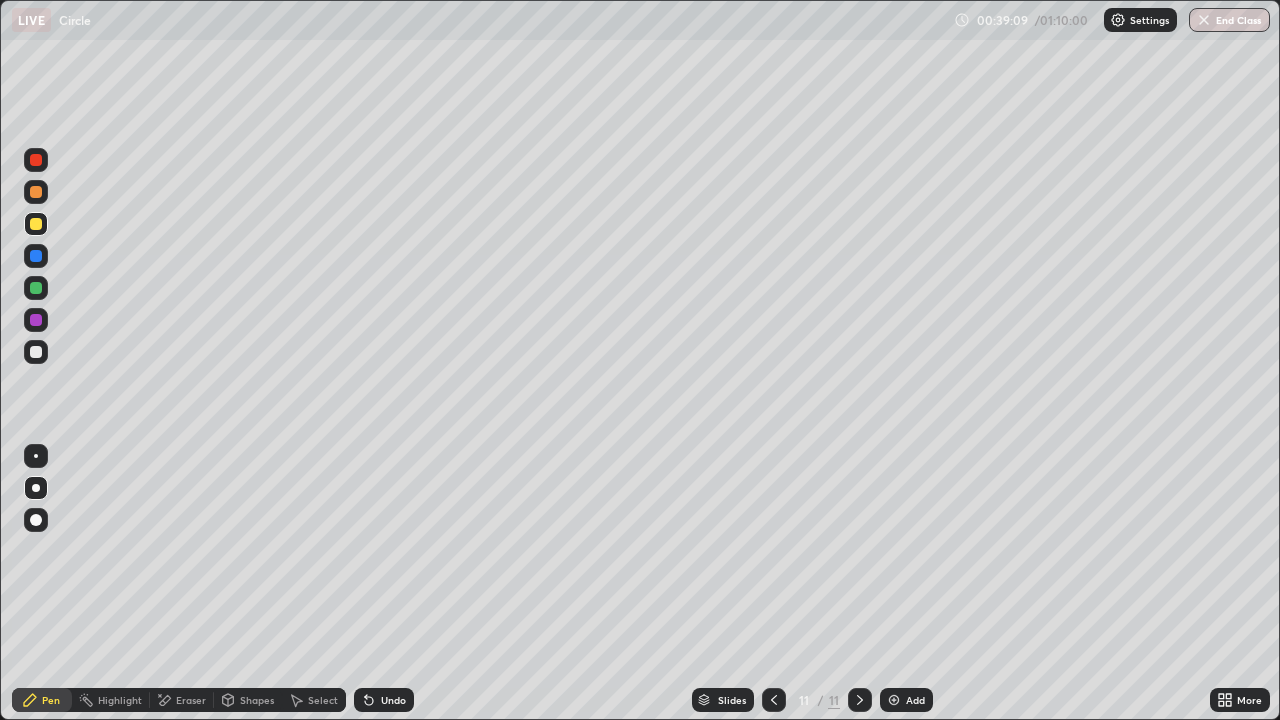 click at bounding box center [36, 352] 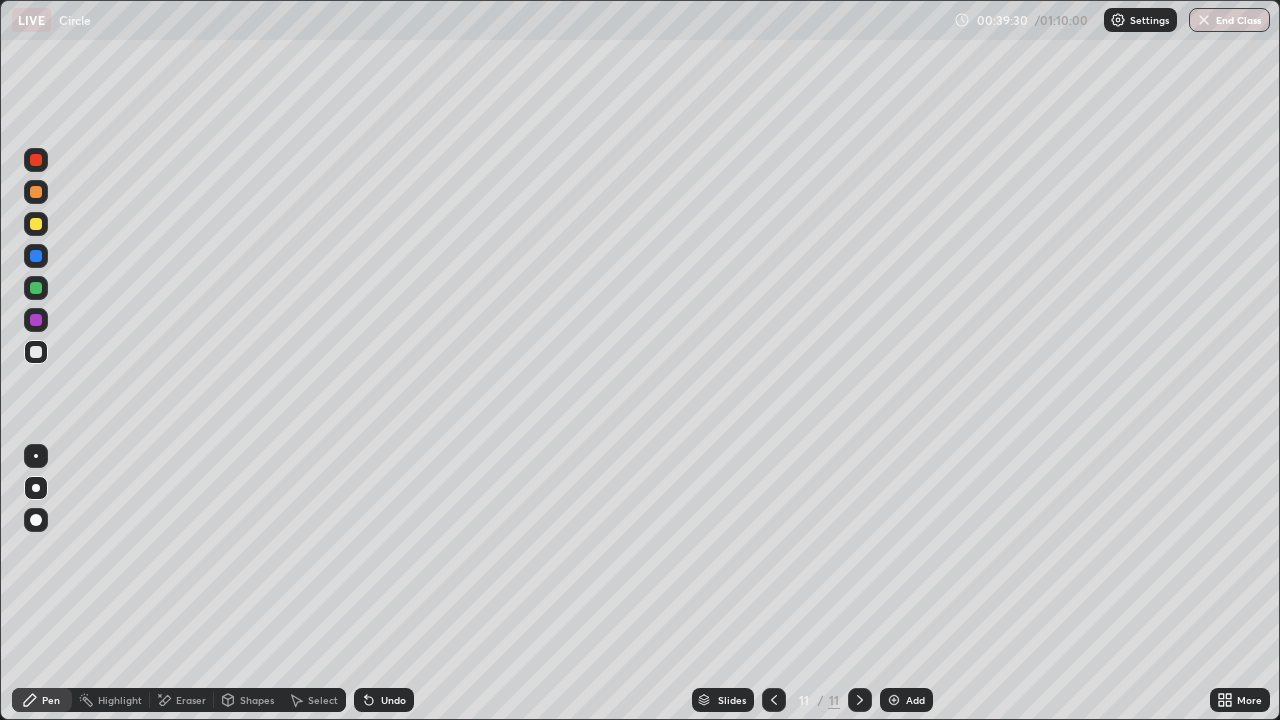 click at bounding box center (36, 224) 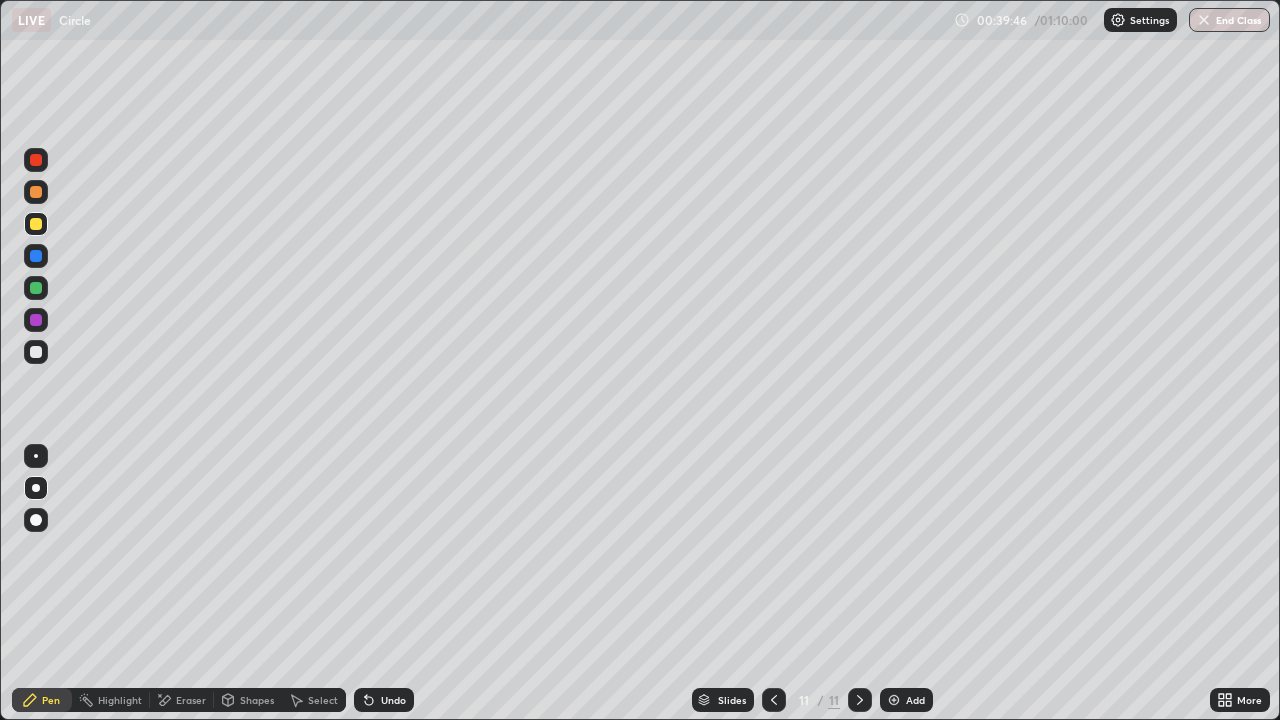 click on "Undo" at bounding box center (393, 700) 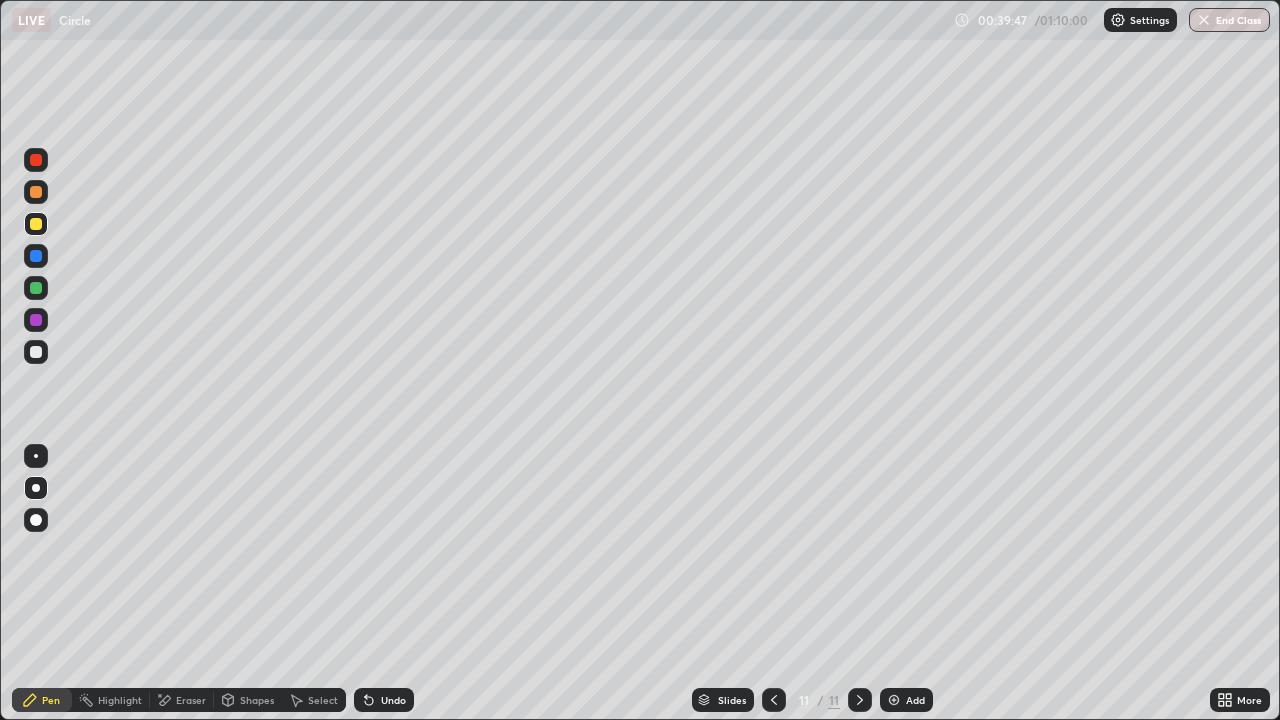 click on "Undo" at bounding box center (384, 700) 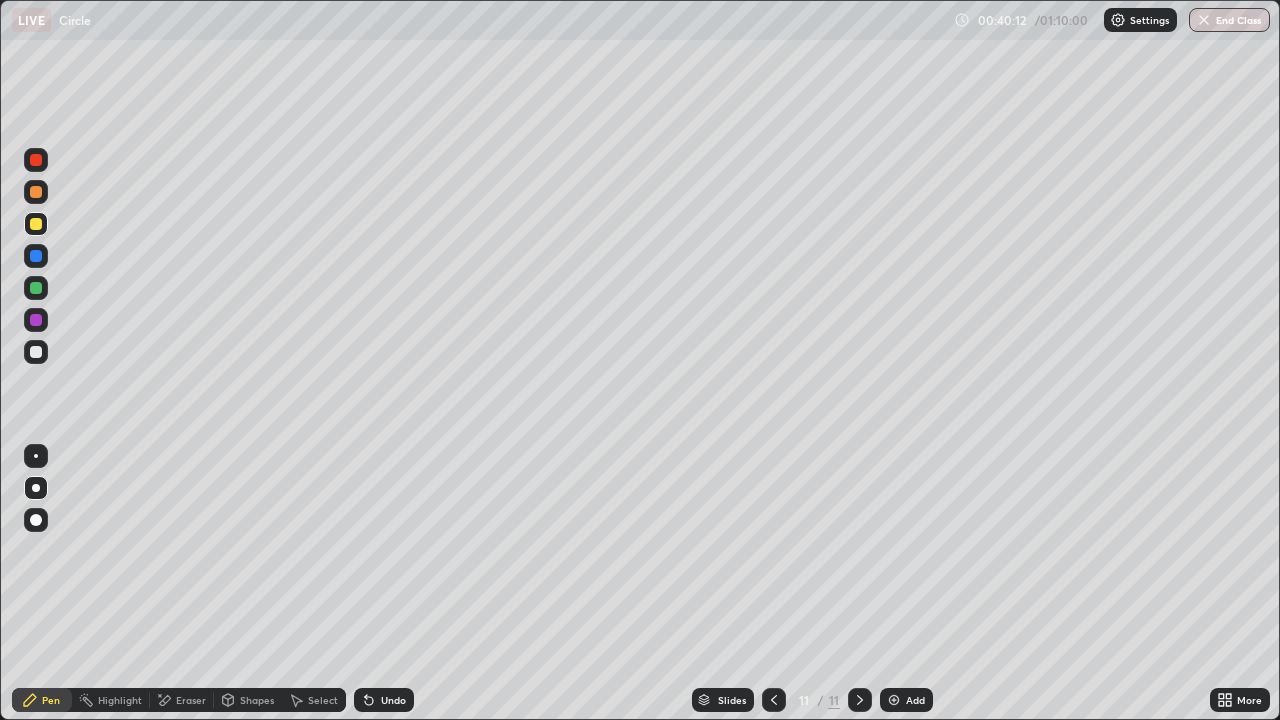 click at bounding box center (36, 288) 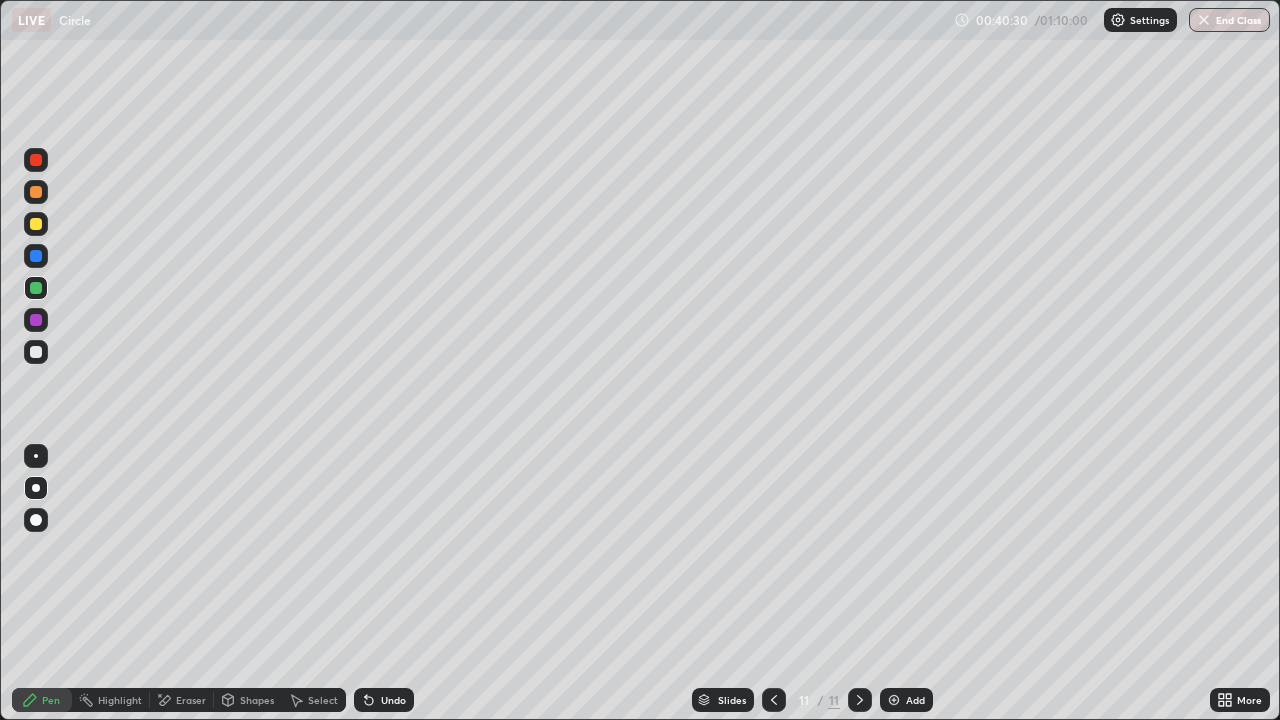 click on "Eraser" at bounding box center [191, 700] 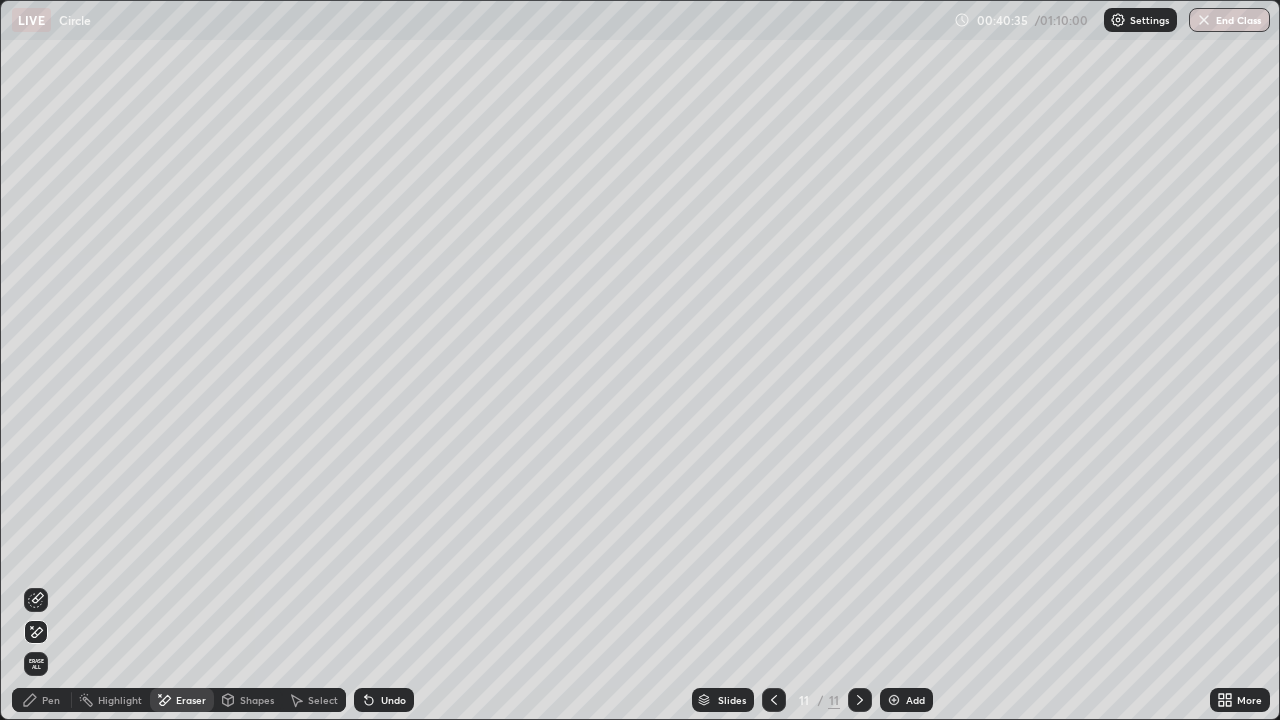 click on "Pen" at bounding box center (51, 700) 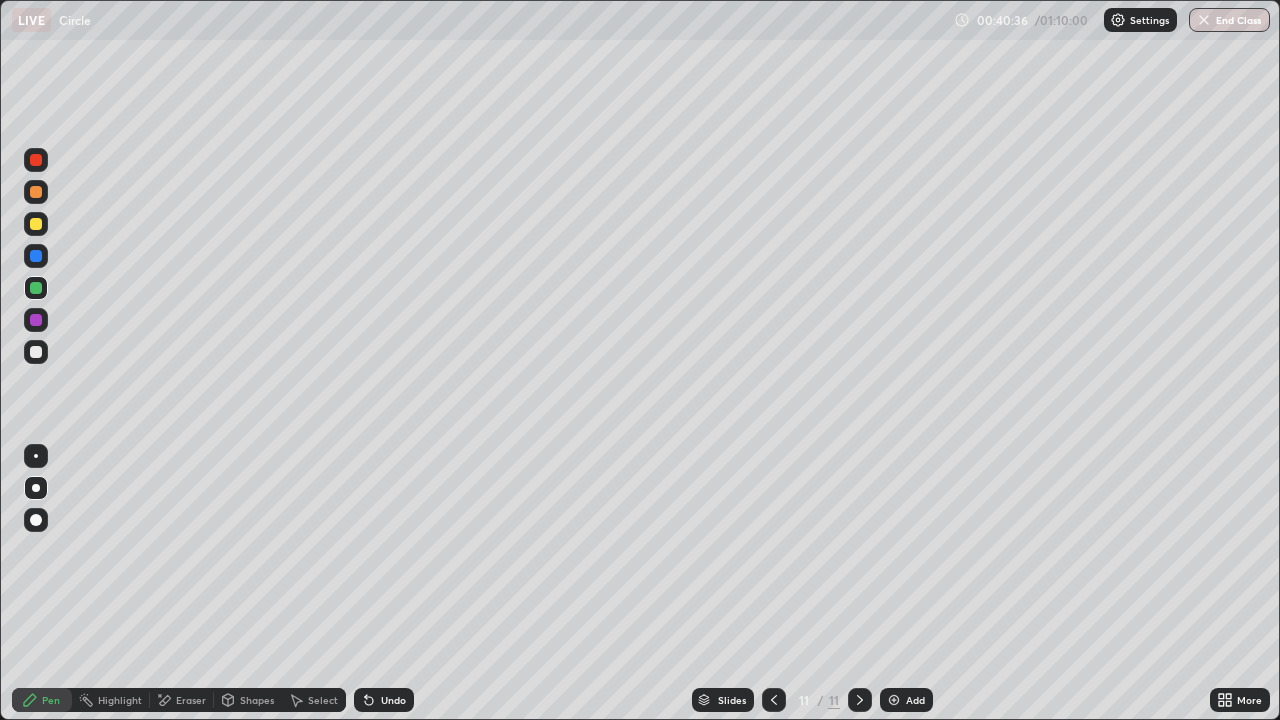 click at bounding box center (36, 224) 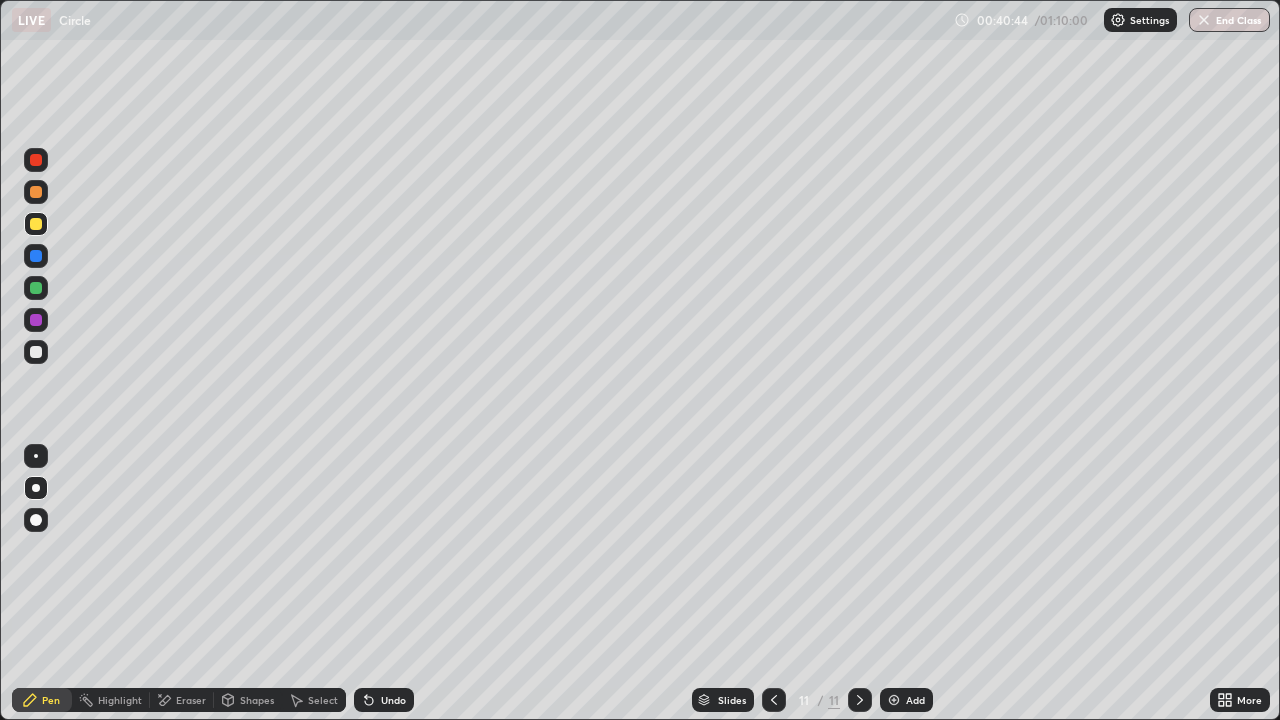 click at bounding box center (36, 288) 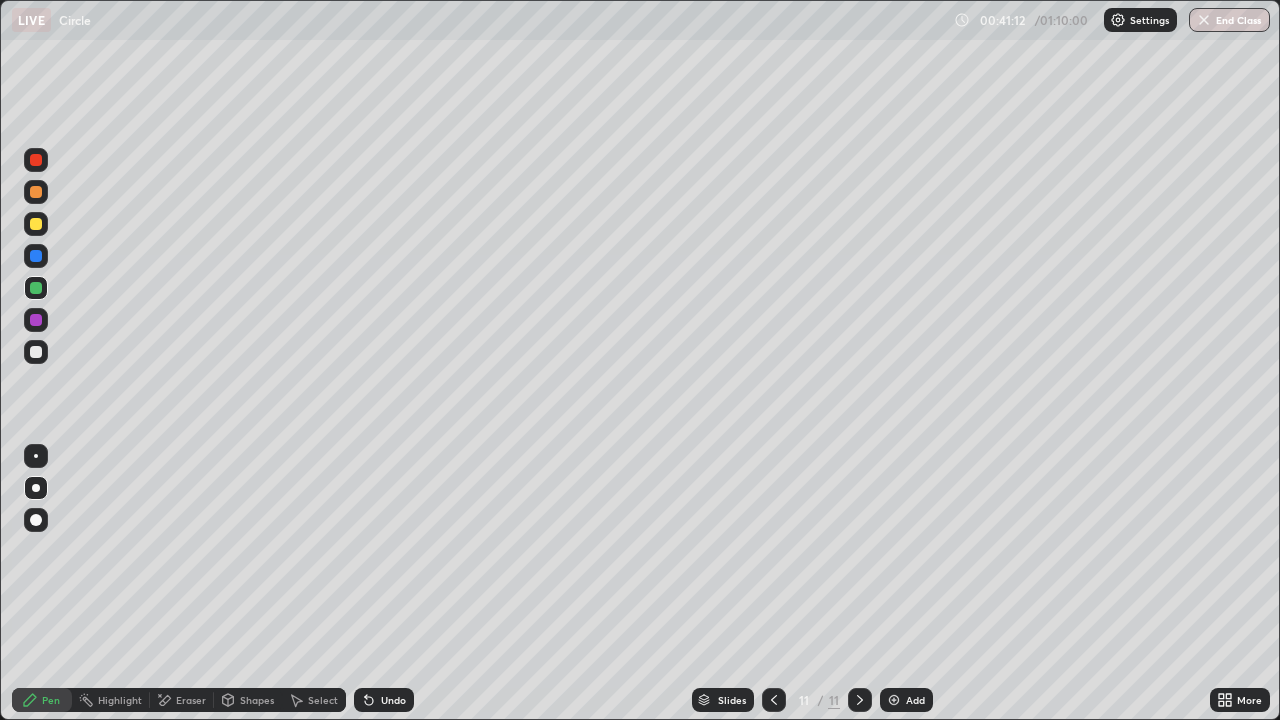 click on "Undo" at bounding box center [393, 700] 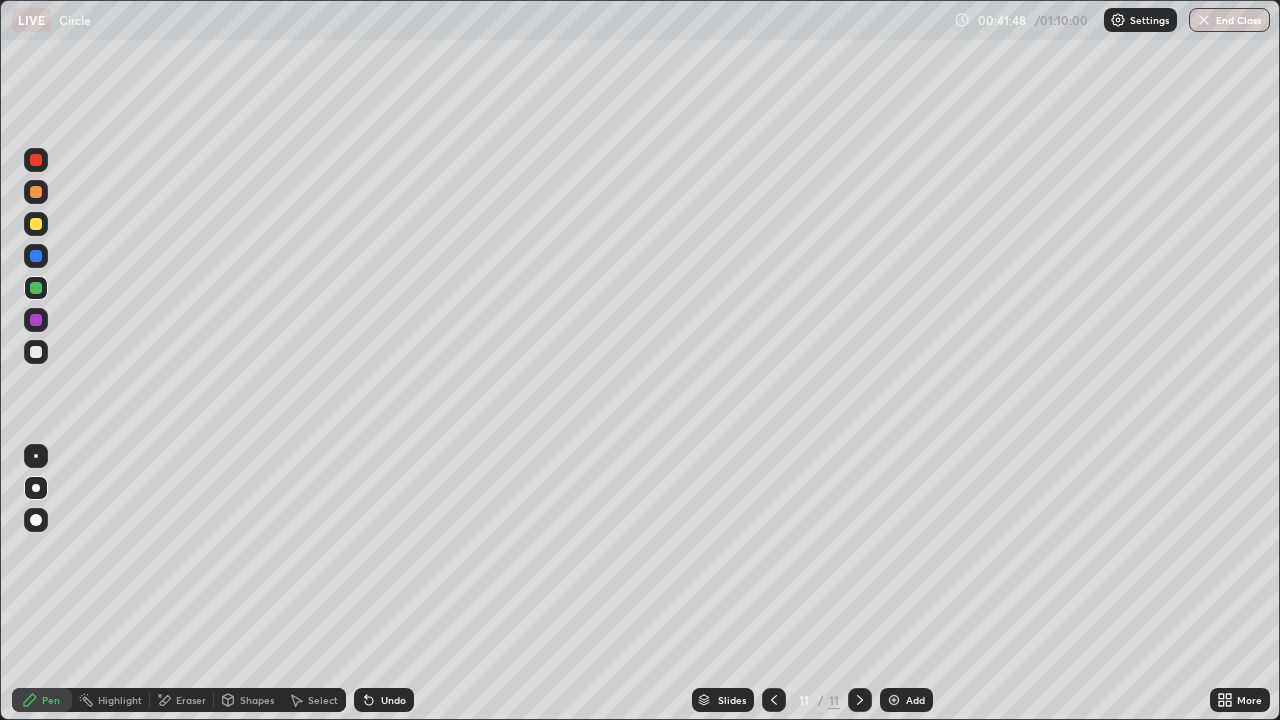 click at bounding box center [36, 352] 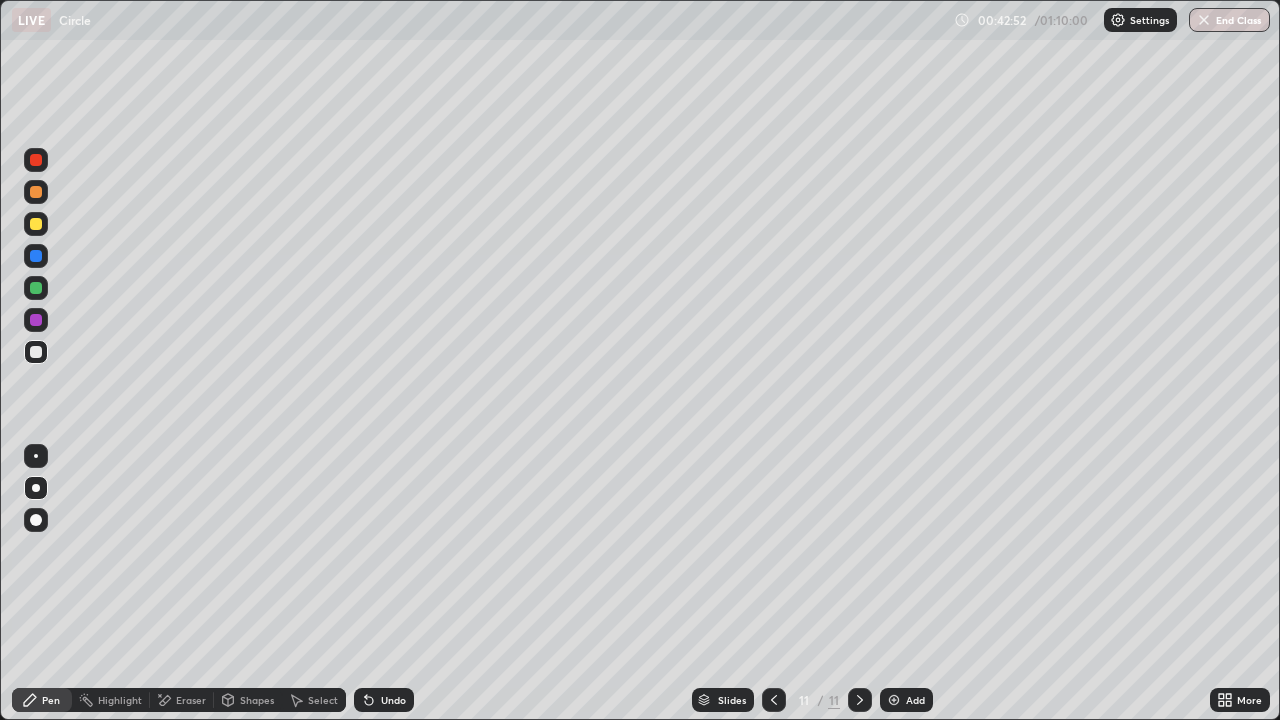 click on "Add" at bounding box center [915, 700] 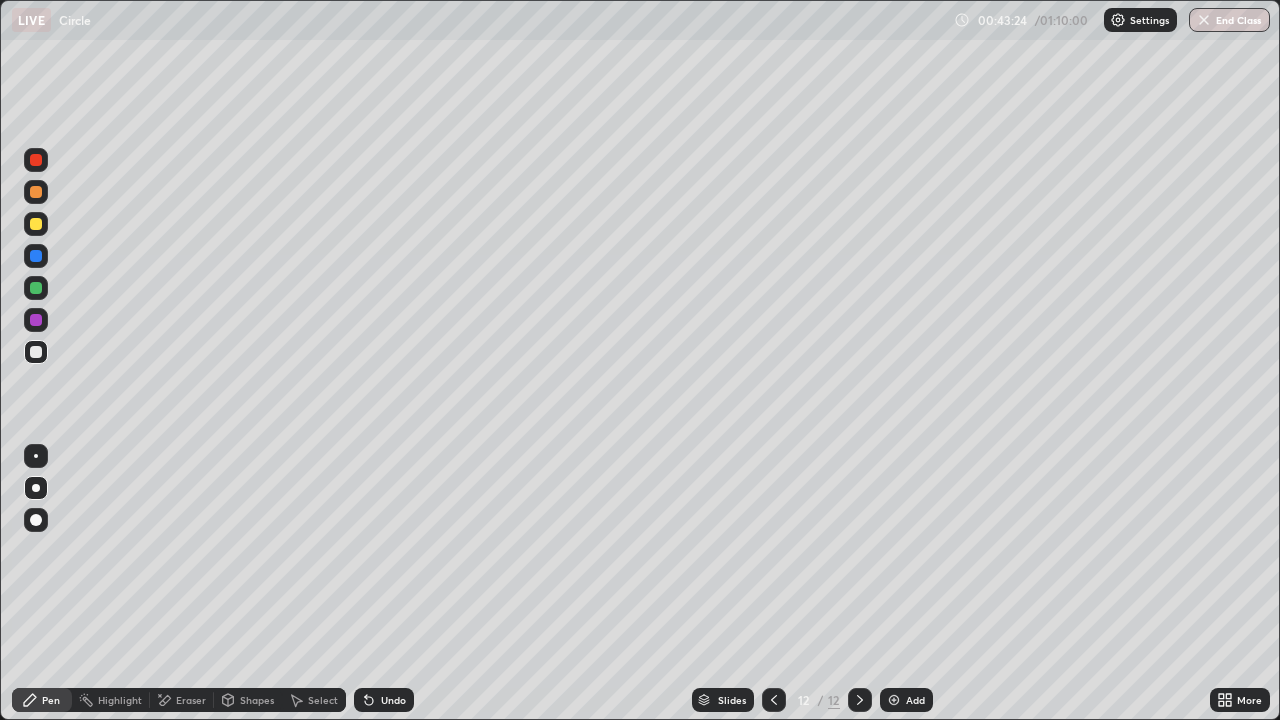 click on "Undo" at bounding box center [384, 700] 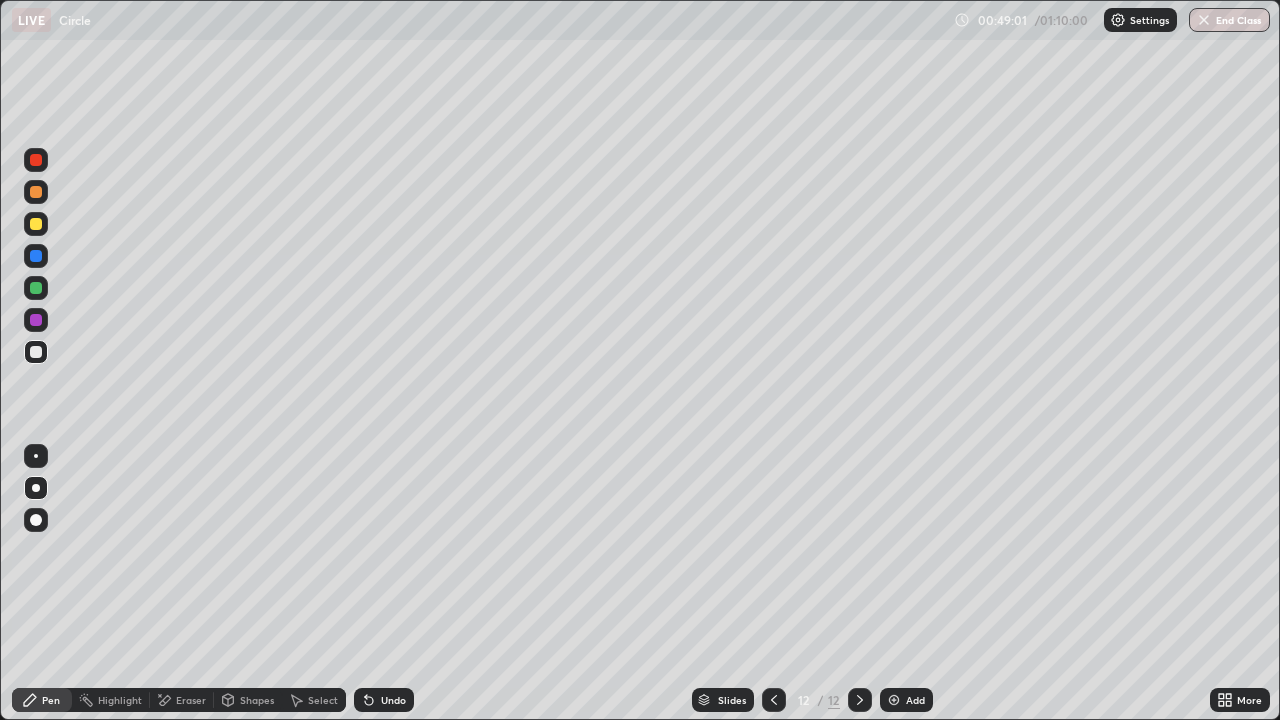 click at bounding box center [894, 700] 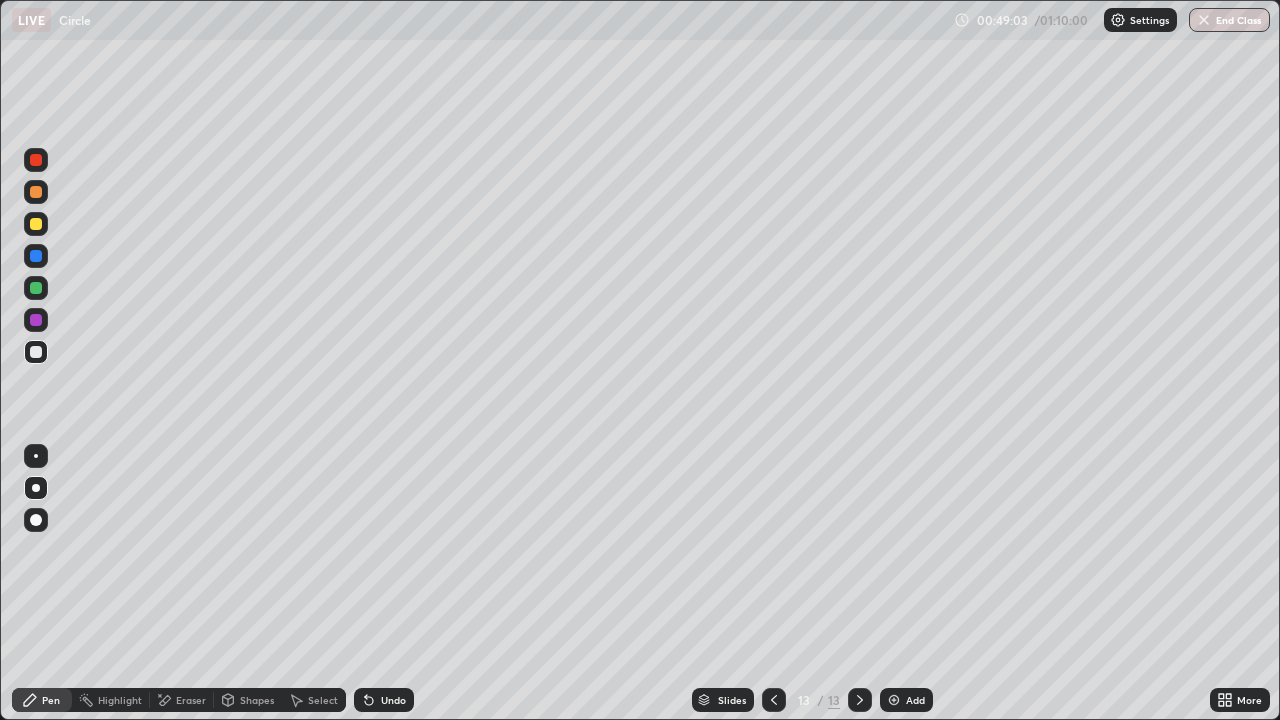 click at bounding box center [36, 224] 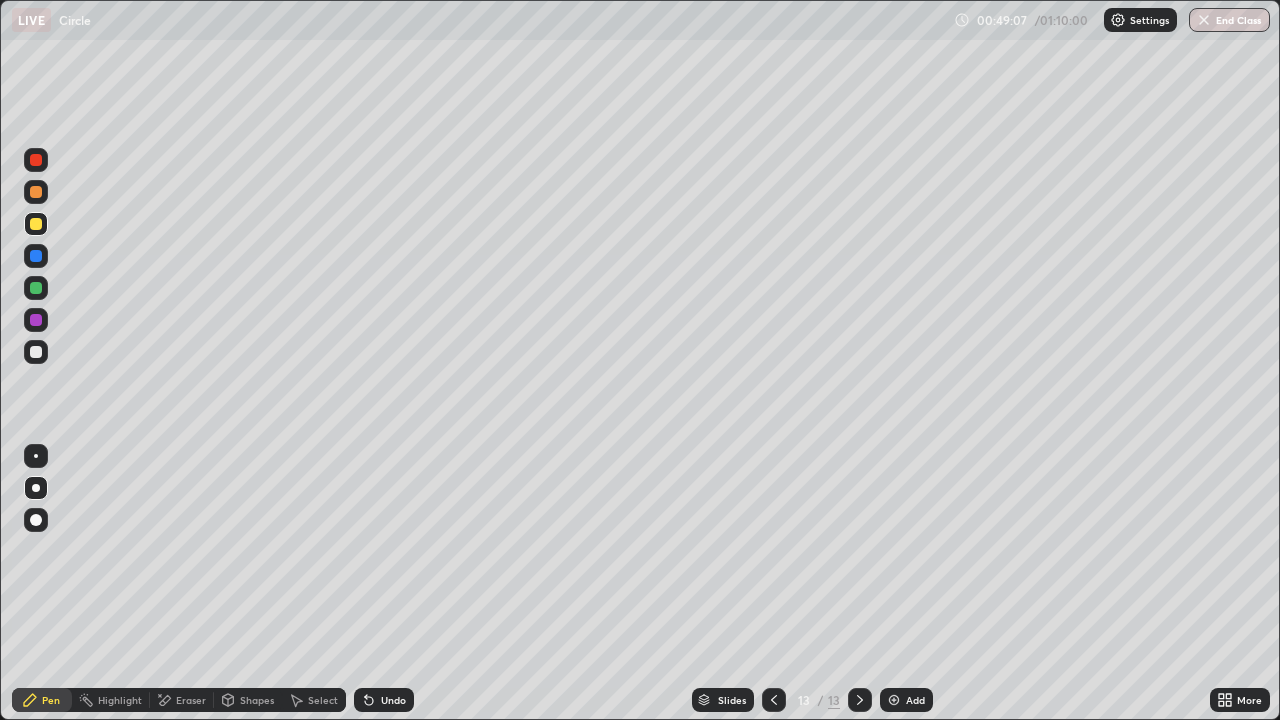 click 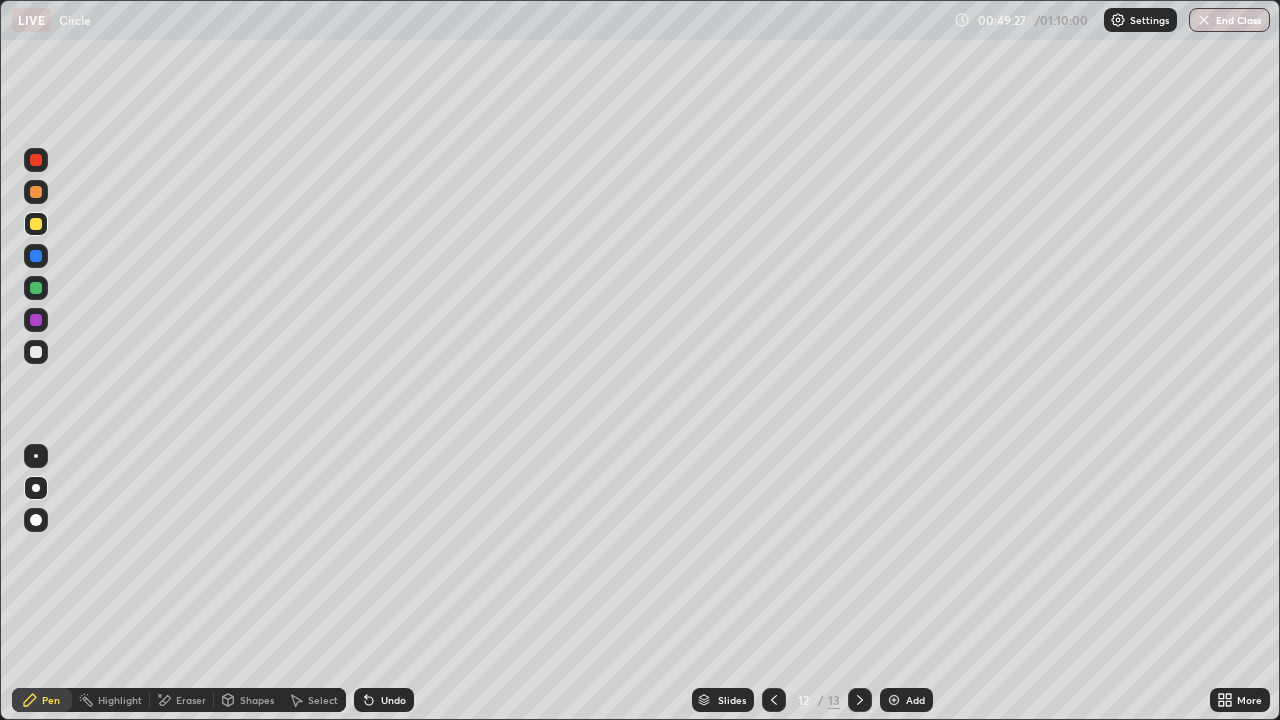 click 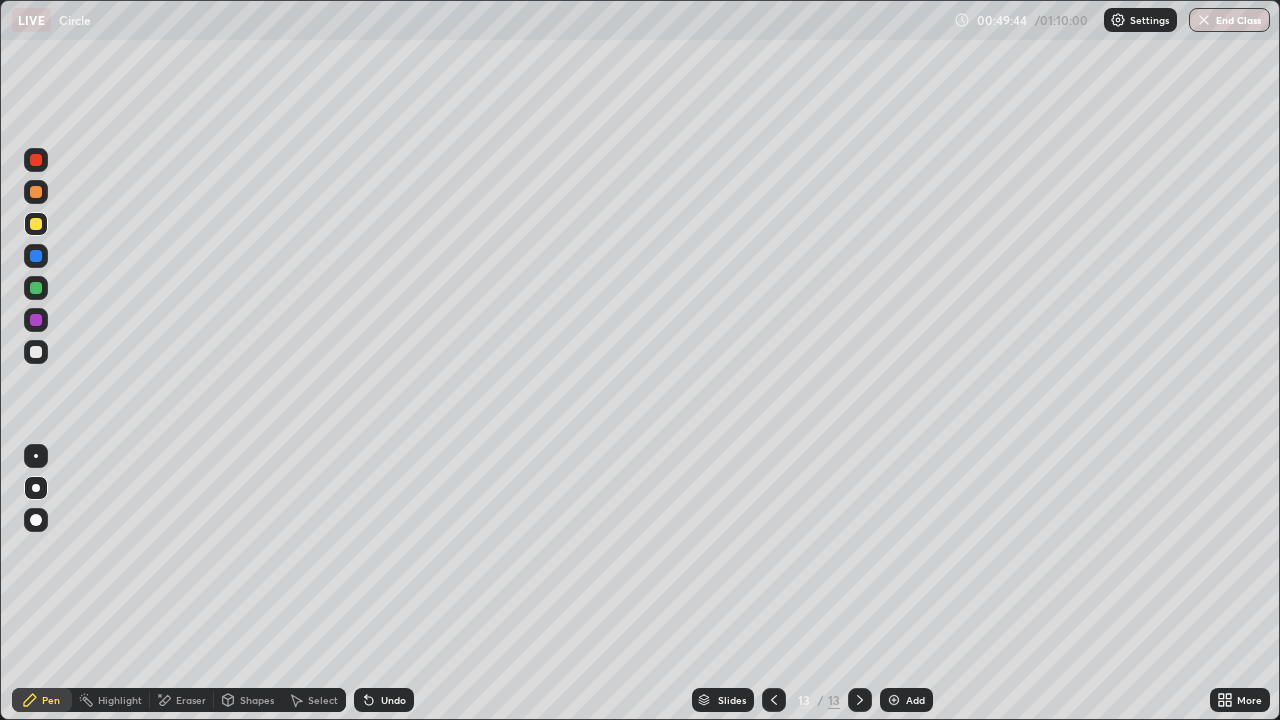click on "Undo" at bounding box center [393, 700] 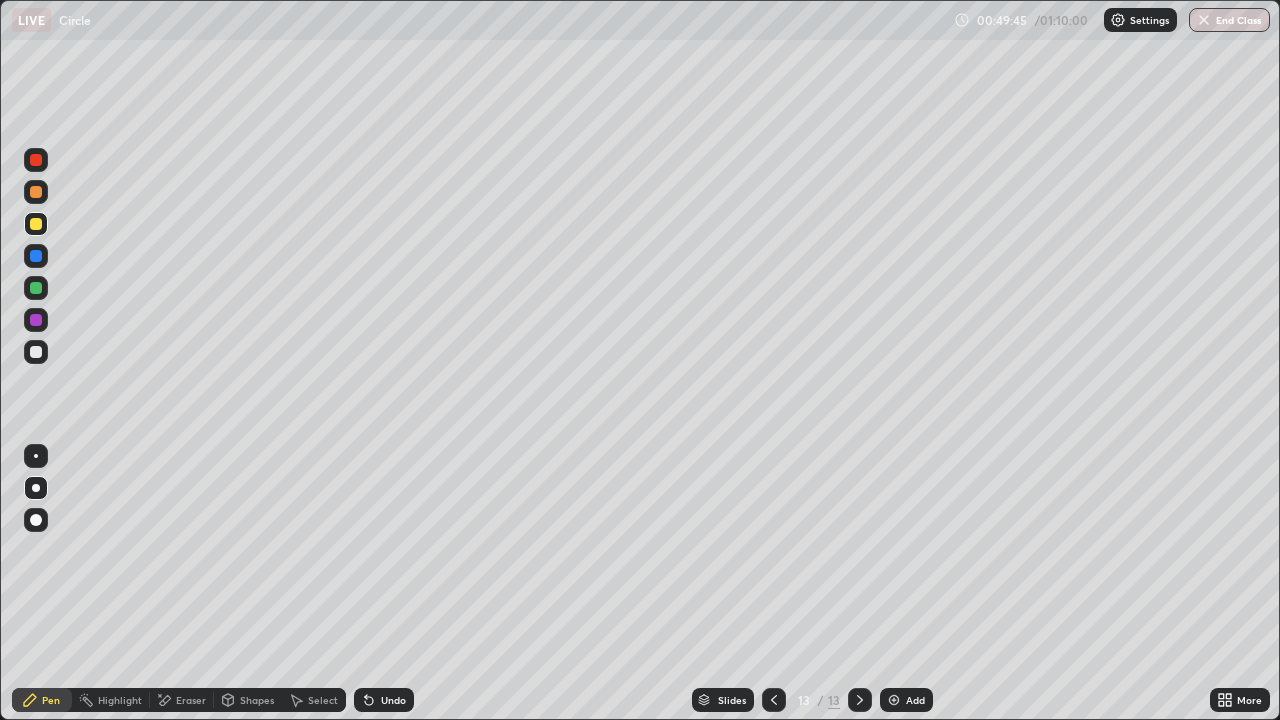 click on "Undo" at bounding box center (393, 700) 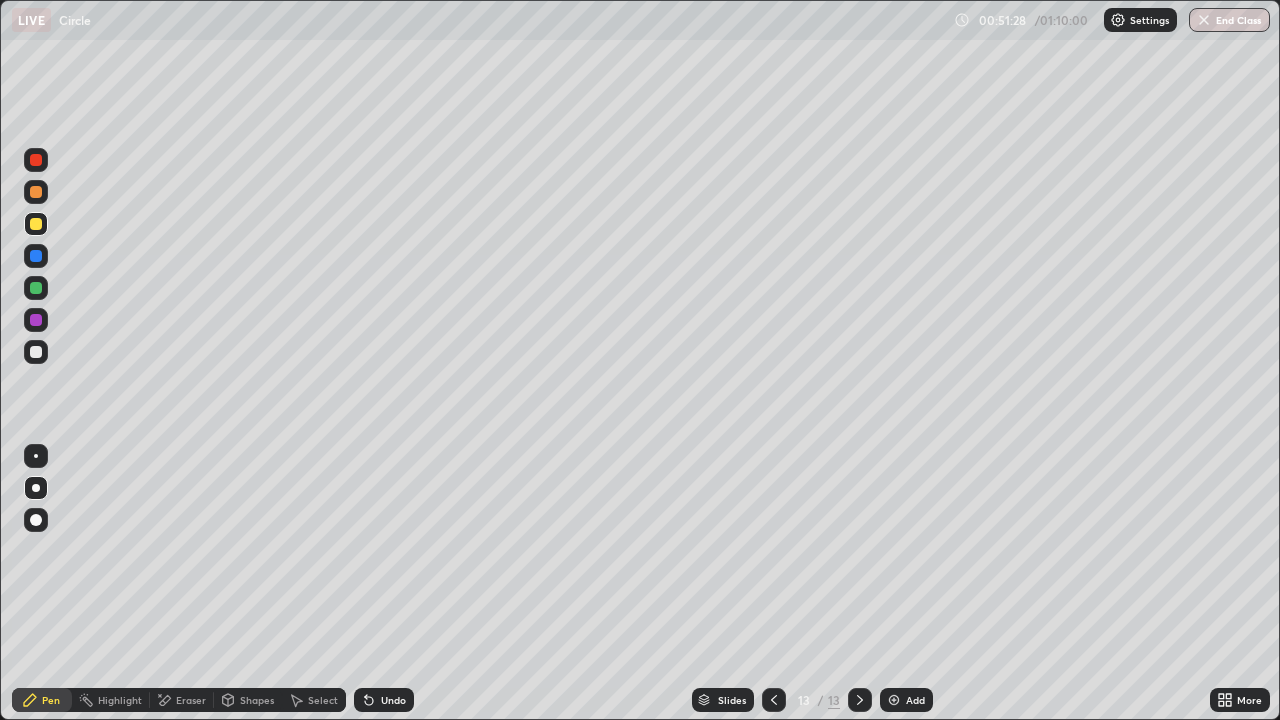 click at bounding box center (36, 352) 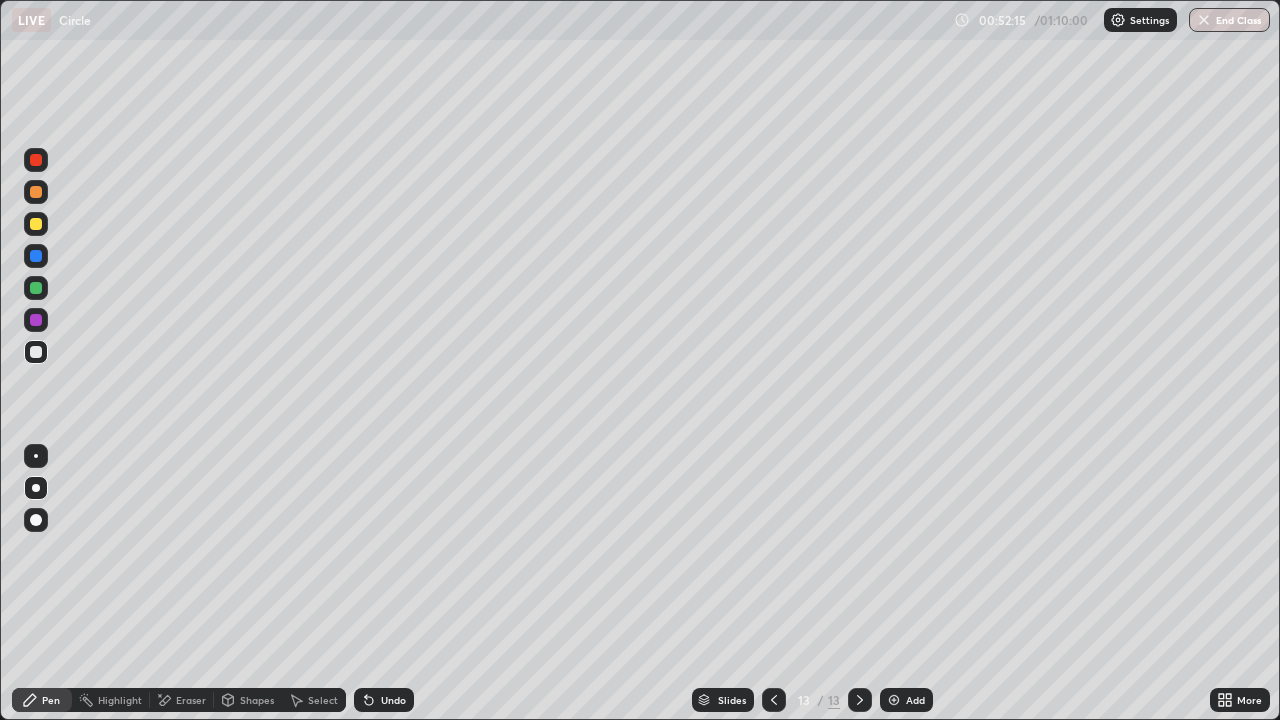 click 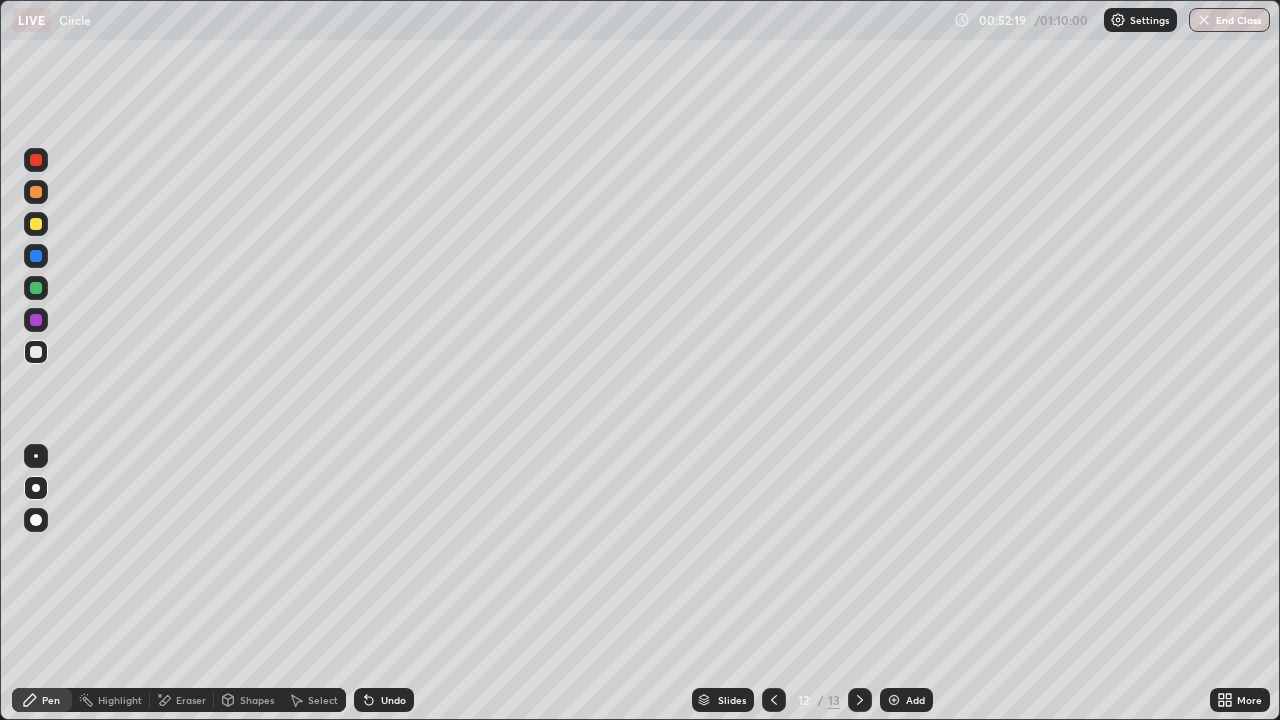 click 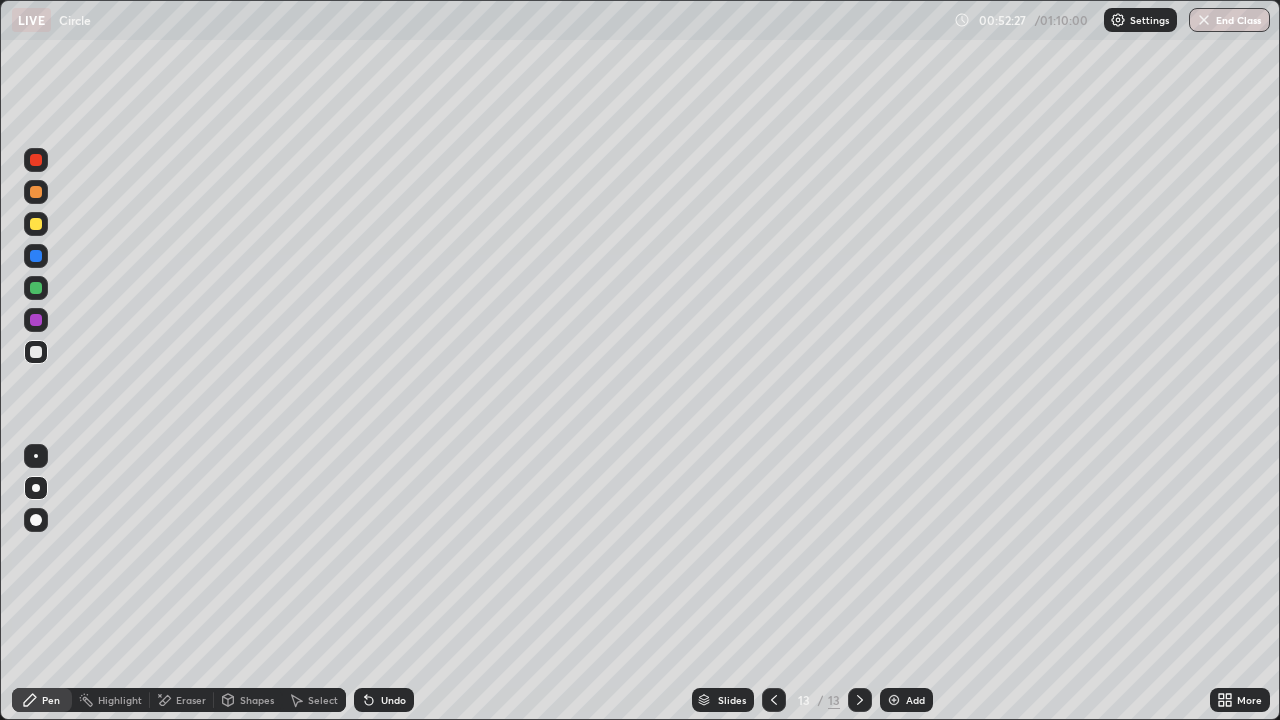 click on "Eraser" at bounding box center (182, 700) 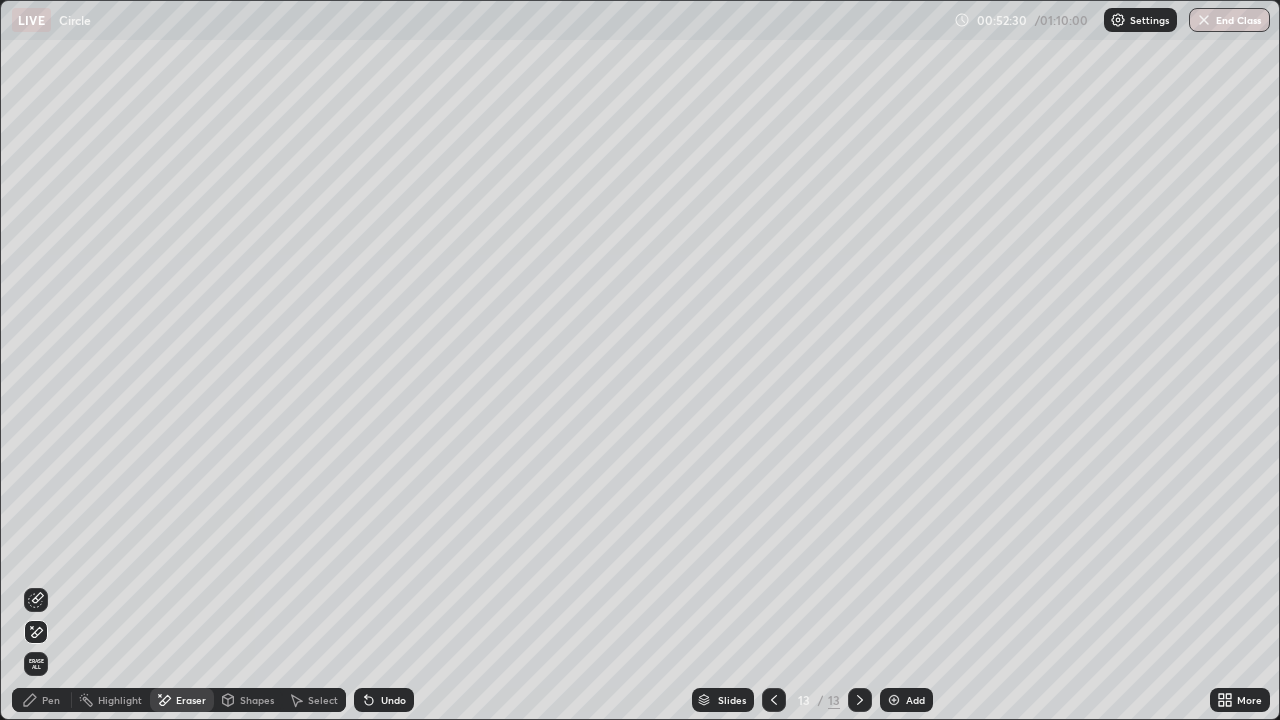 click on "Undo" at bounding box center [393, 700] 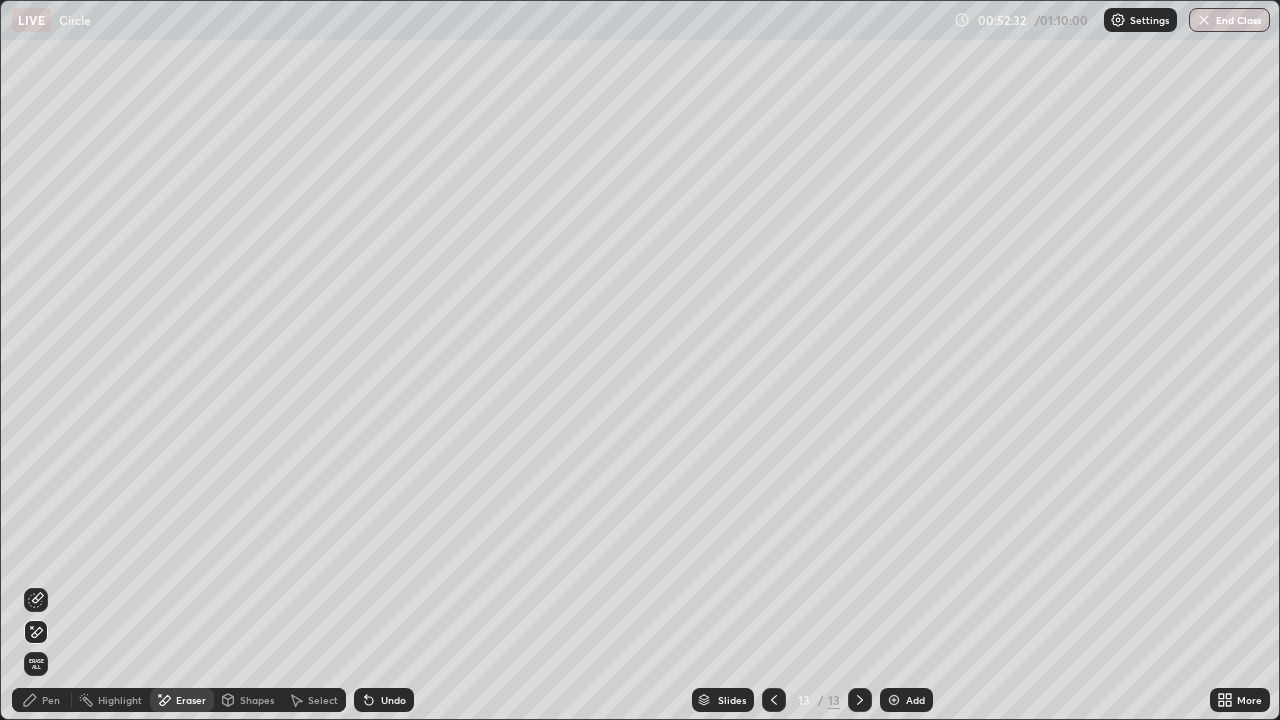 click on "Undo" at bounding box center [393, 700] 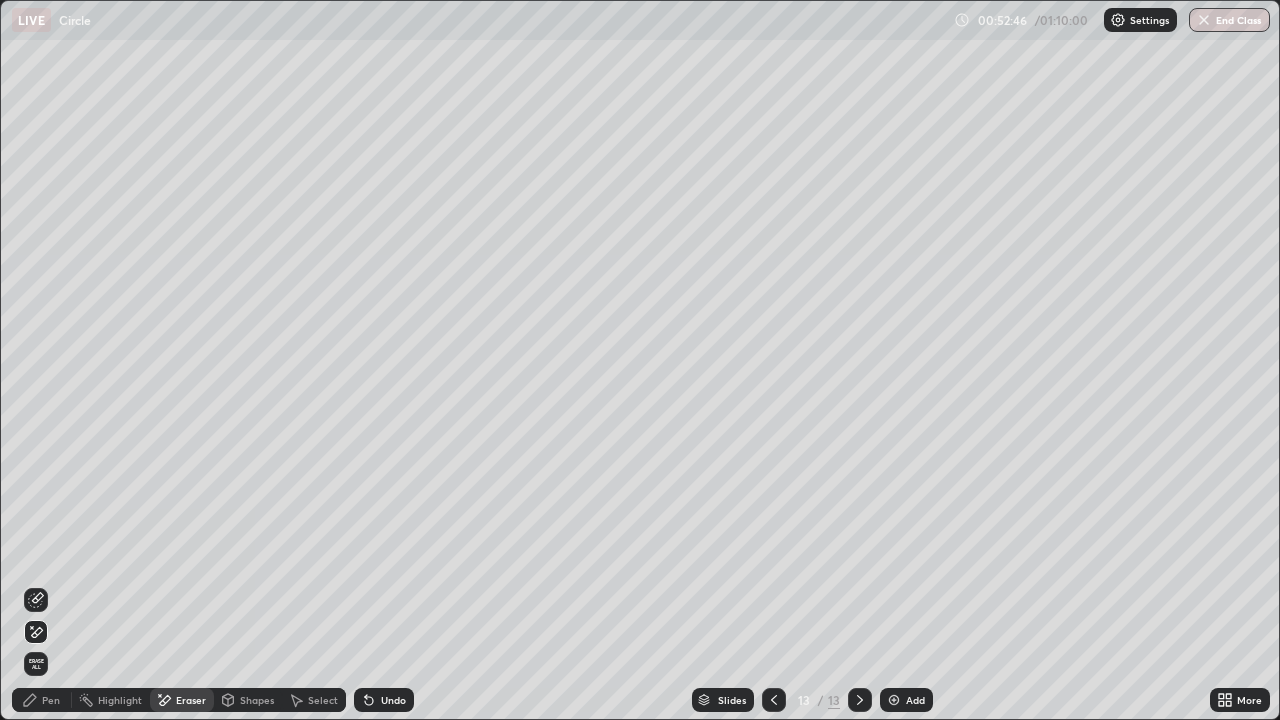 click on "Pen" at bounding box center [42, 700] 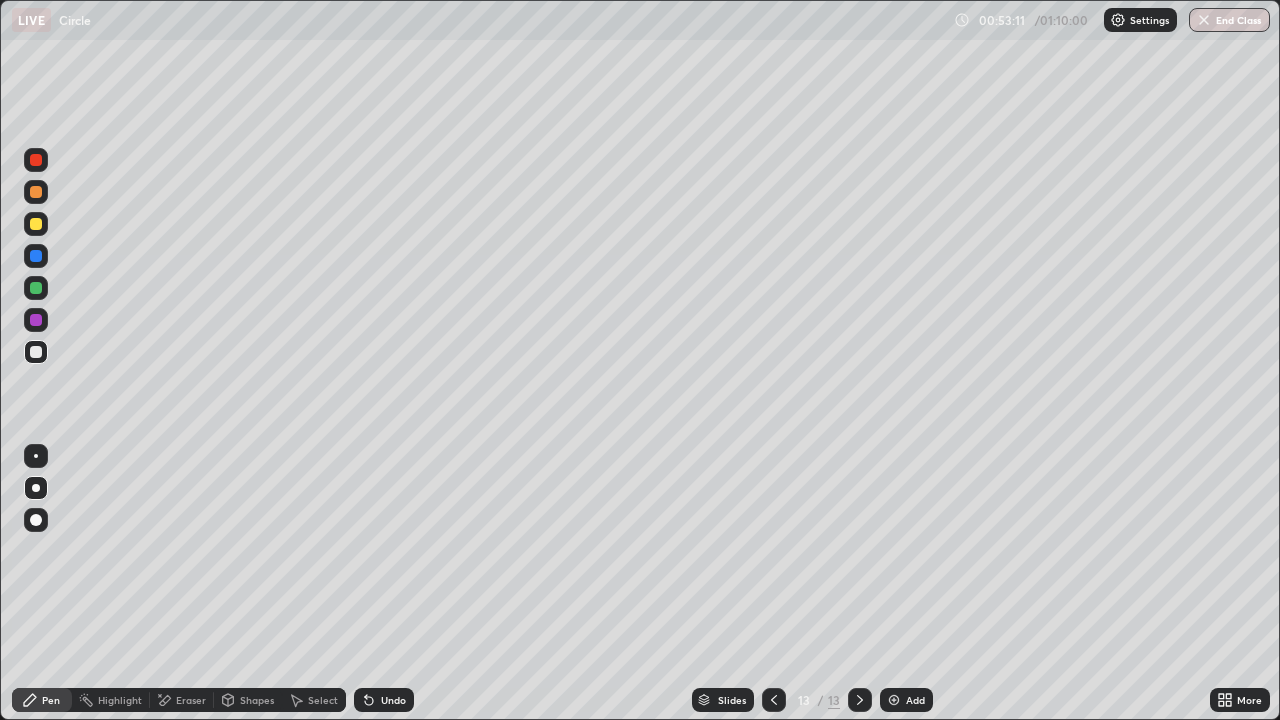 click 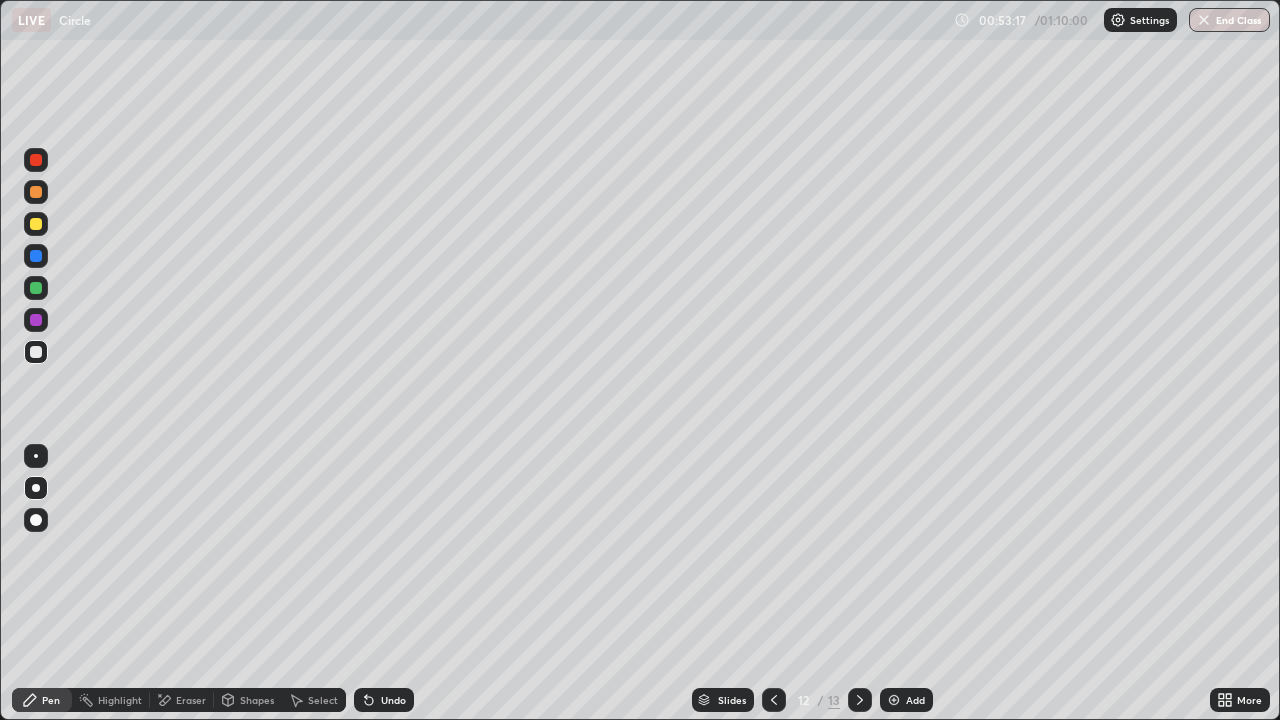 click 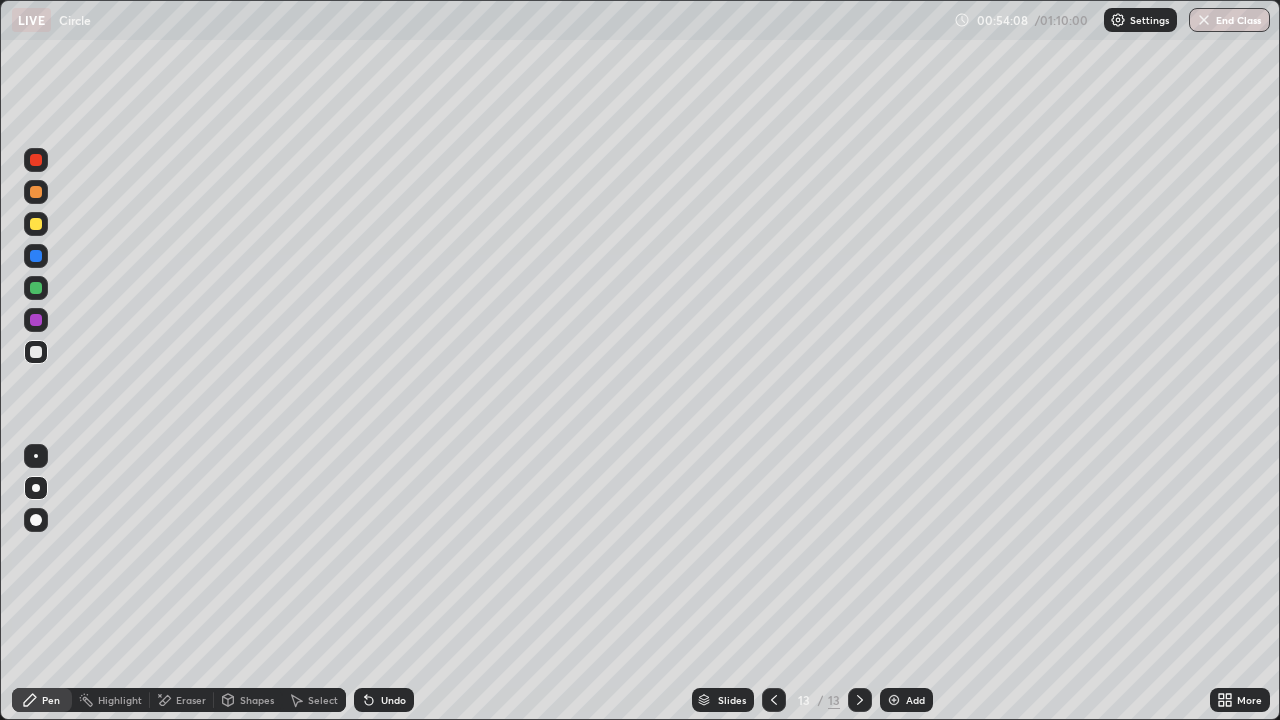 click on "Eraser" at bounding box center (191, 700) 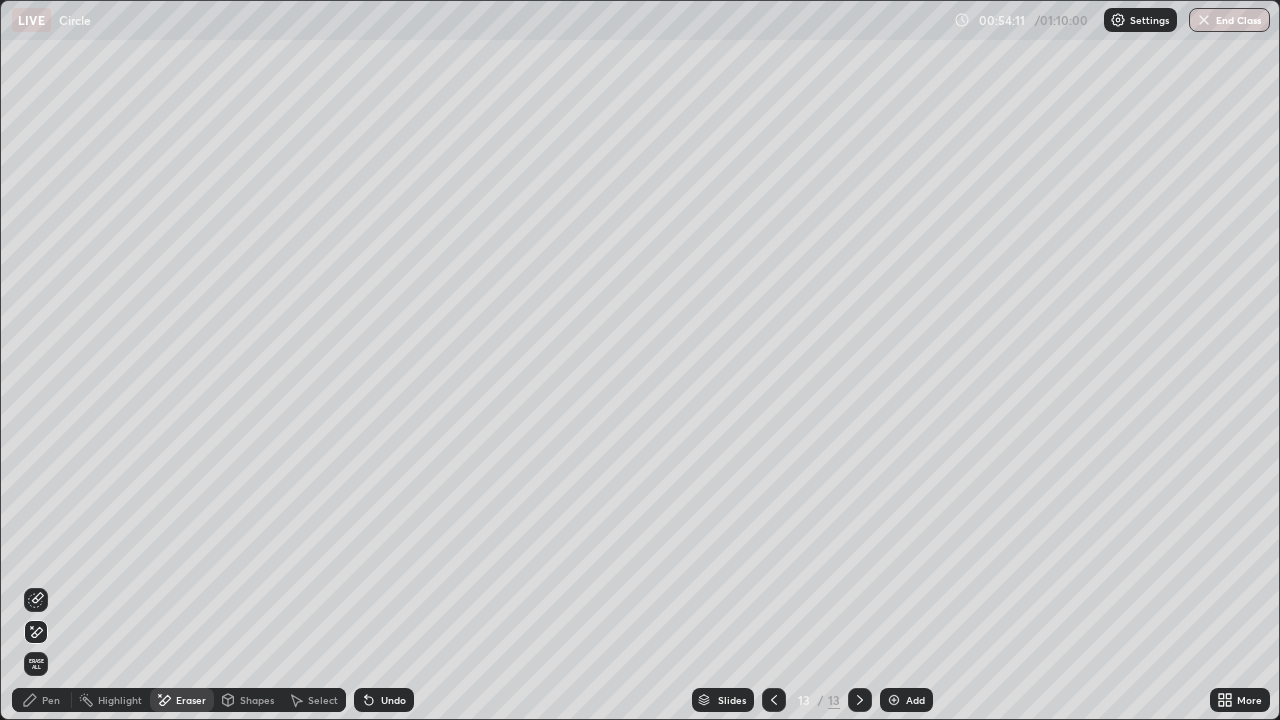 click on "Pen" at bounding box center (42, 700) 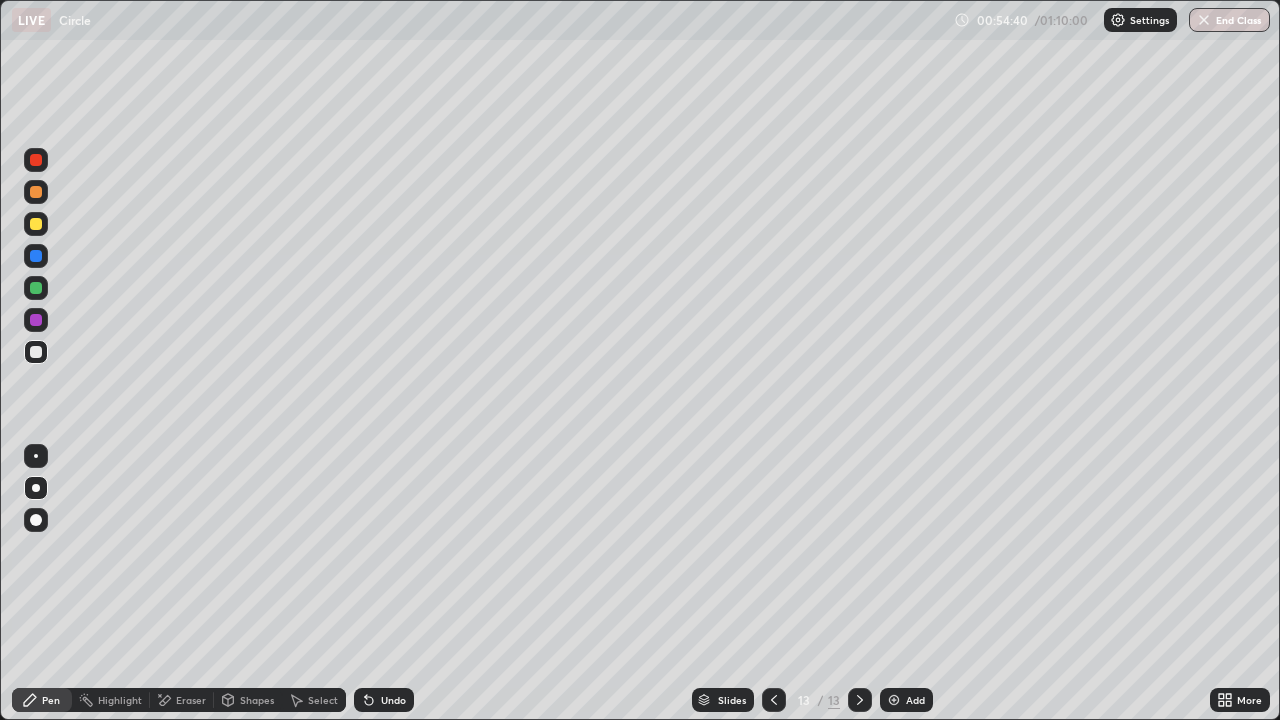 click on "Eraser" at bounding box center (191, 700) 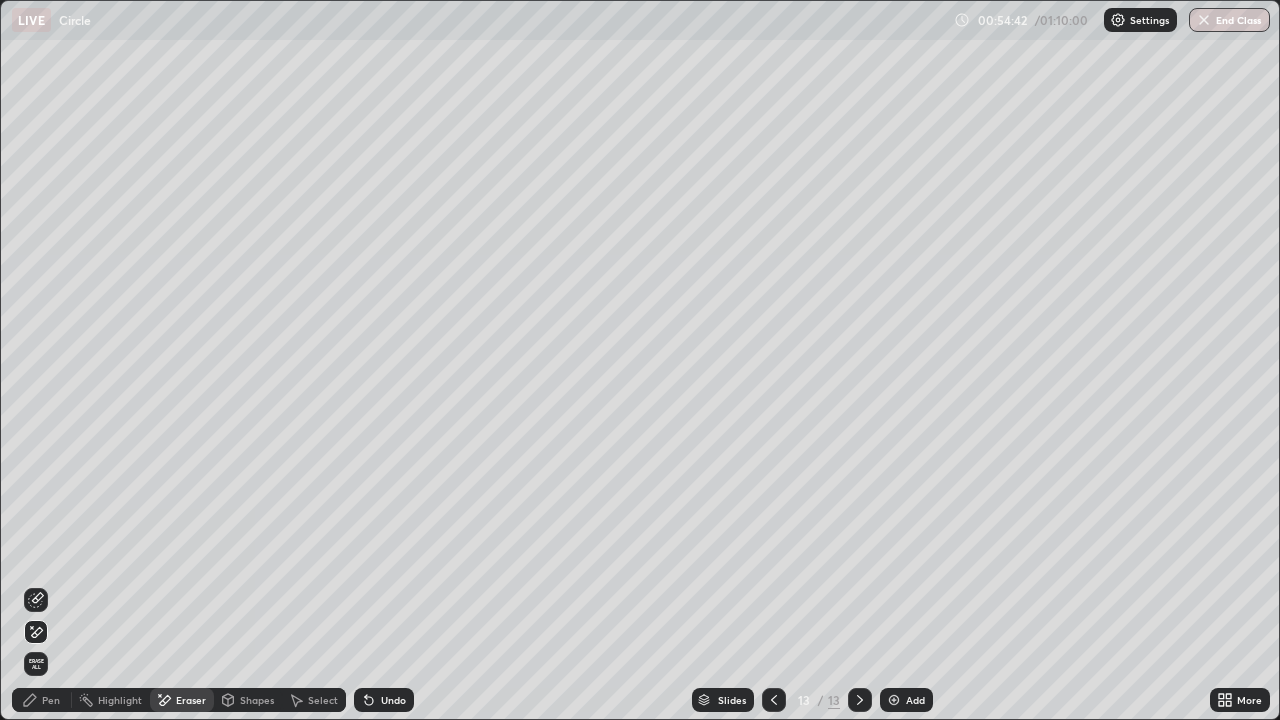click on "Pen" at bounding box center (42, 700) 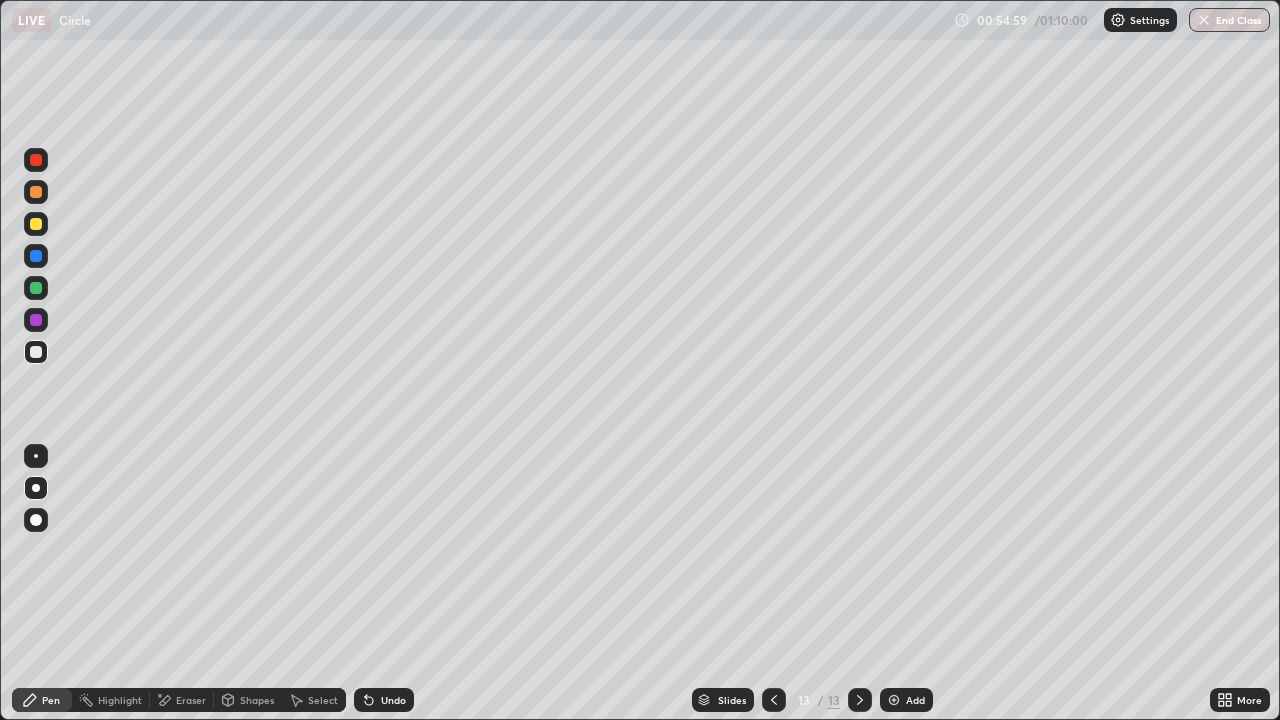 click at bounding box center (36, 224) 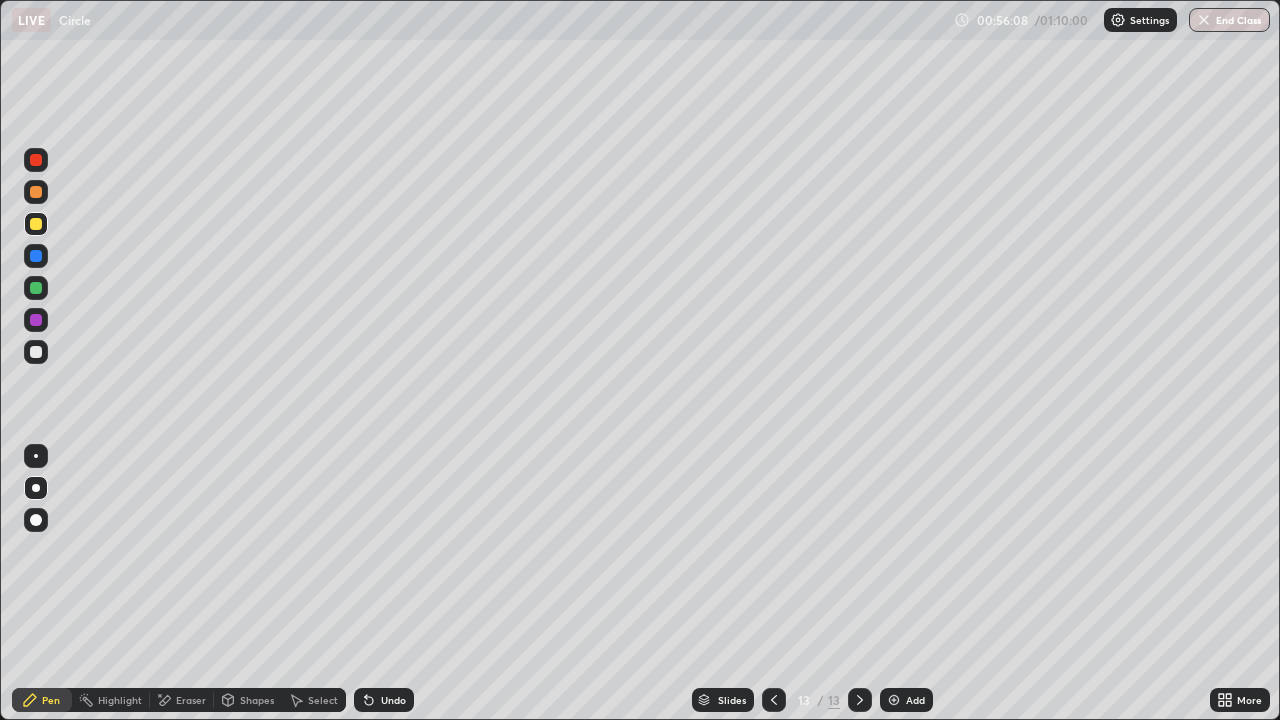 click at bounding box center (894, 700) 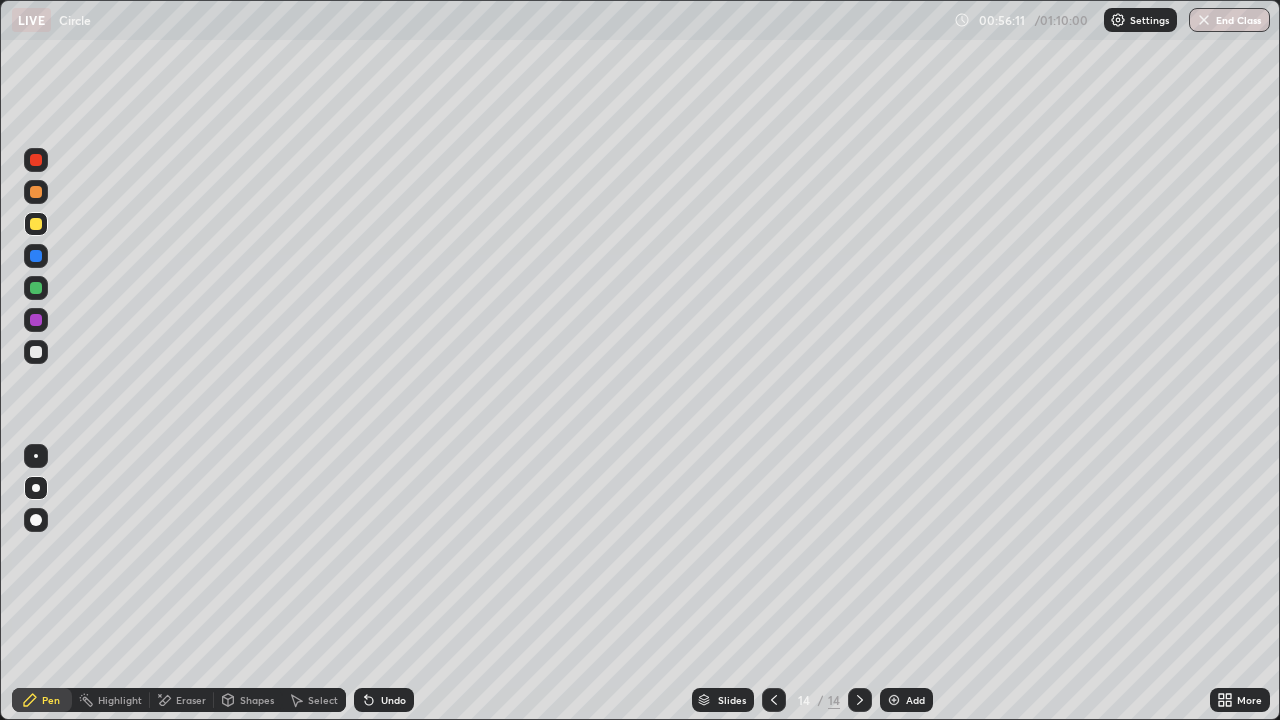 click 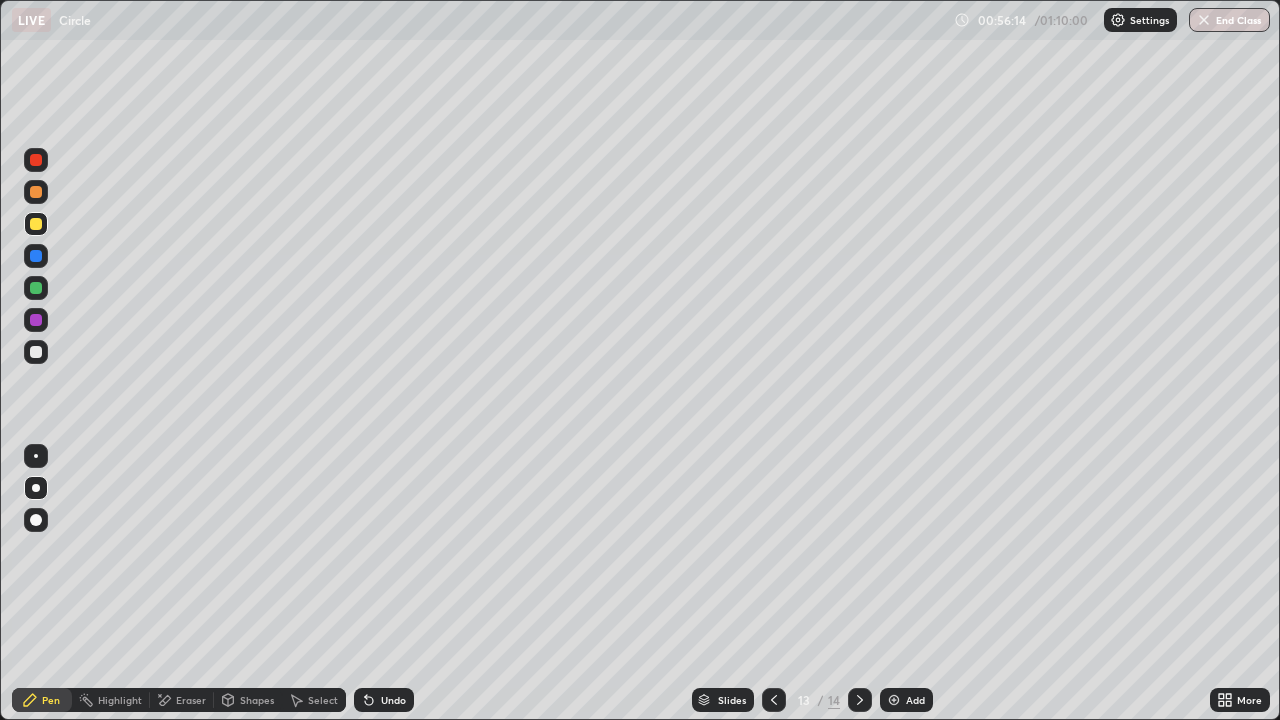 click 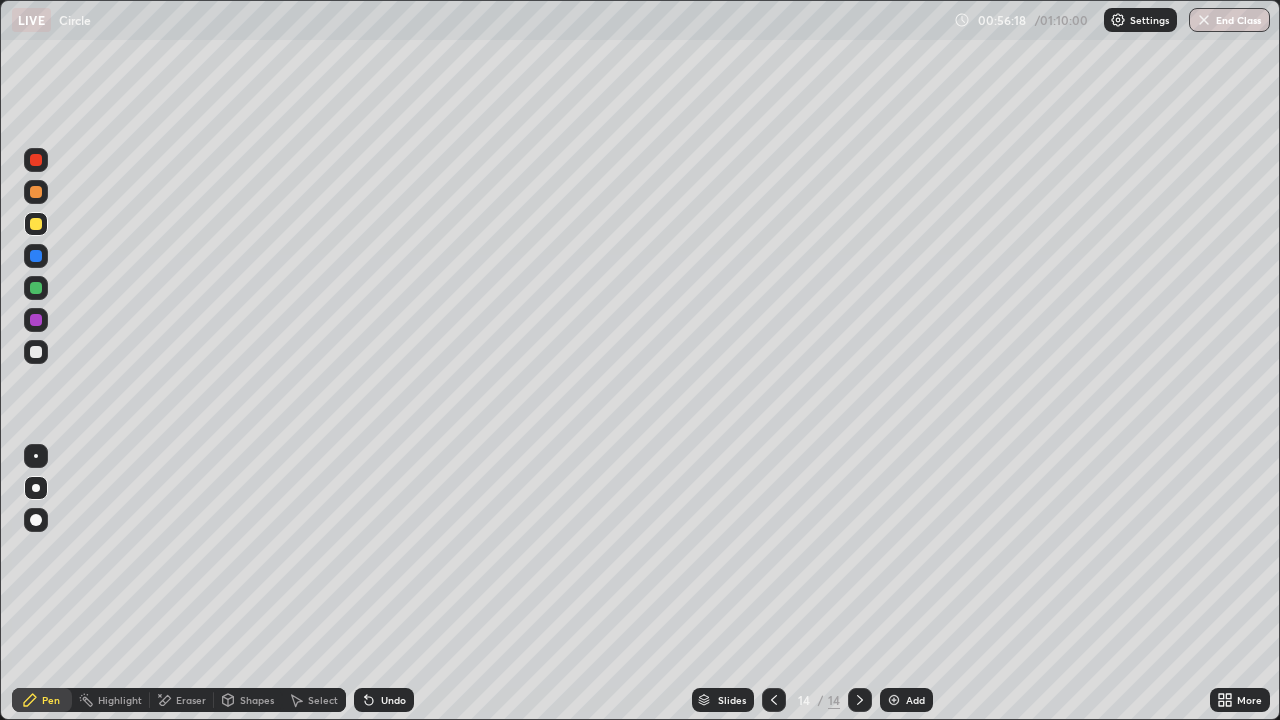 click at bounding box center [774, 700] 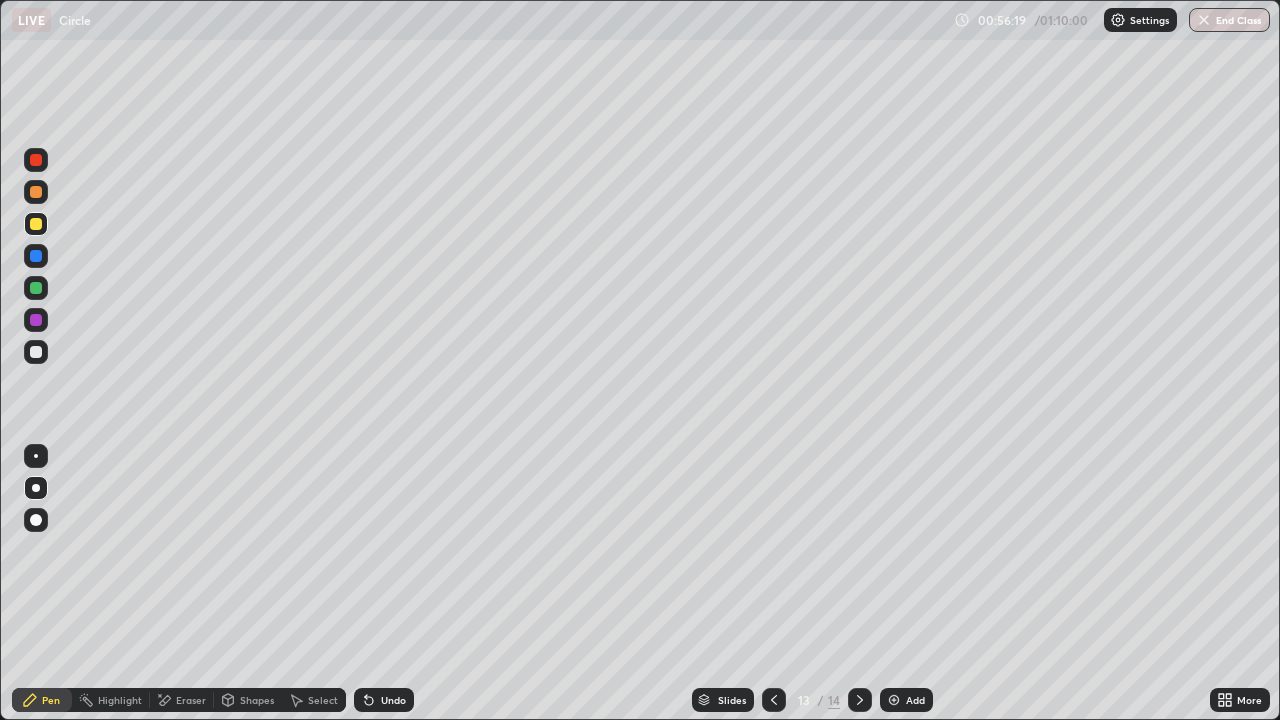 click 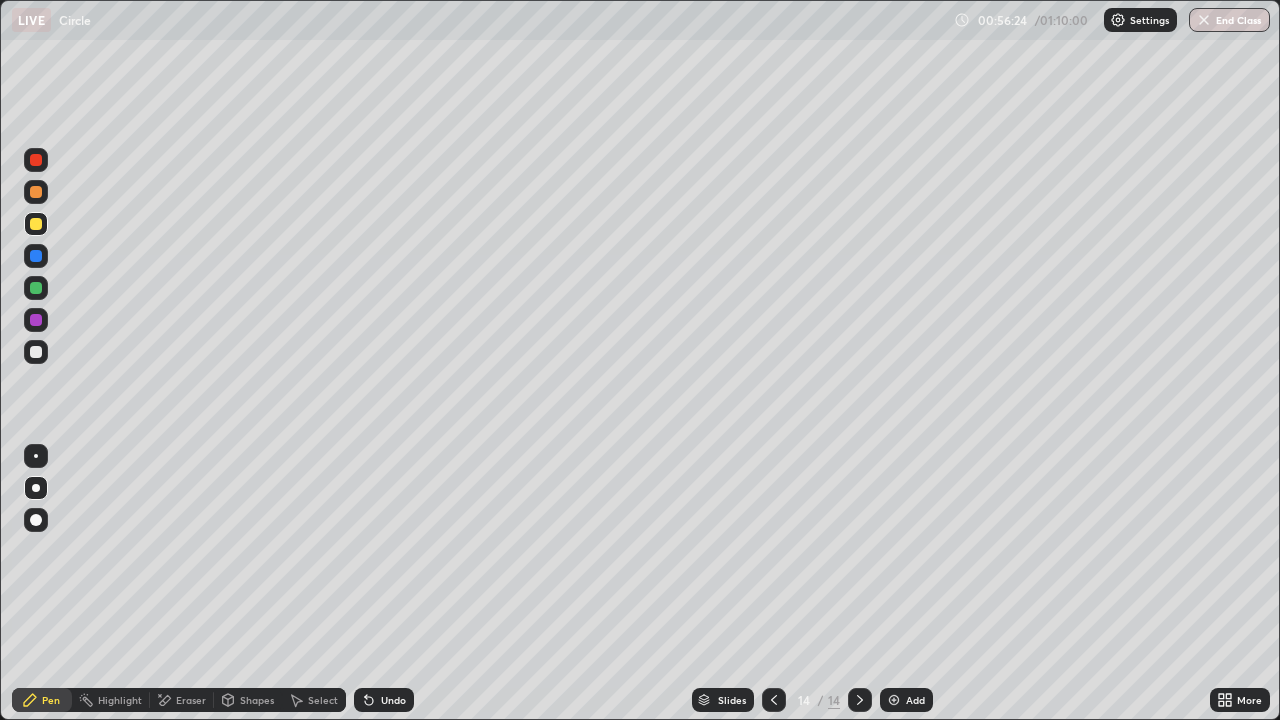 click 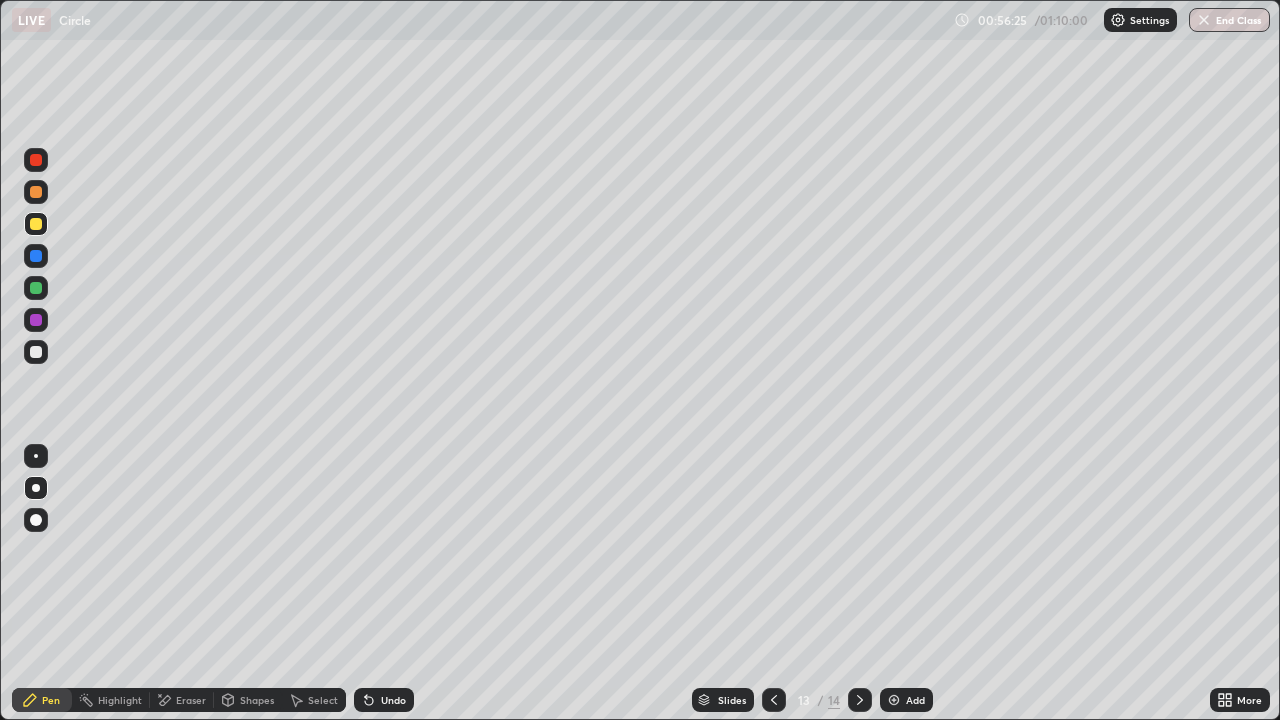 click 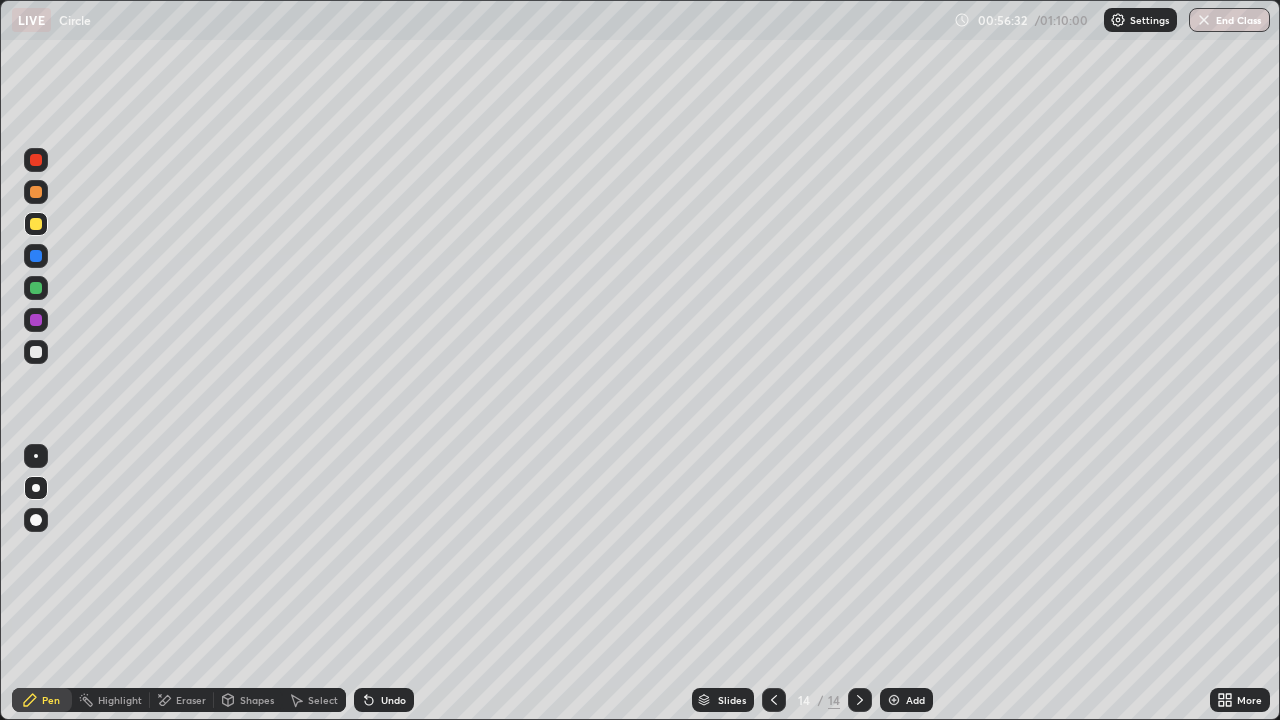 click 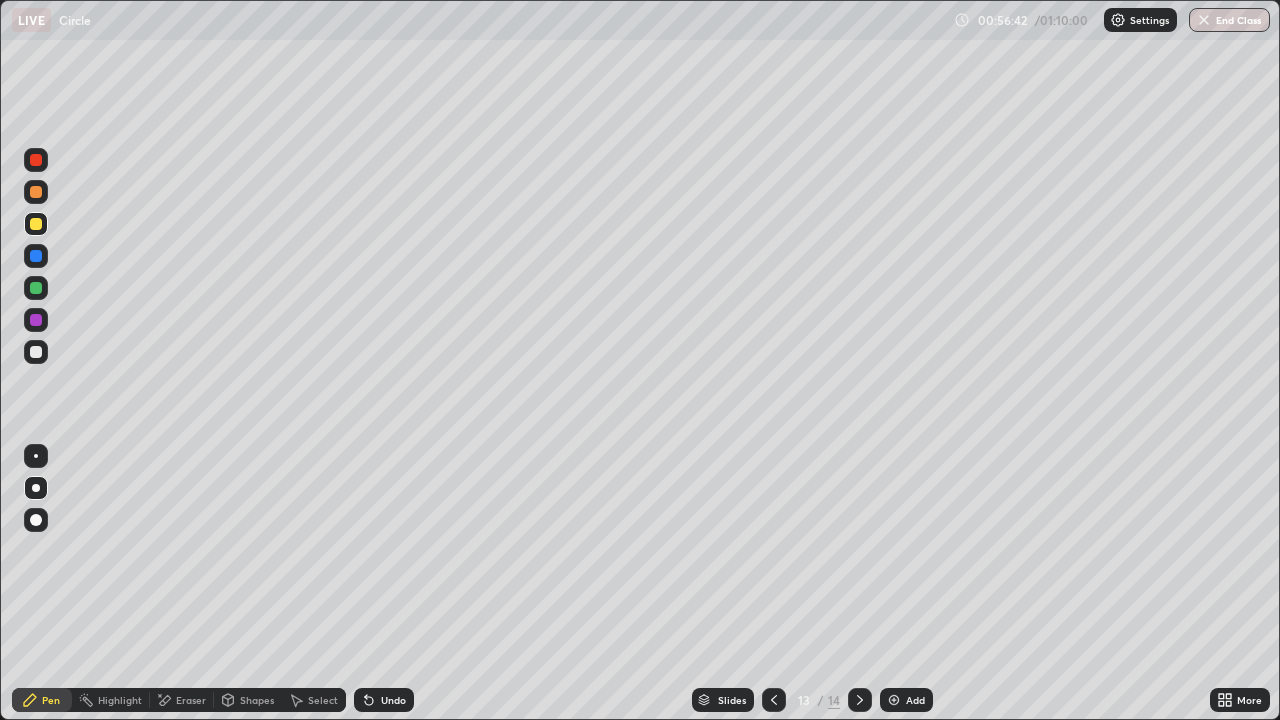 click 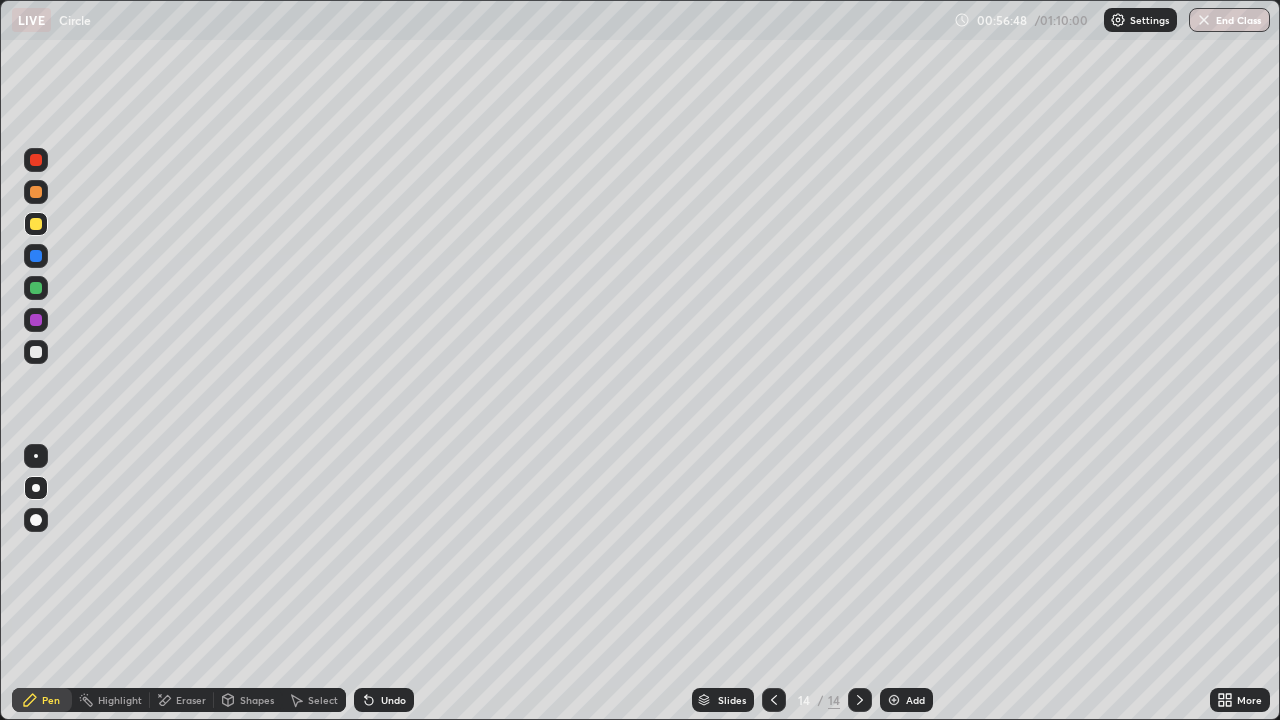 click 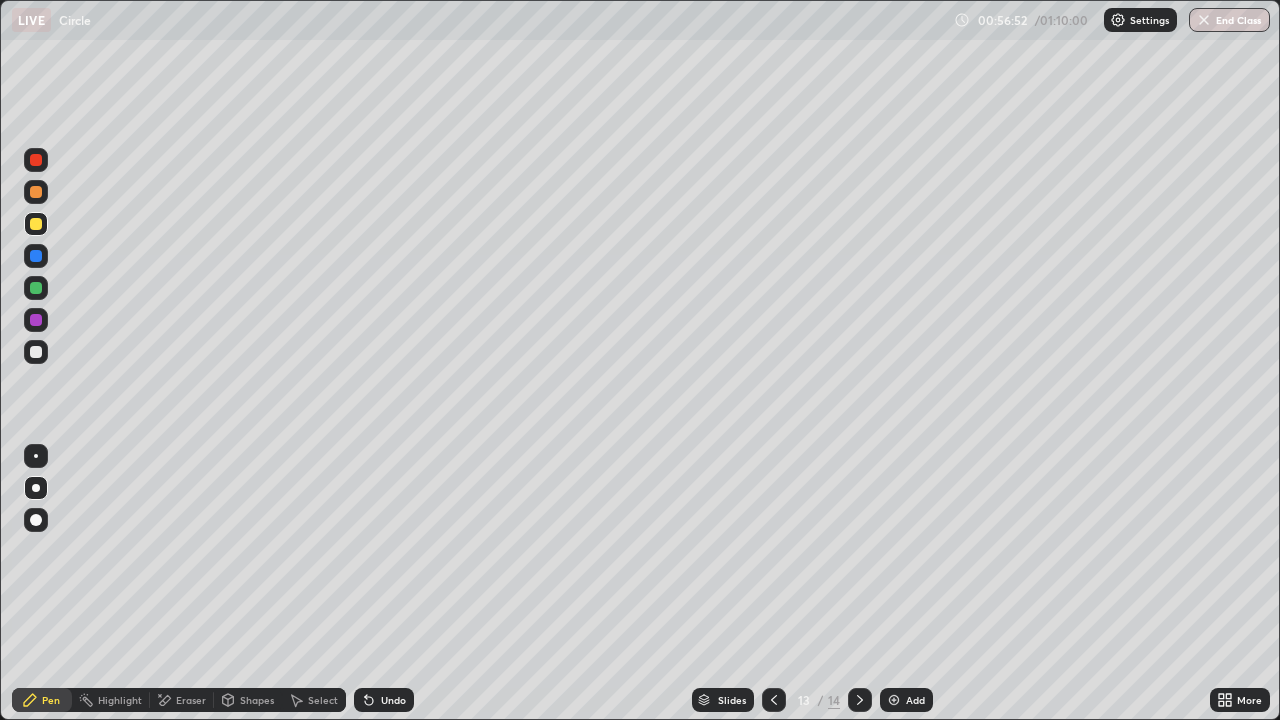 click 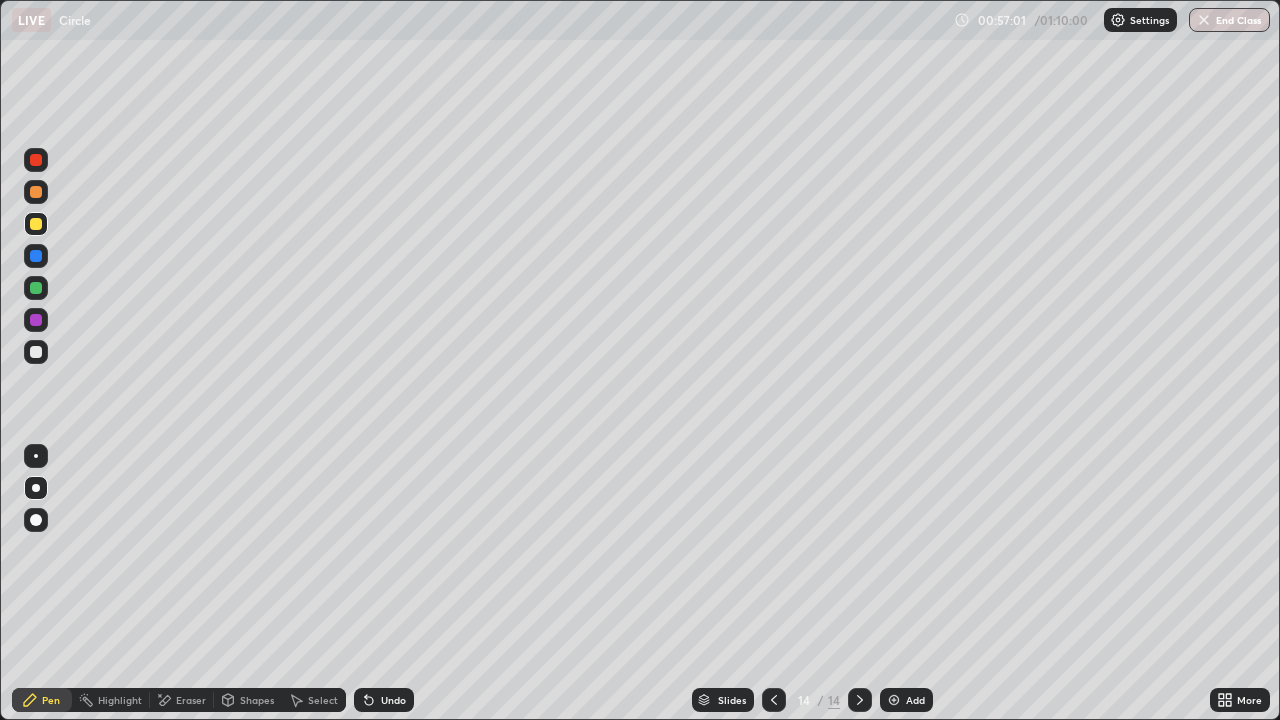 click 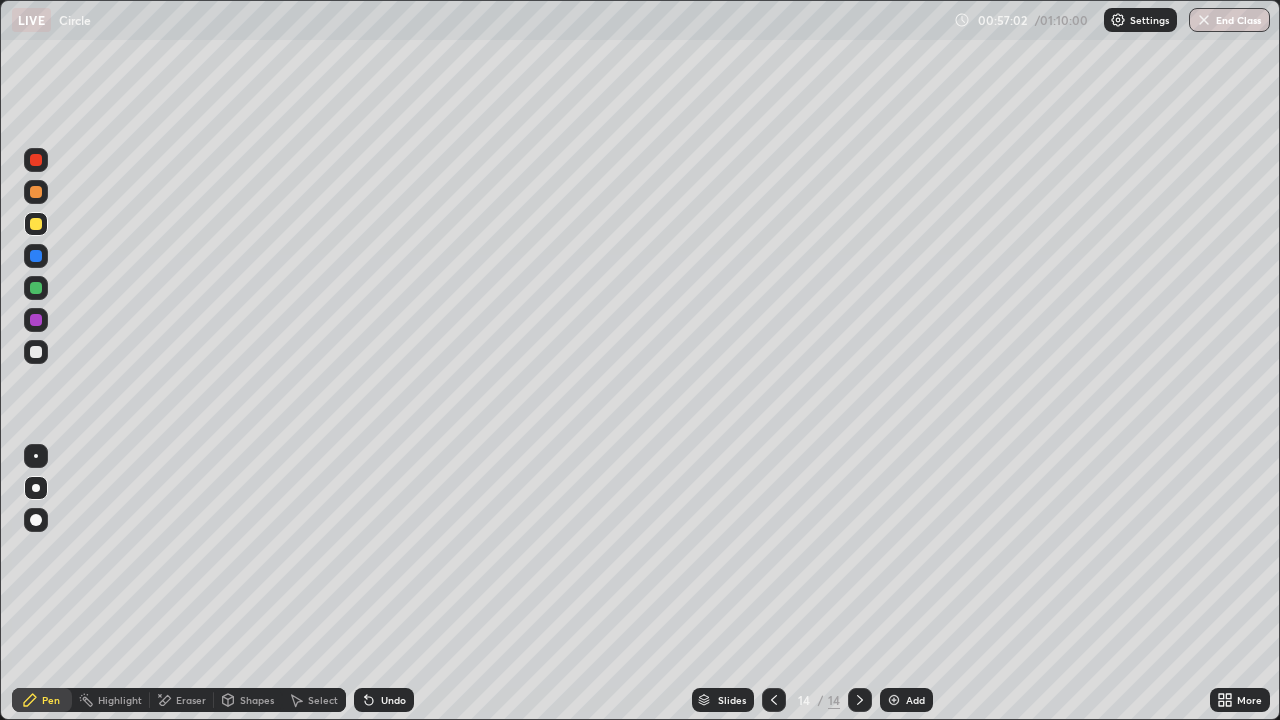 click 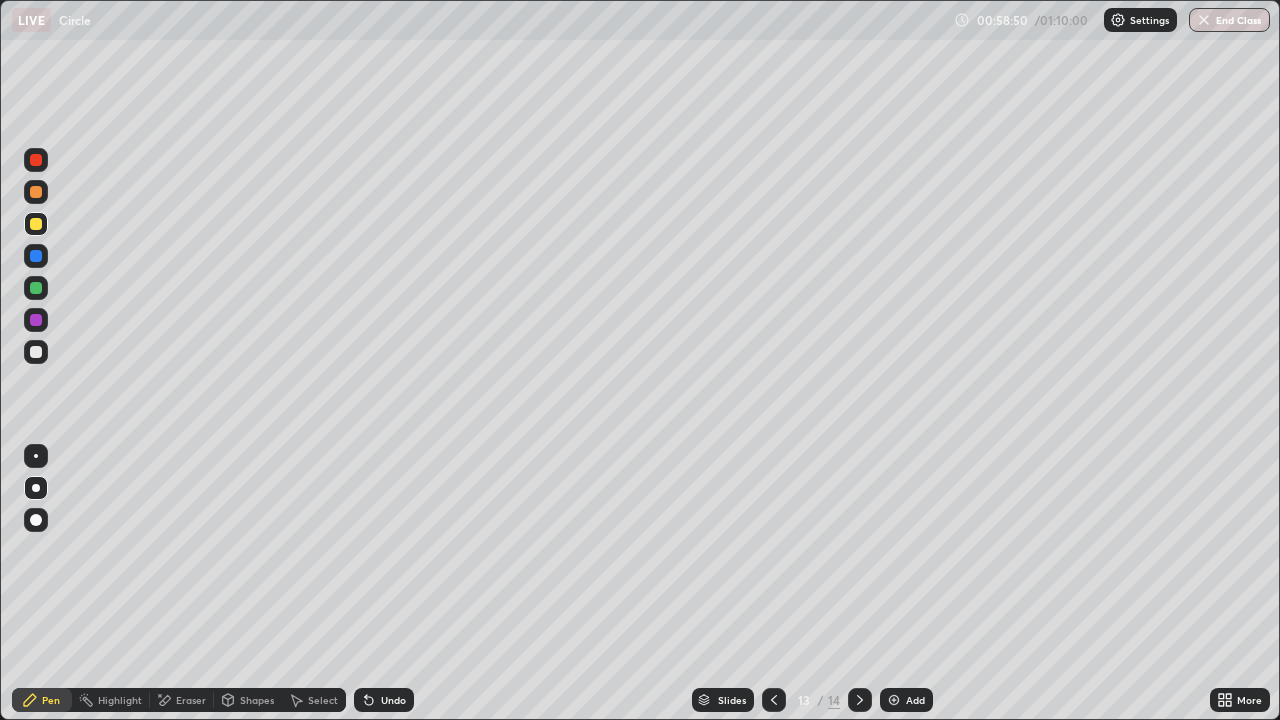 click 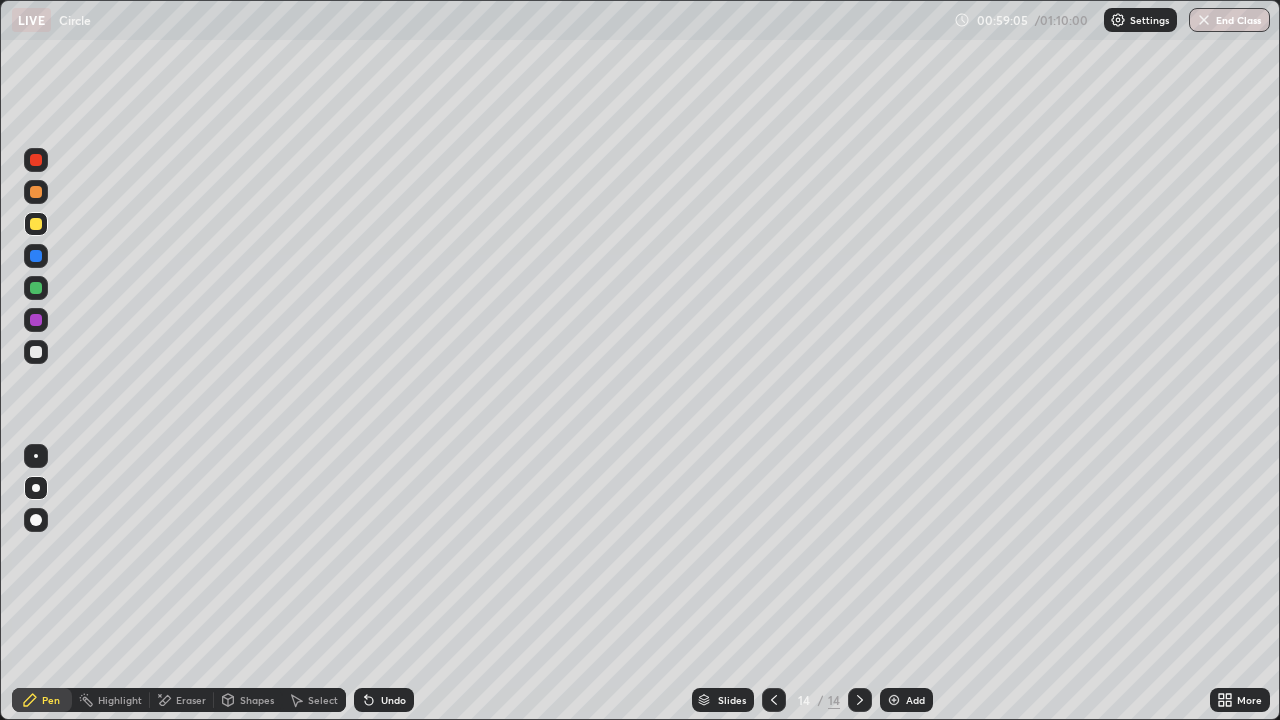 click at bounding box center [36, 160] 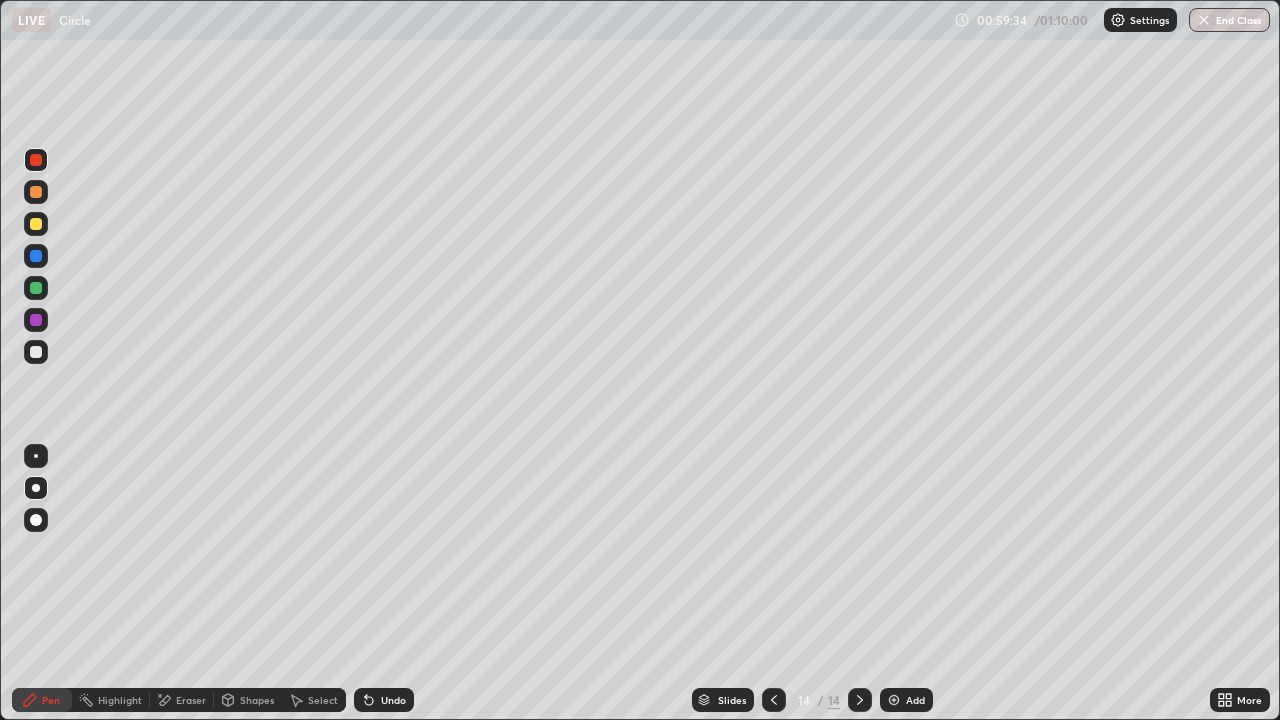 click on "Eraser" at bounding box center (191, 700) 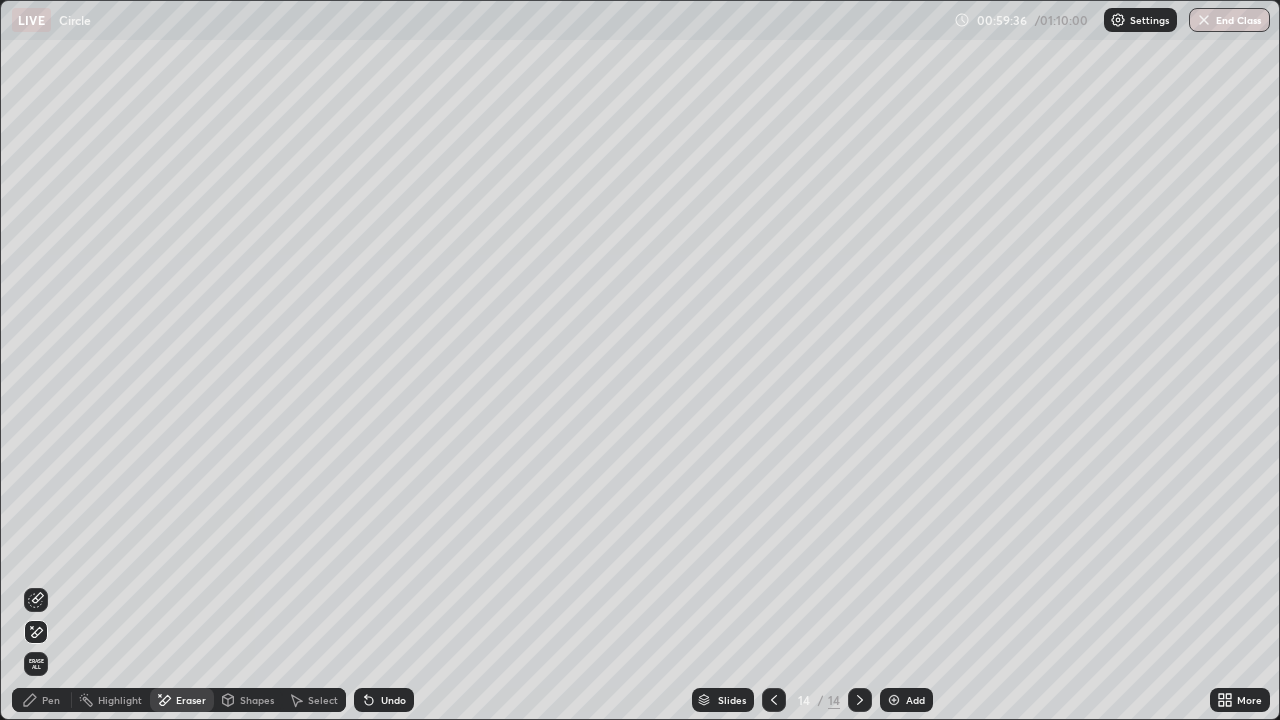 click on "Pen" at bounding box center [51, 700] 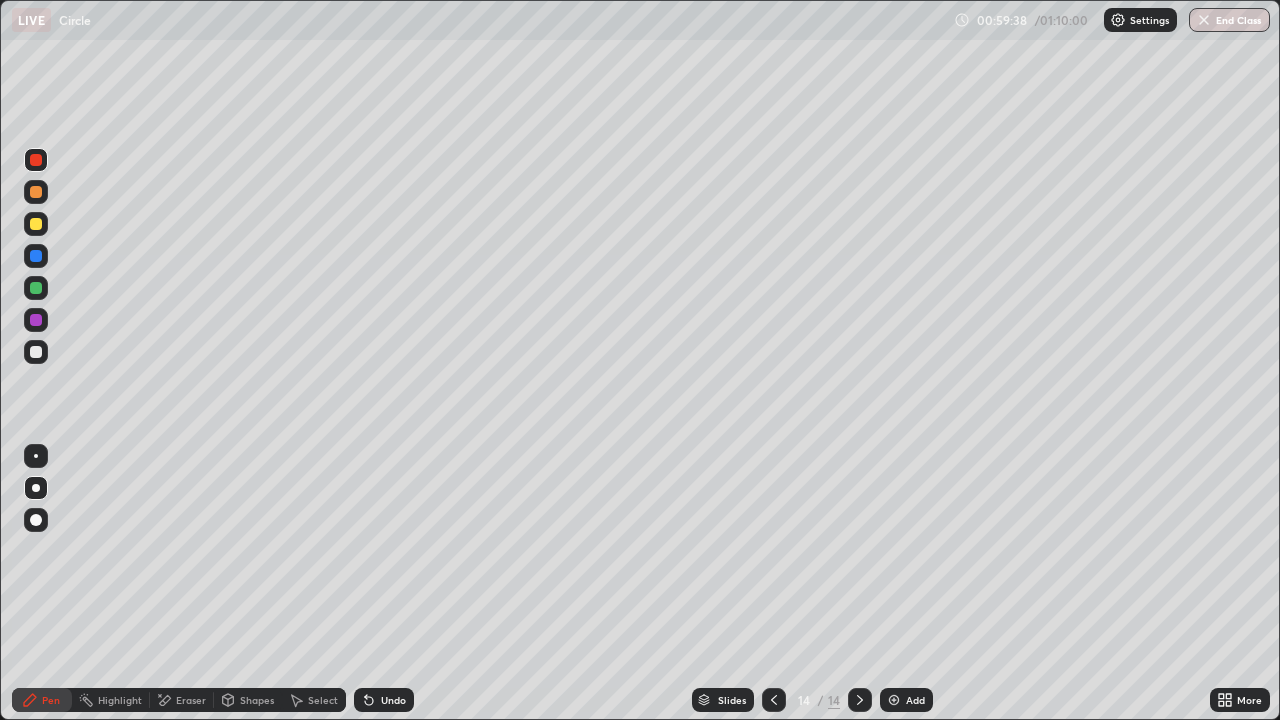 click at bounding box center [36, 224] 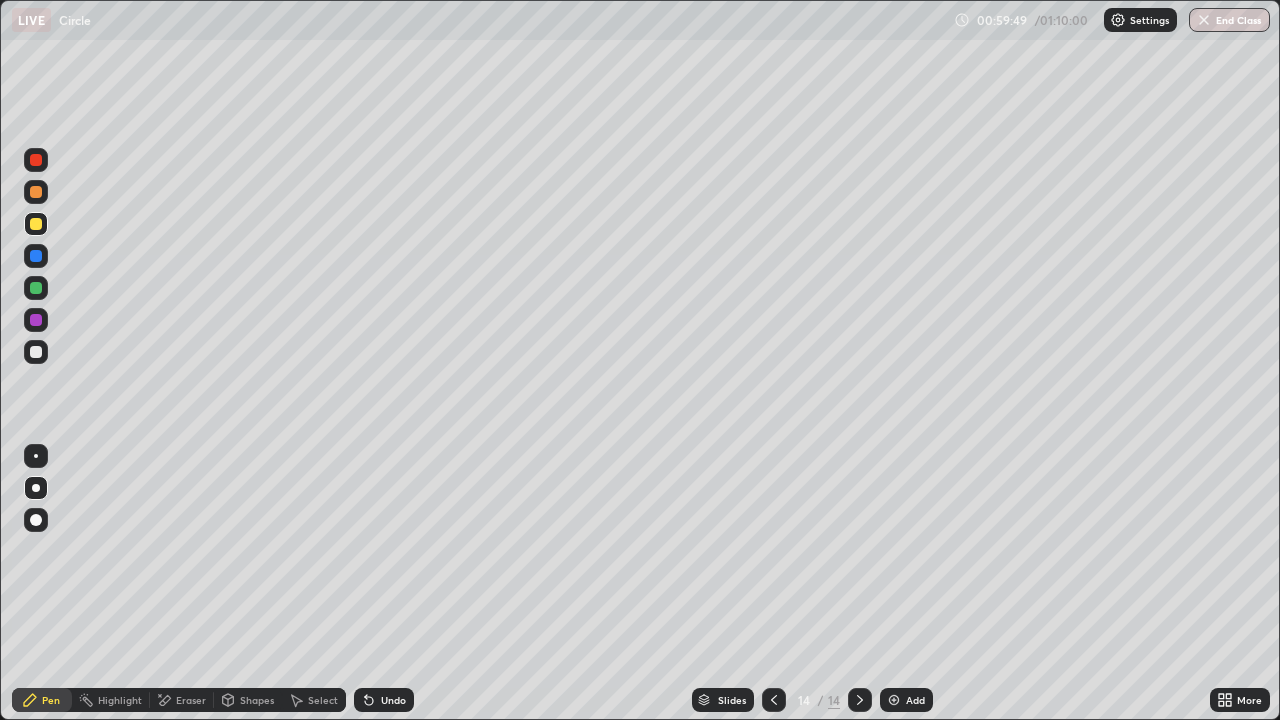 click 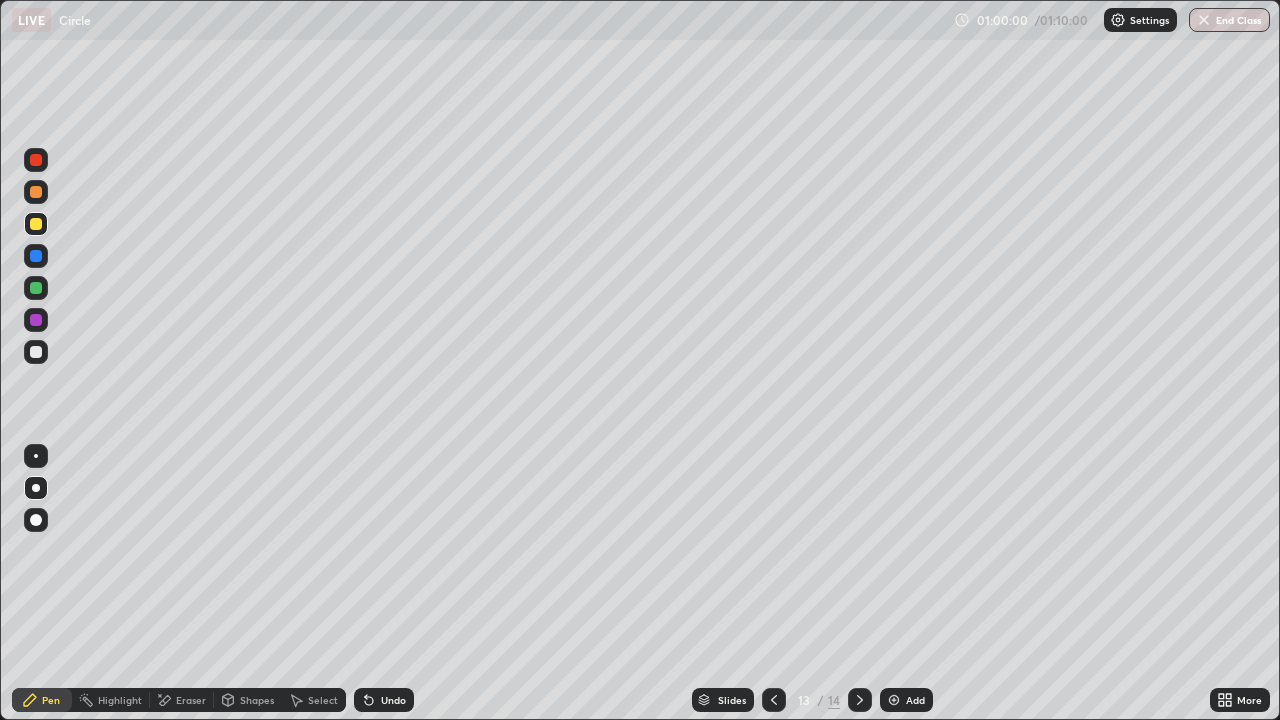 click 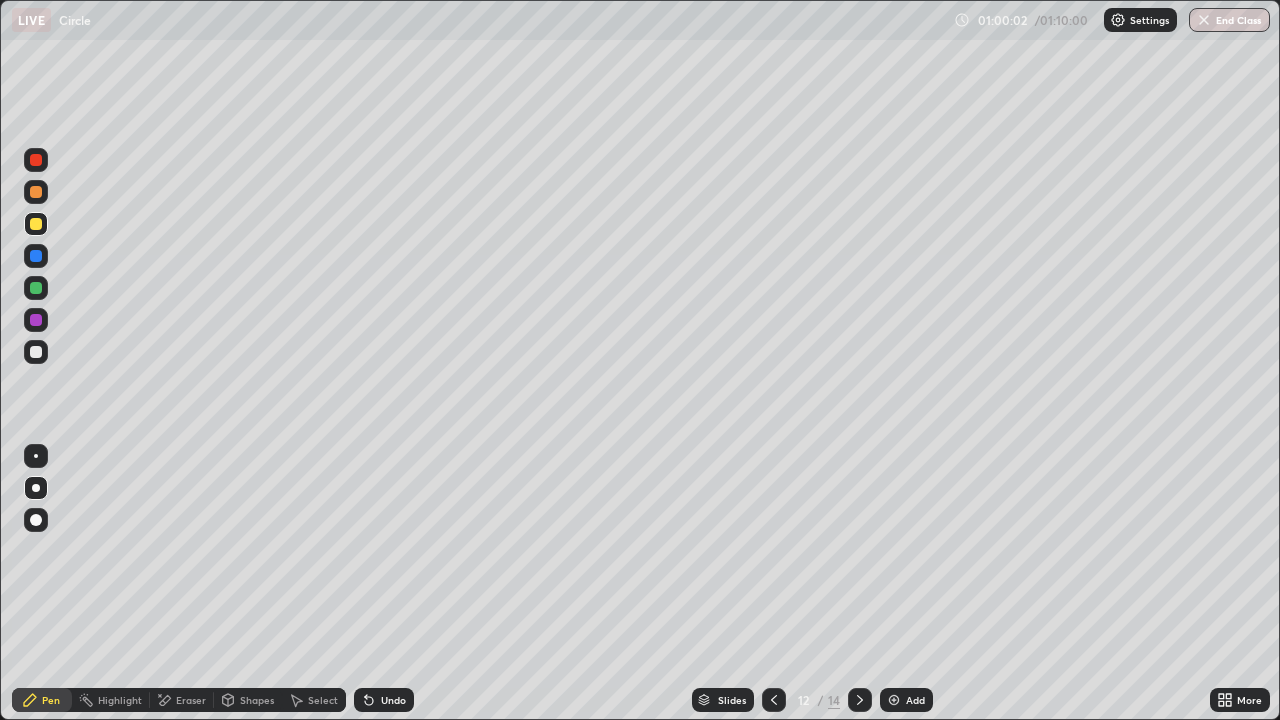 click 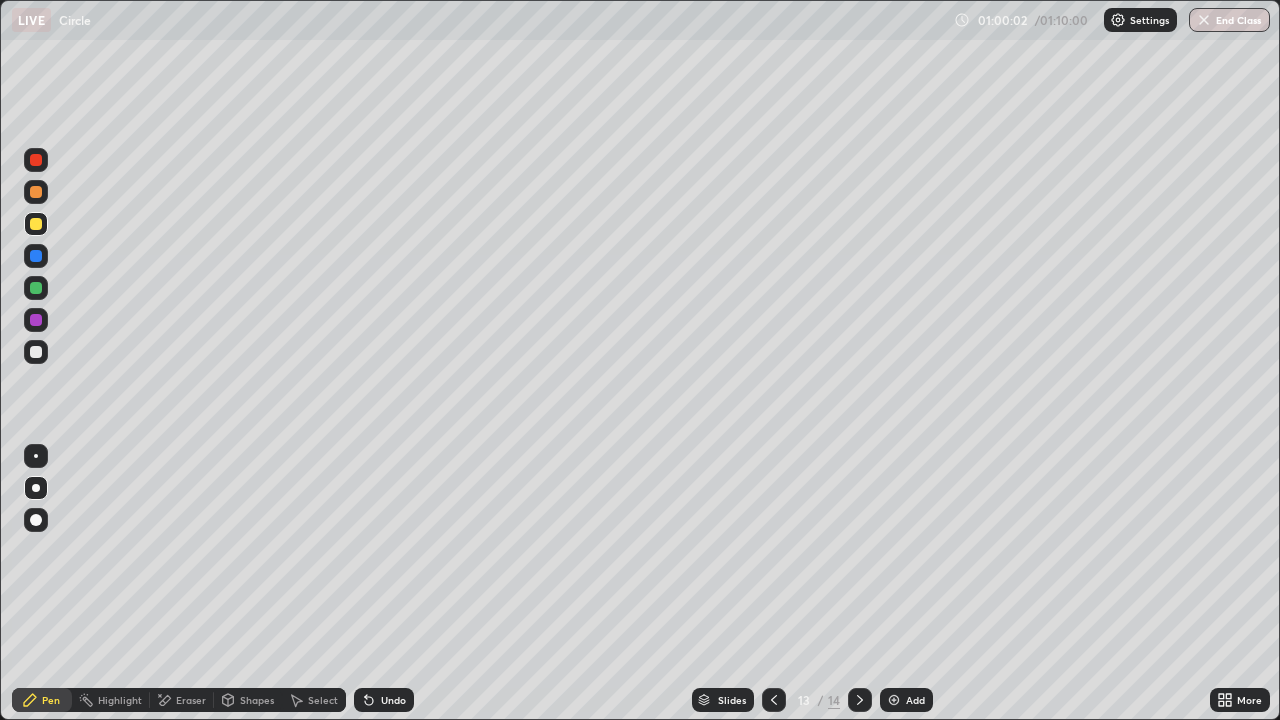 click 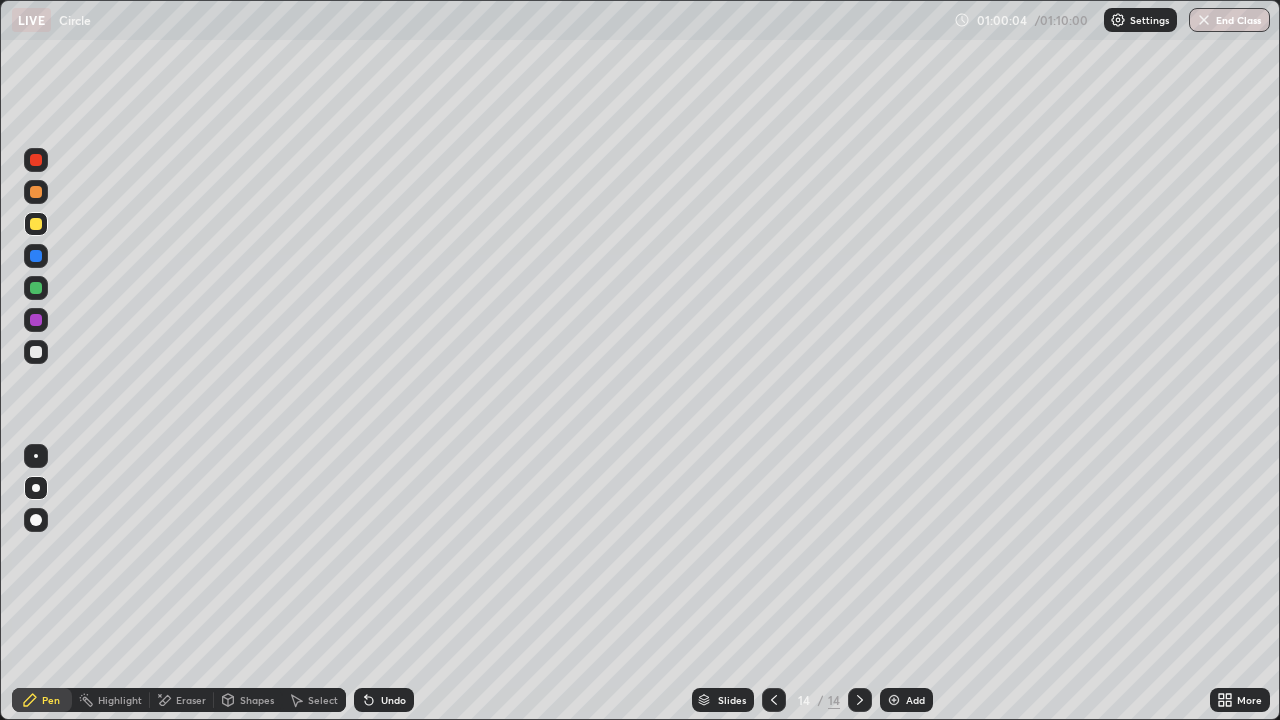 click 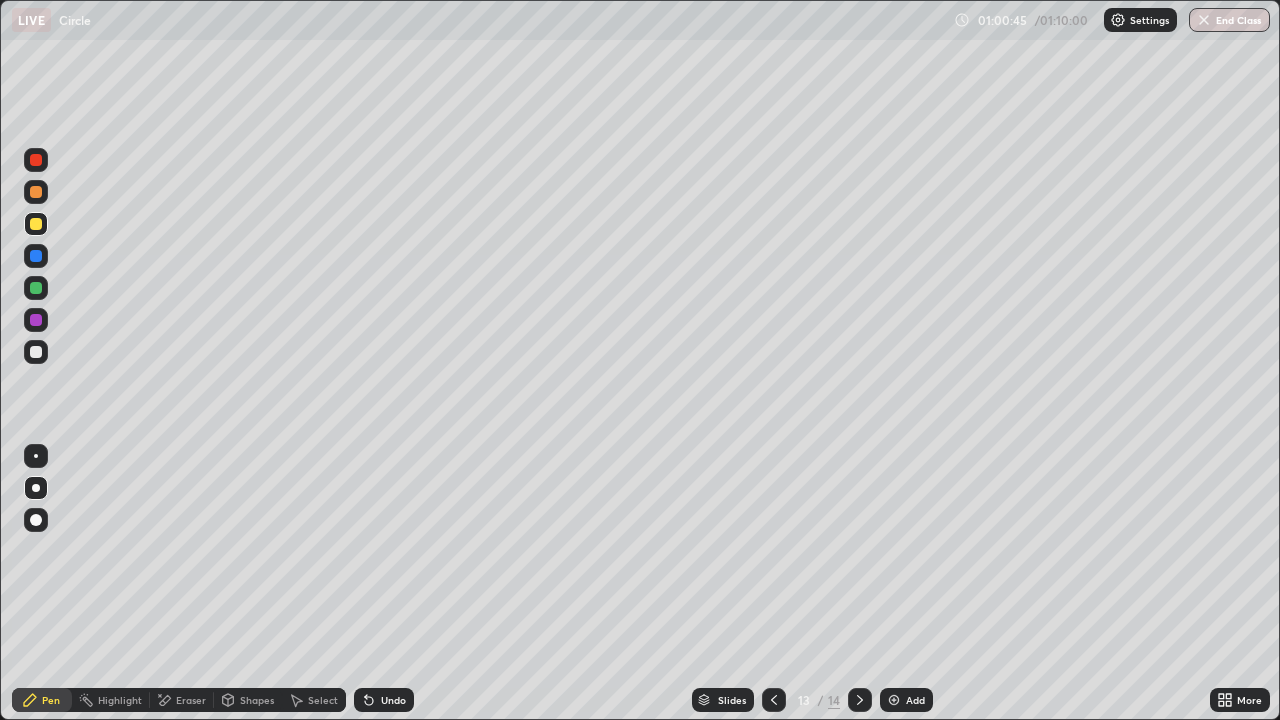 click 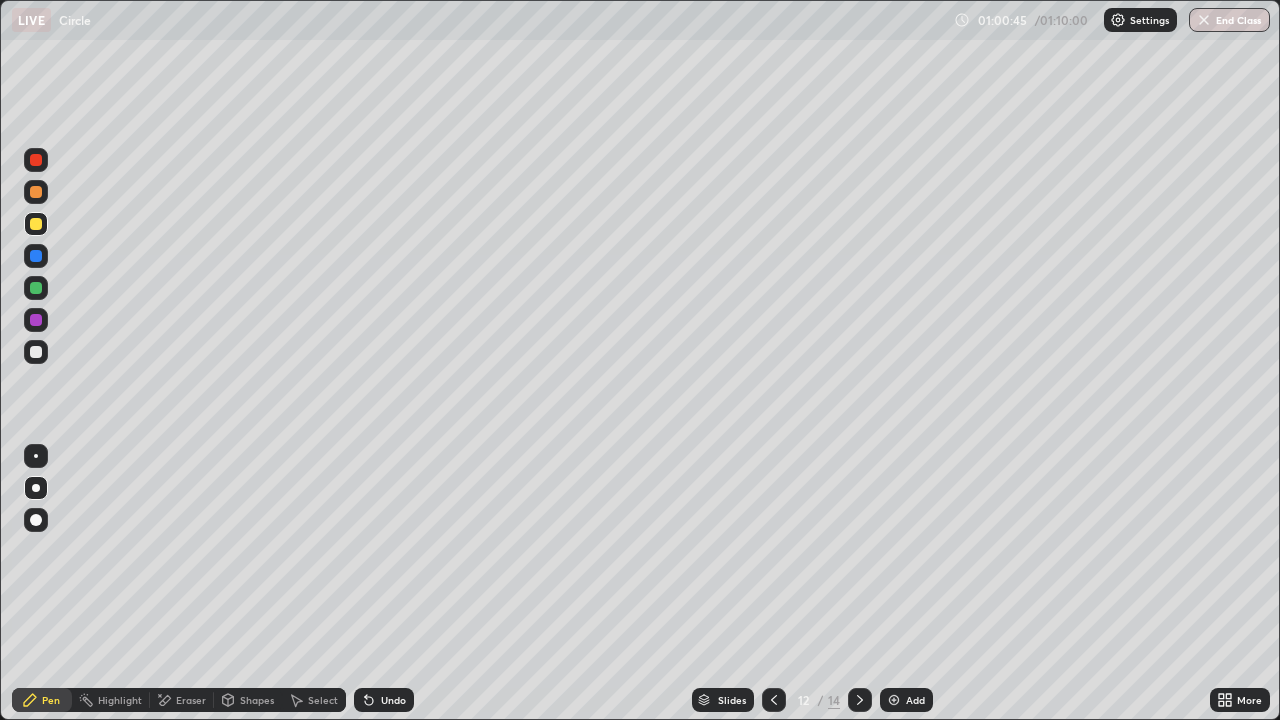 click at bounding box center (774, 700) 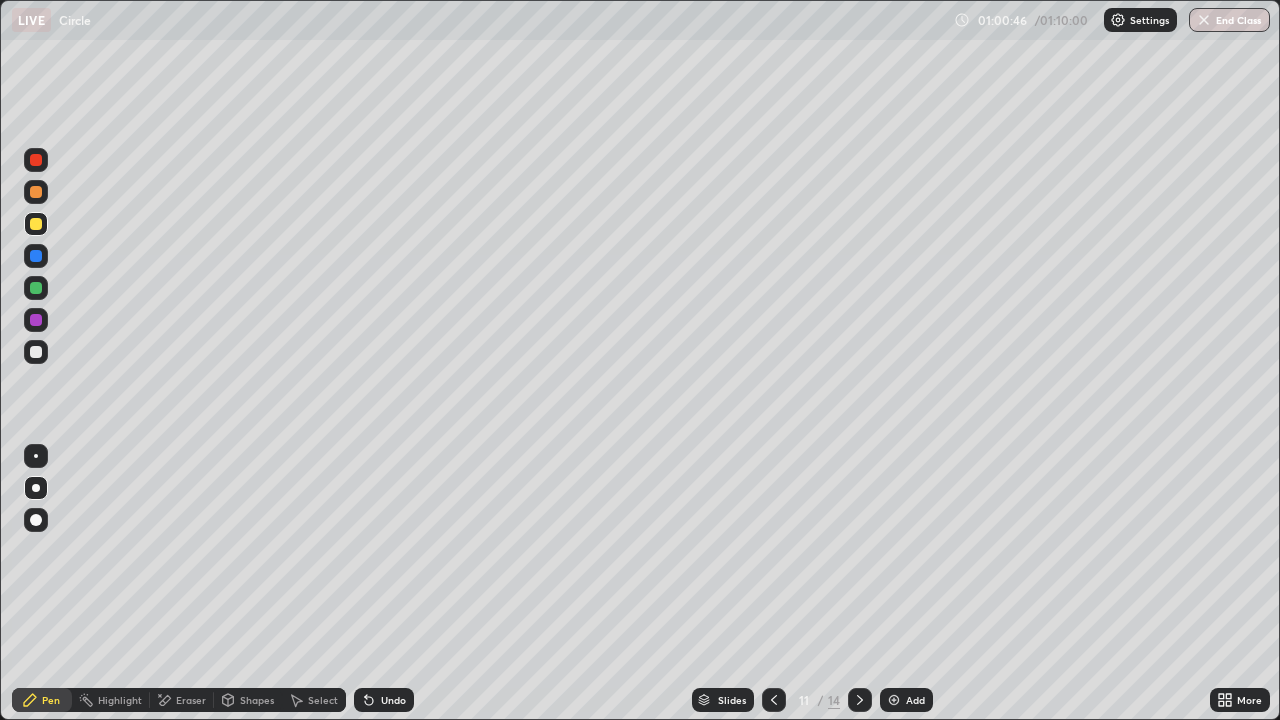 click 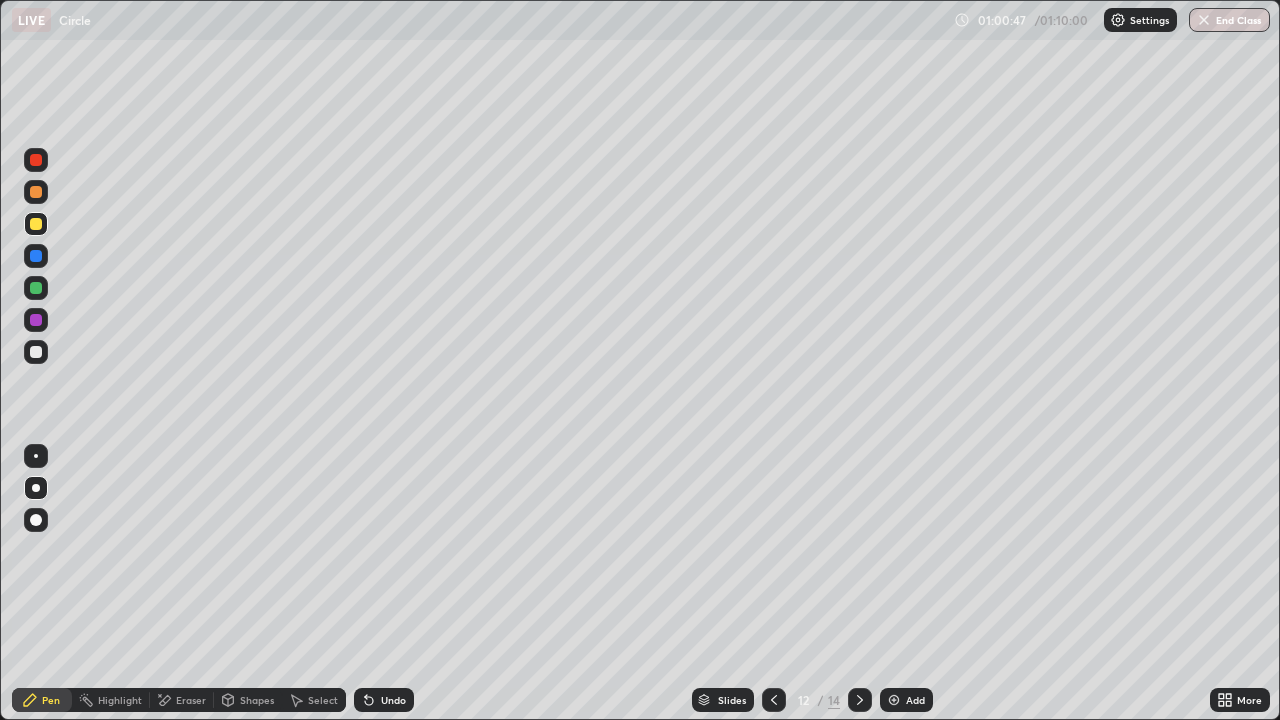 click at bounding box center [860, 700] 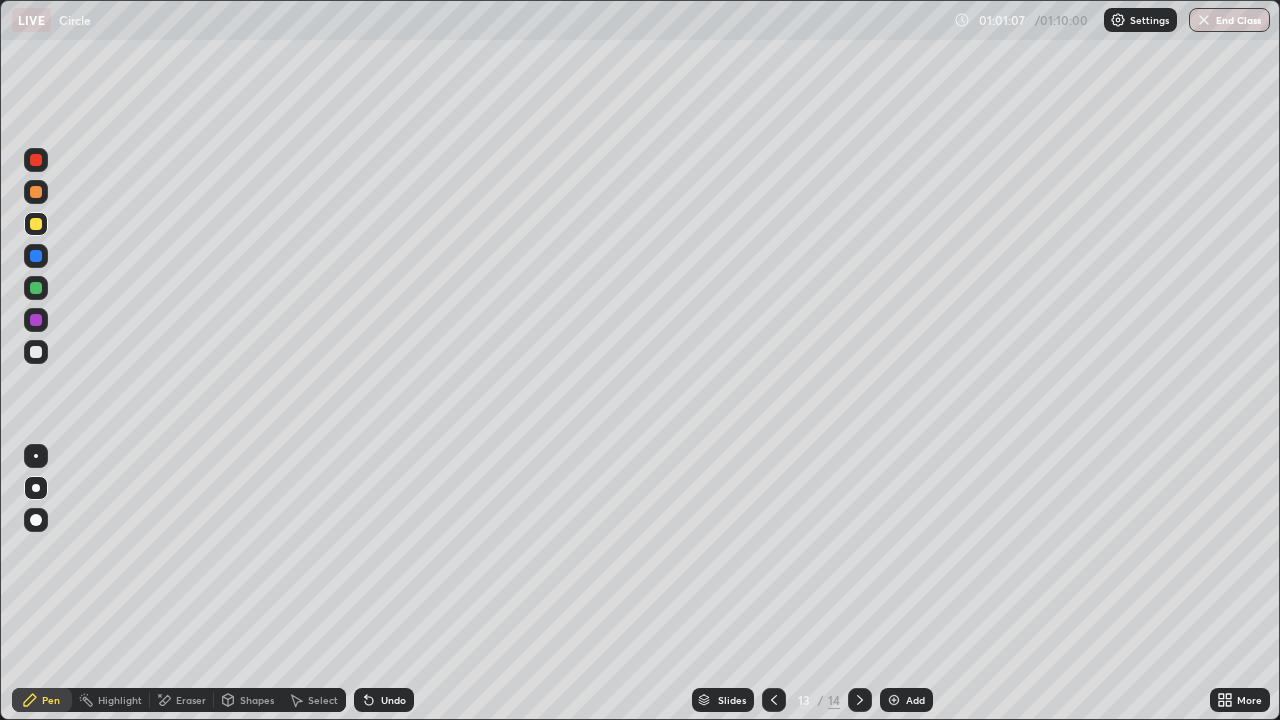 click 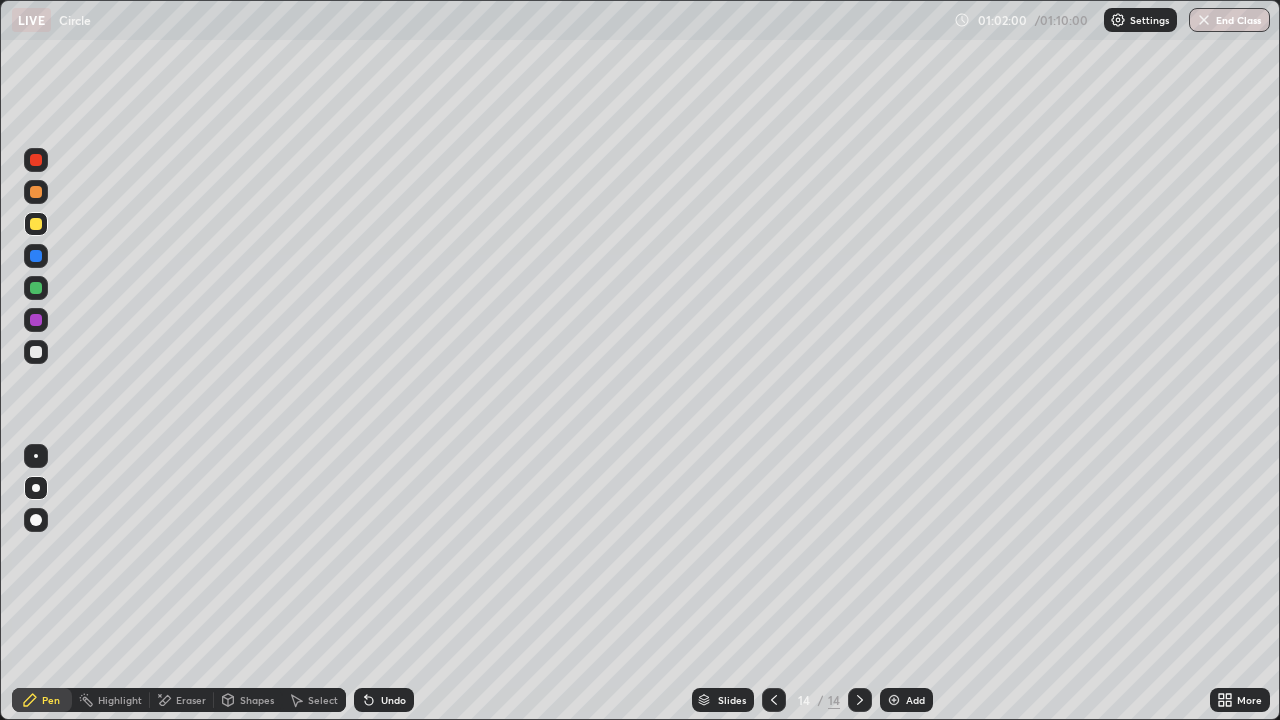 click on "Eraser" at bounding box center [182, 700] 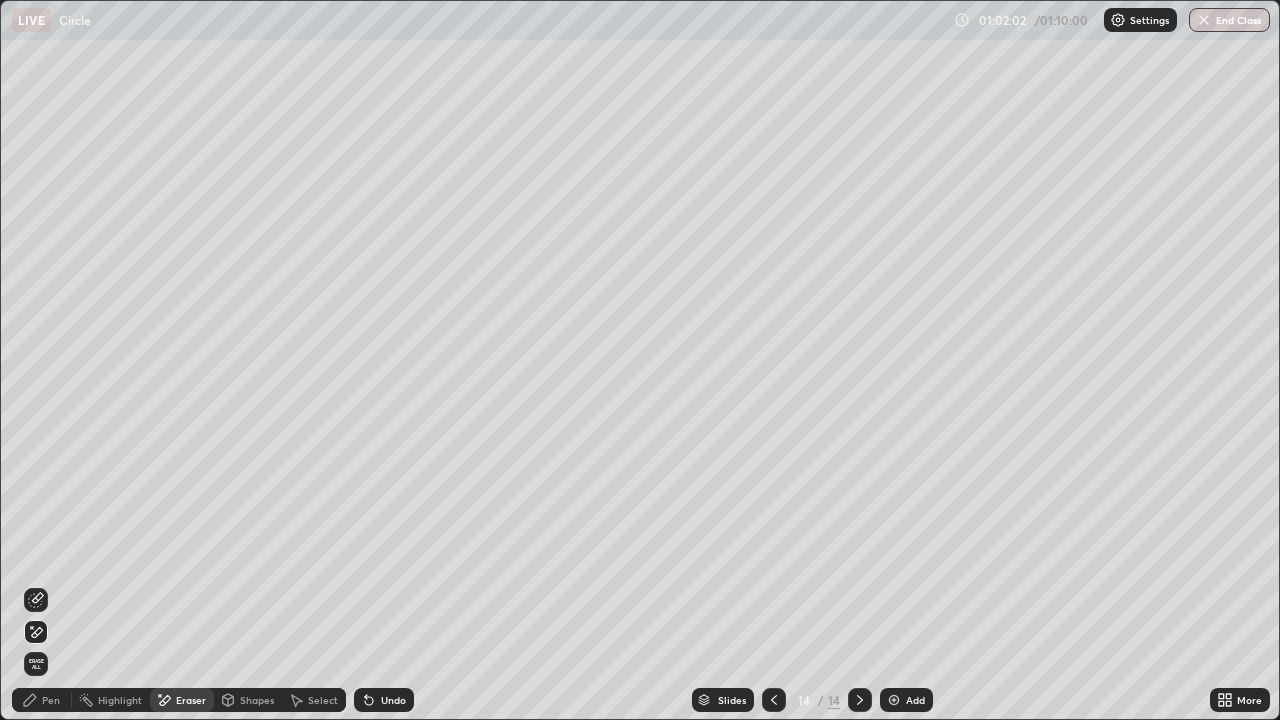click on "Pen" at bounding box center (51, 700) 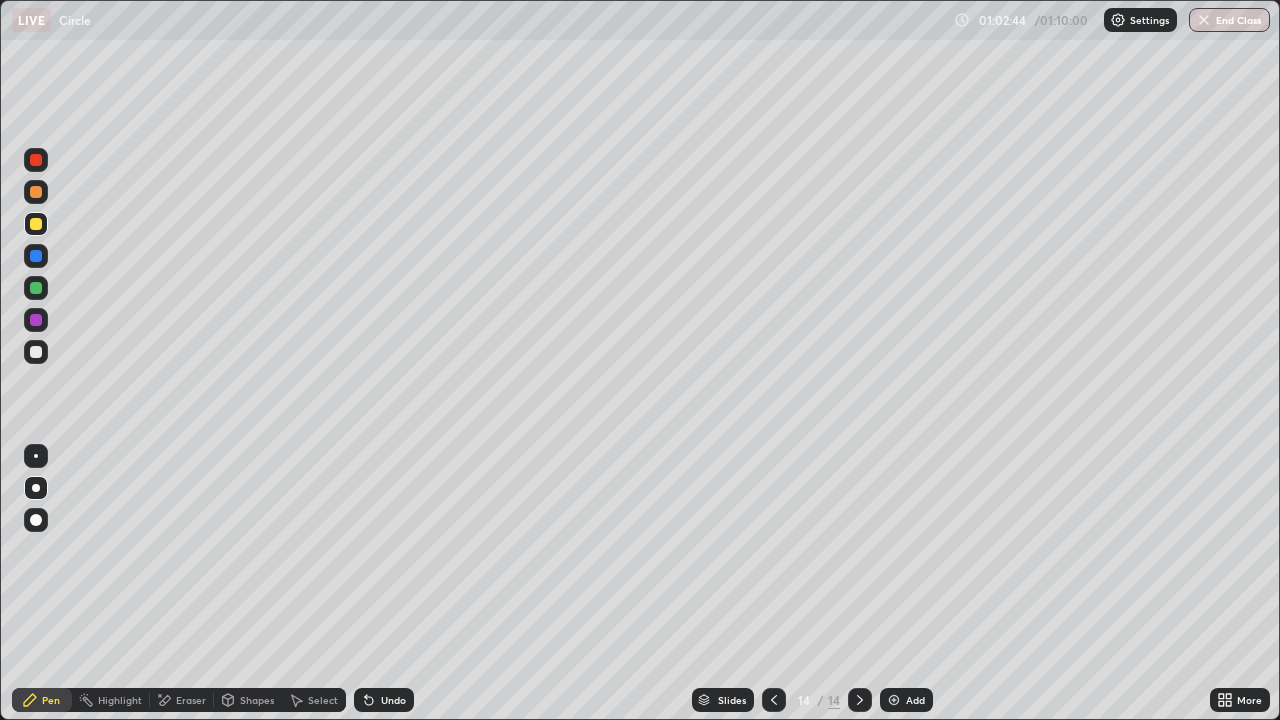 click 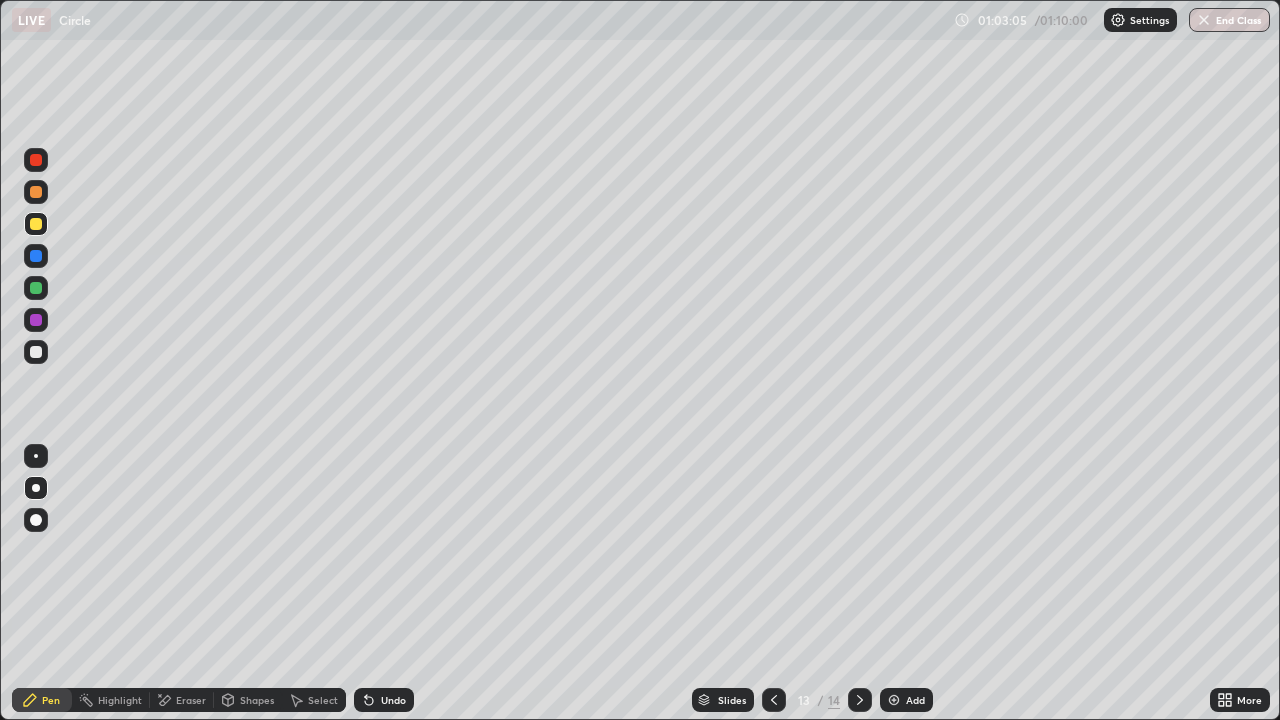 click 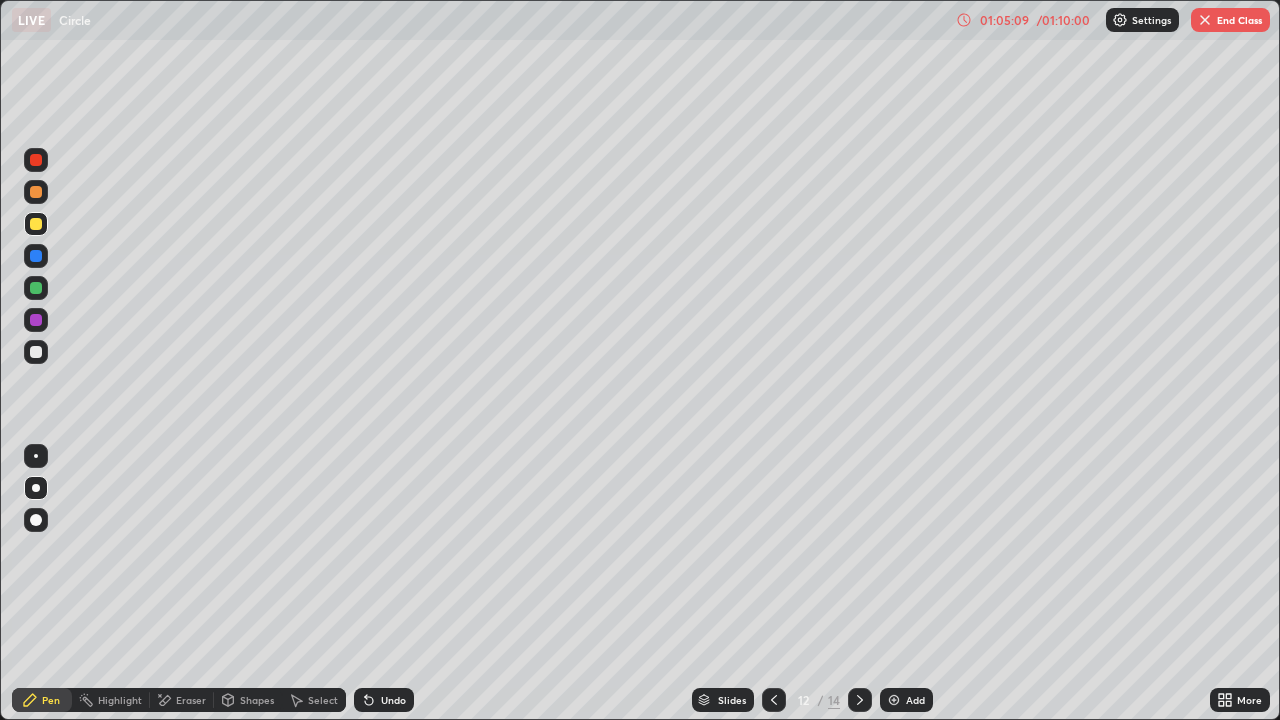 click 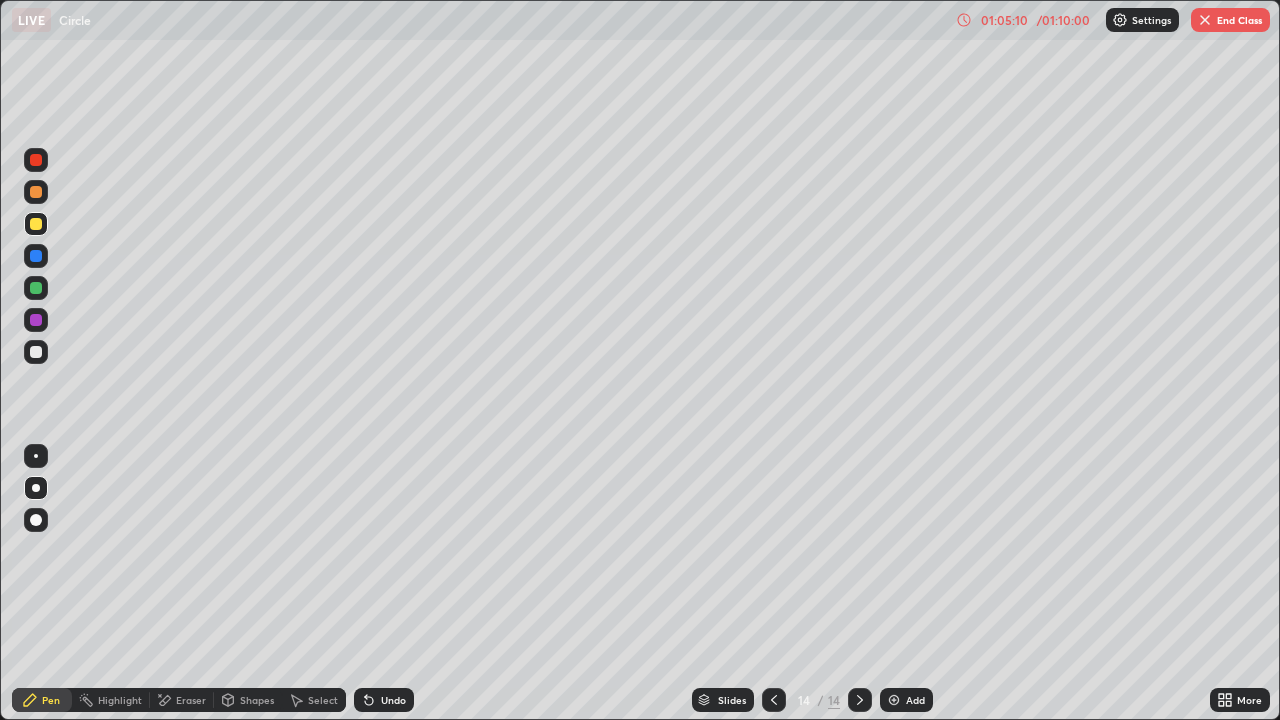 click 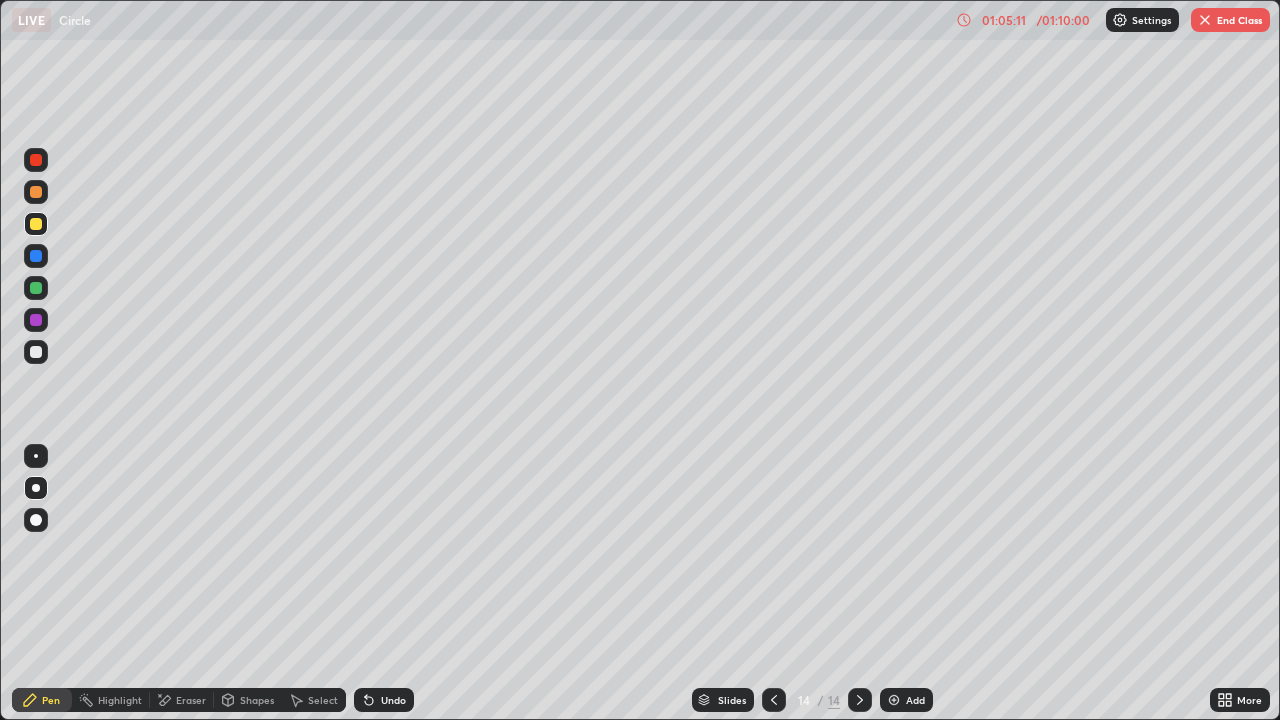 click on "Add" at bounding box center (915, 700) 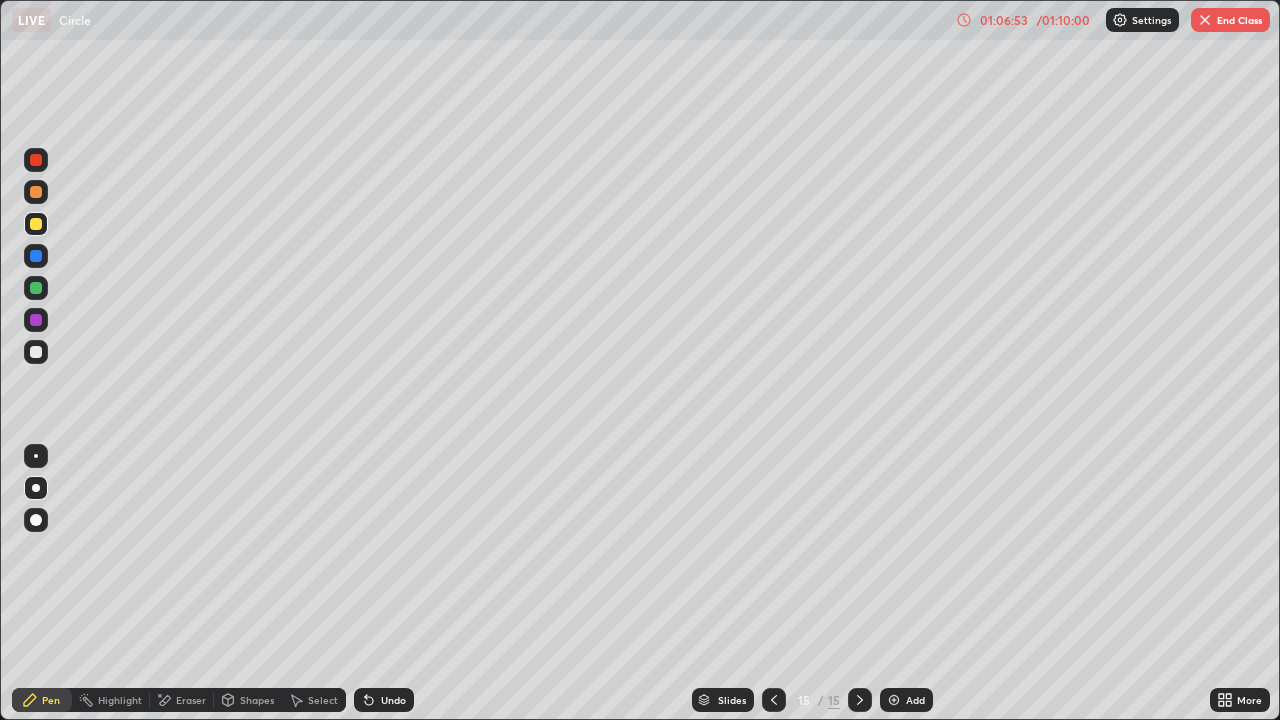 click 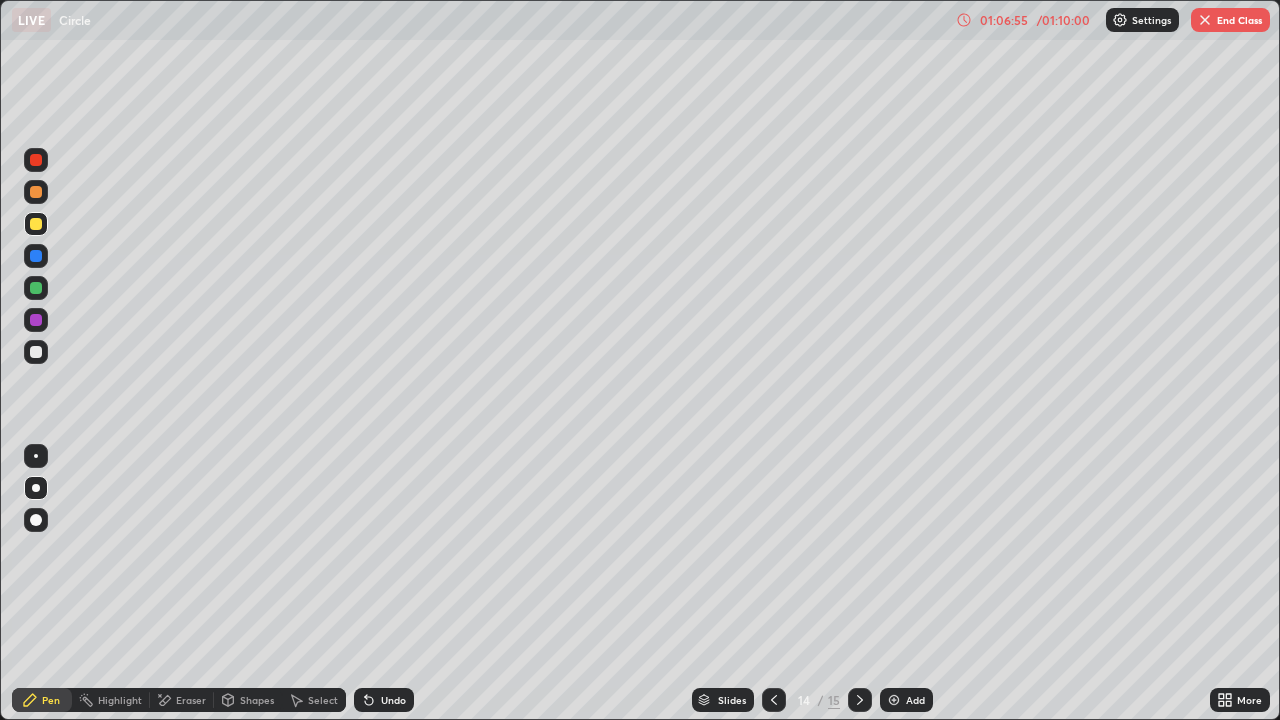 click 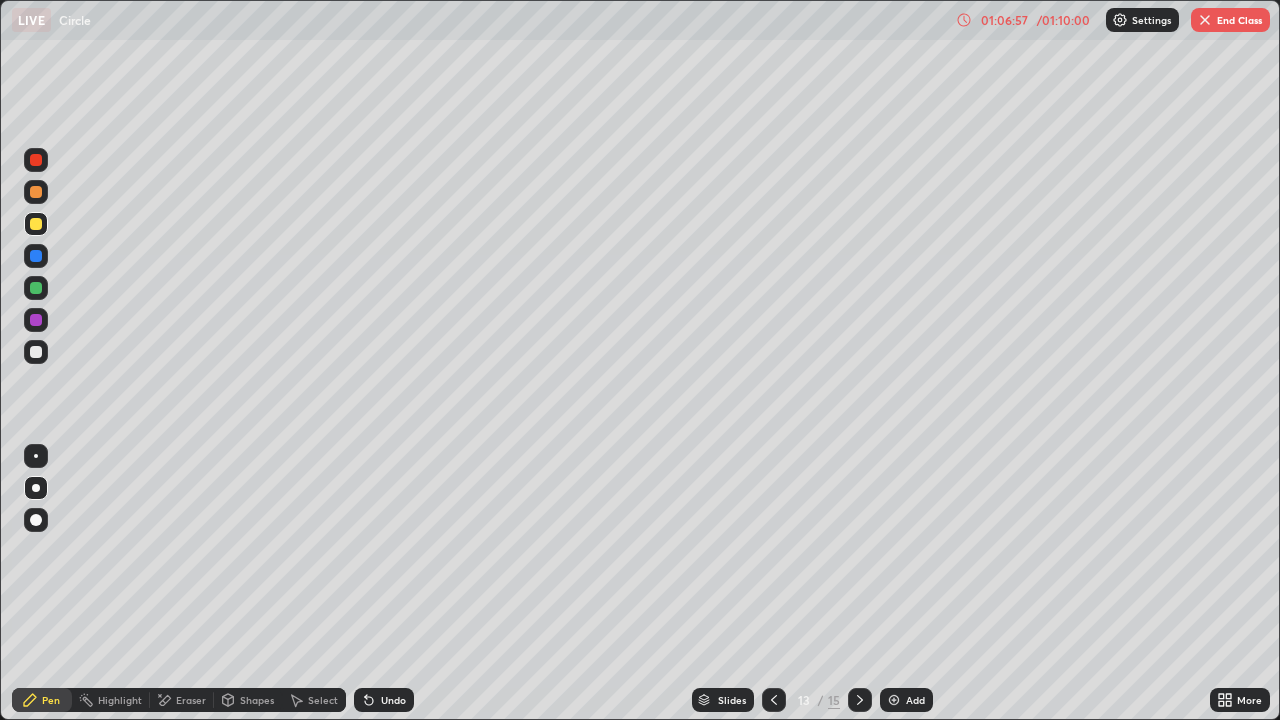 click 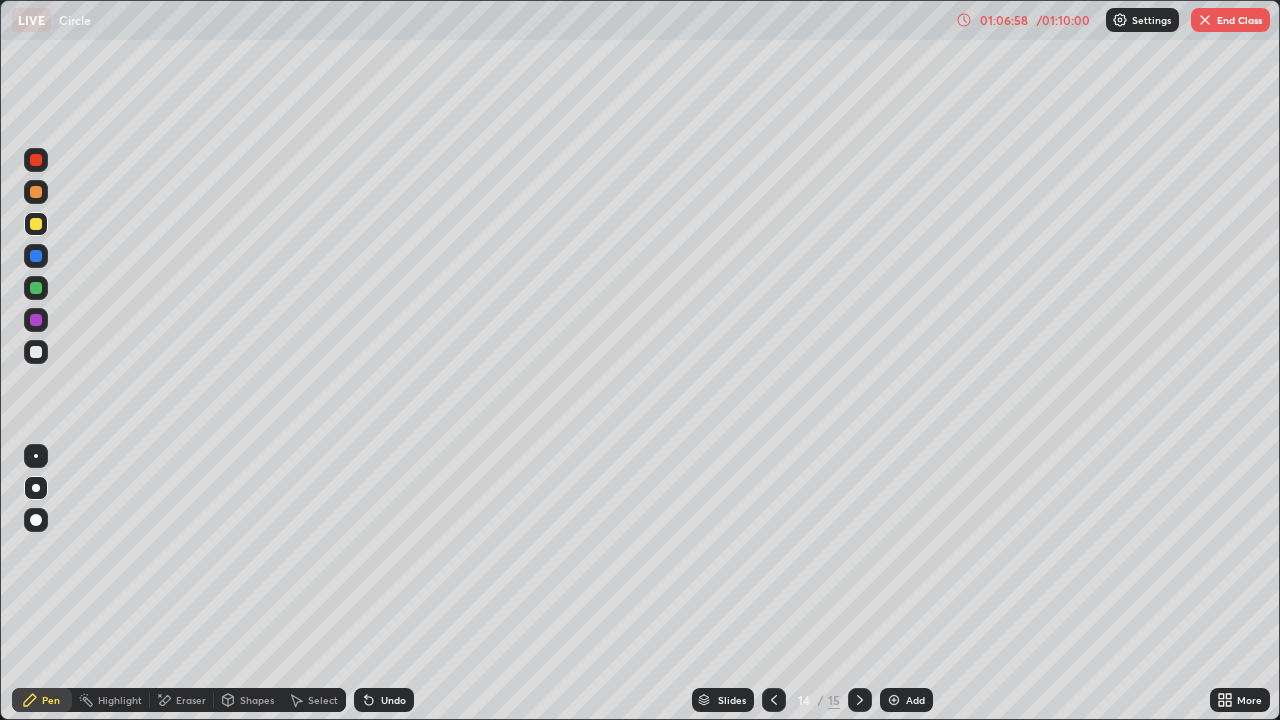 click 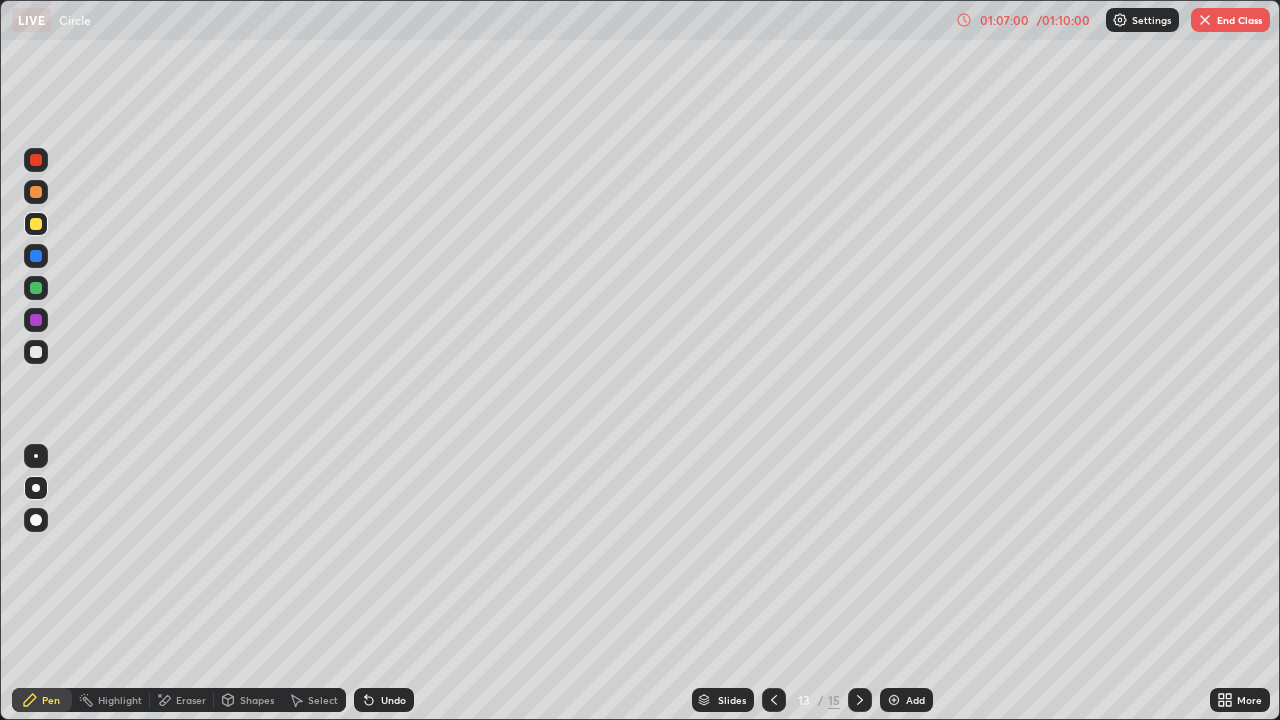 click 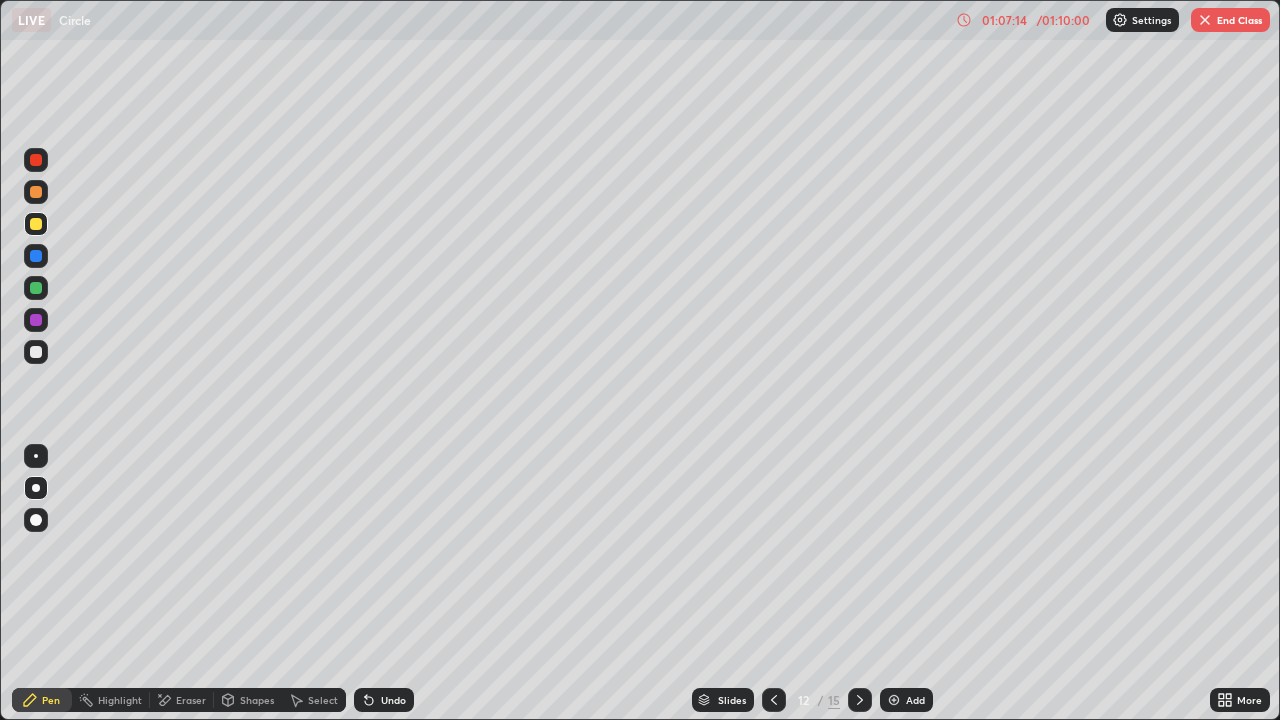 click 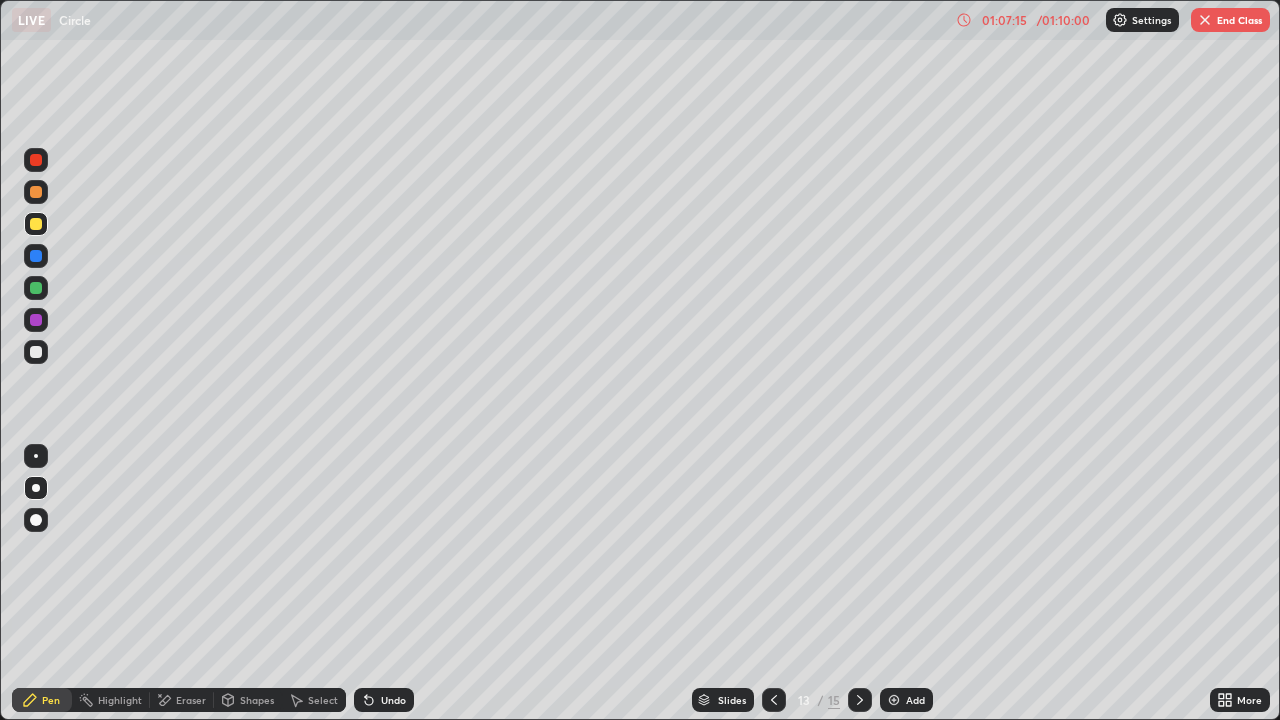 click 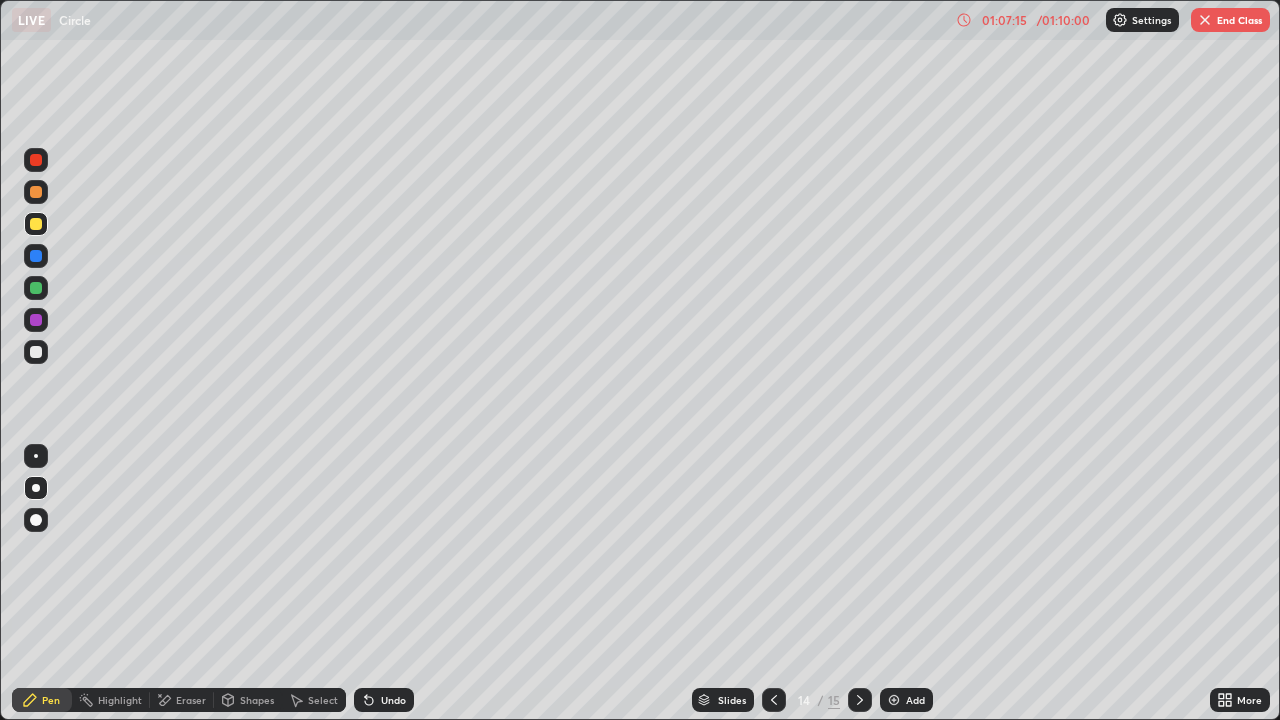 click 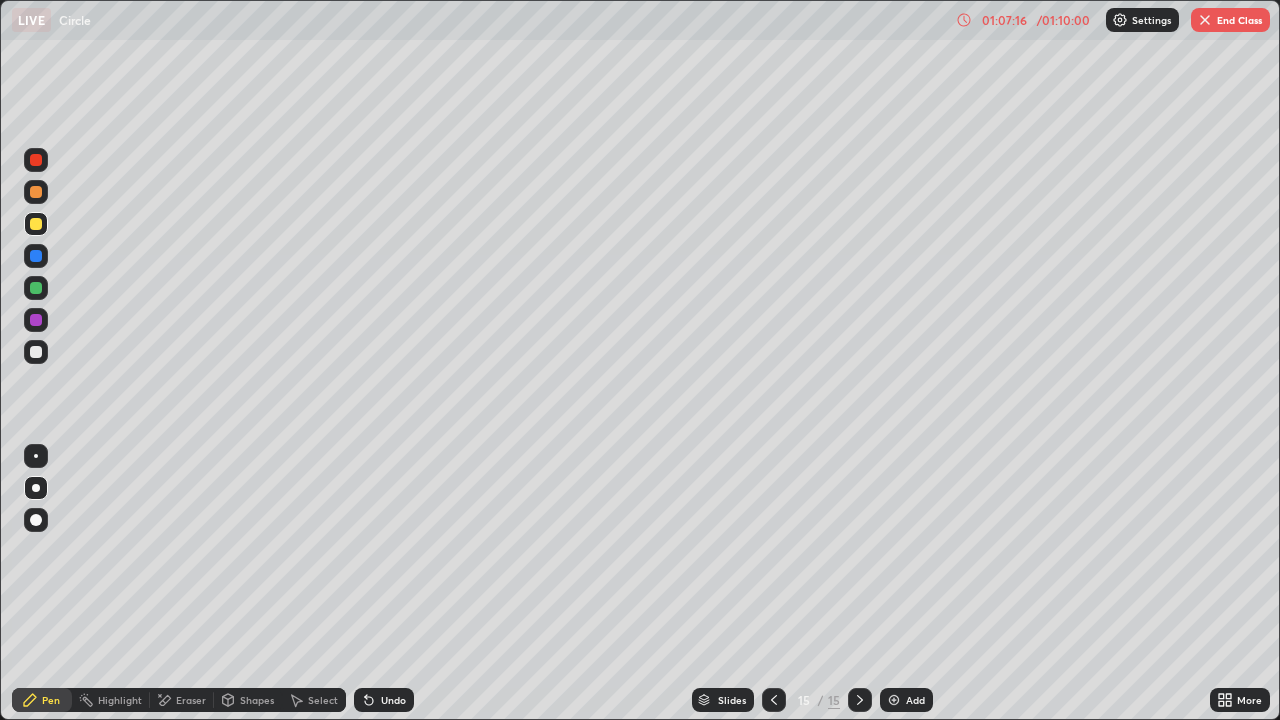 click at bounding box center (860, 700) 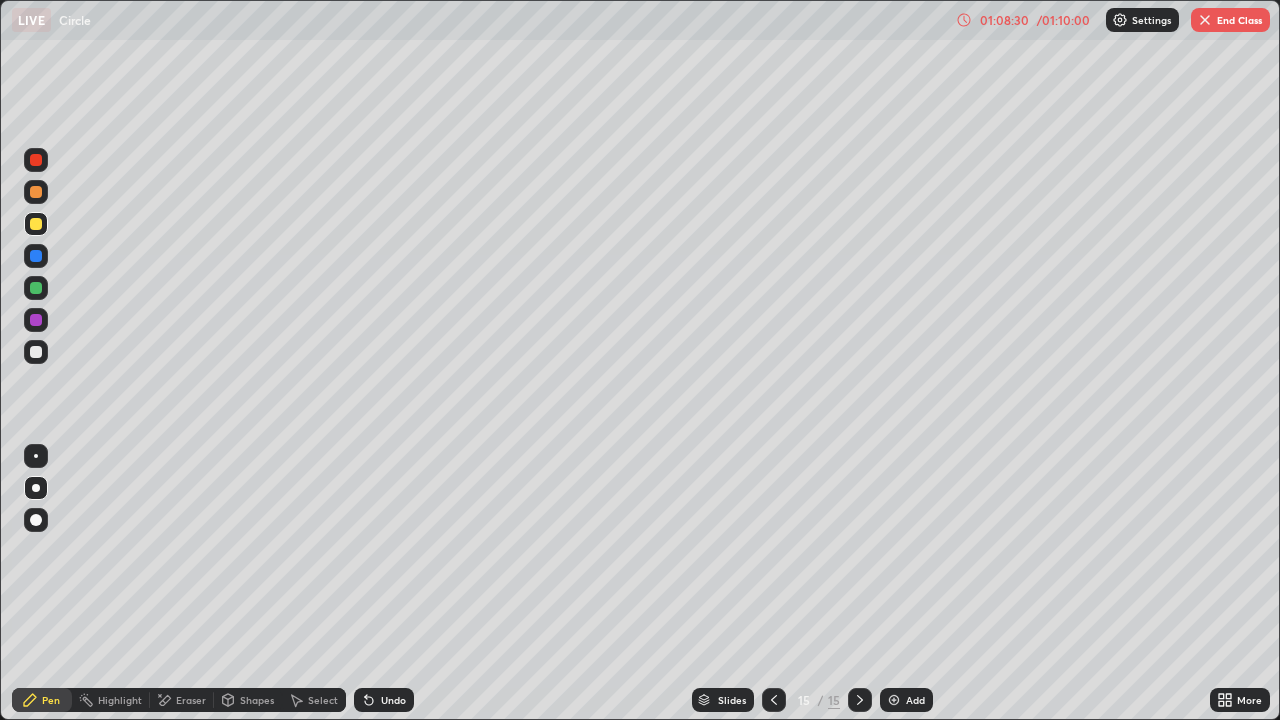 click at bounding box center [774, 700] 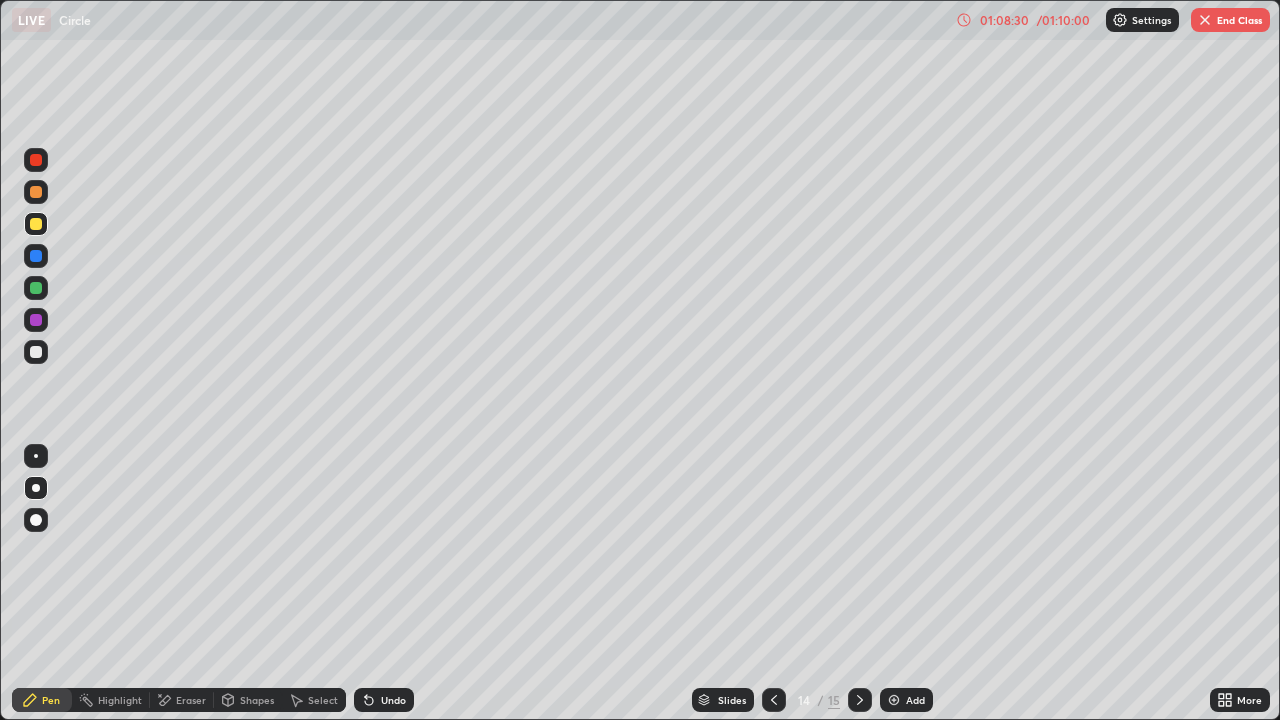 click at bounding box center [774, 700] 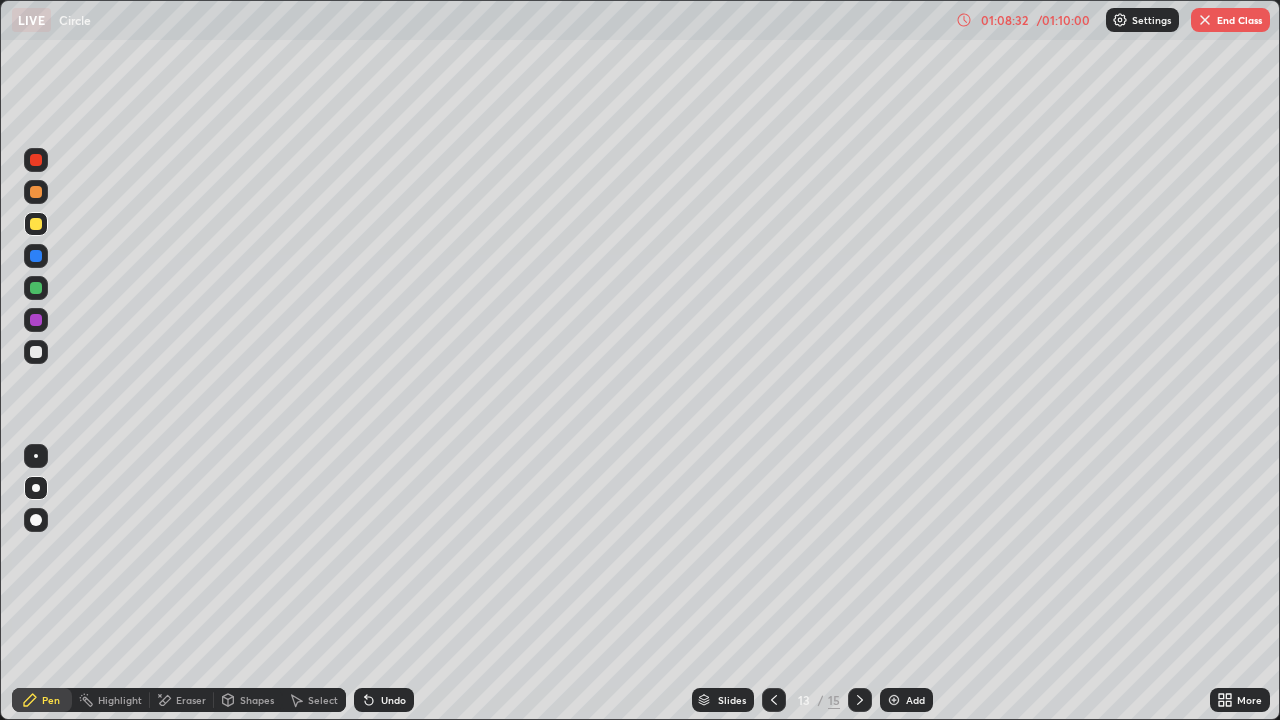 click at bounding box center [774, 700] 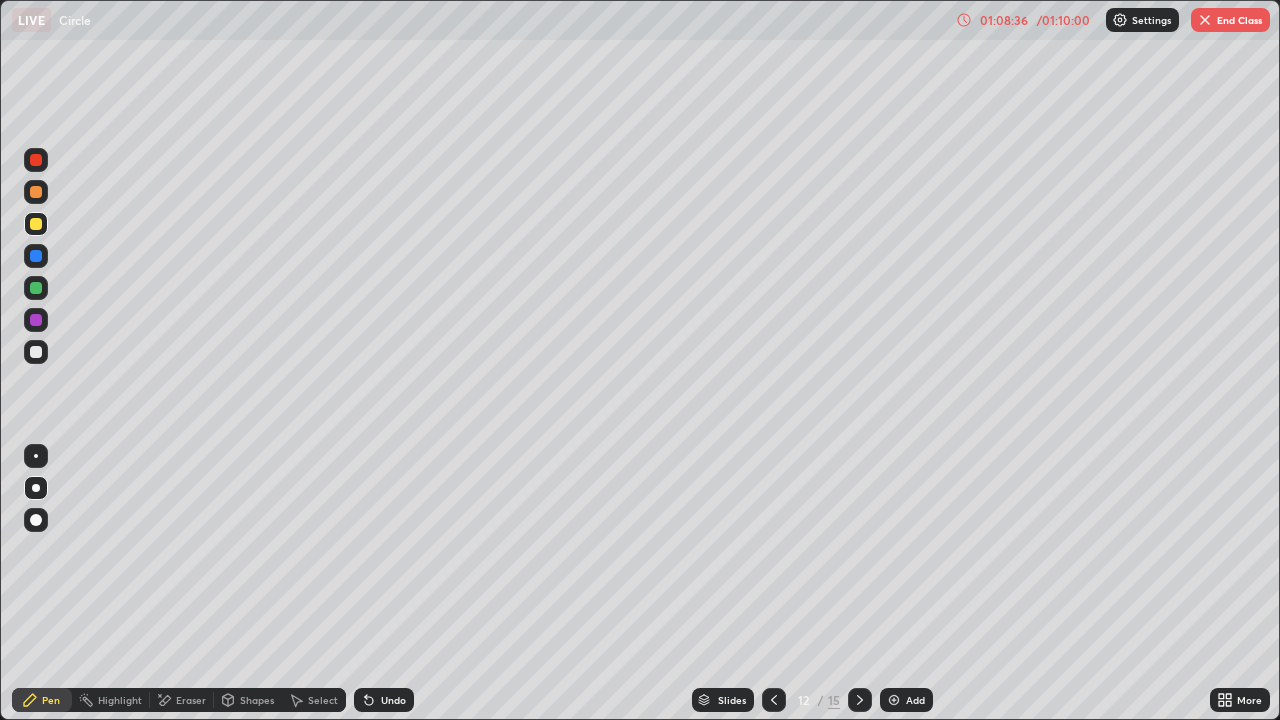 click 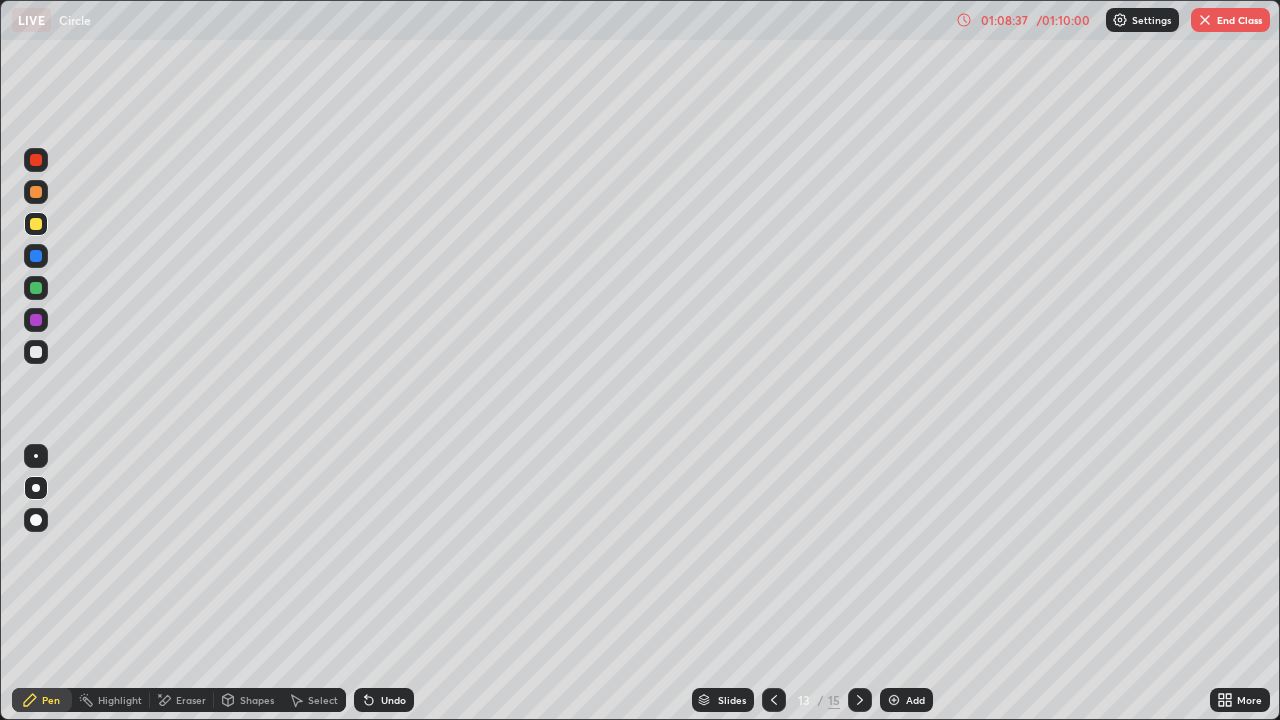 click 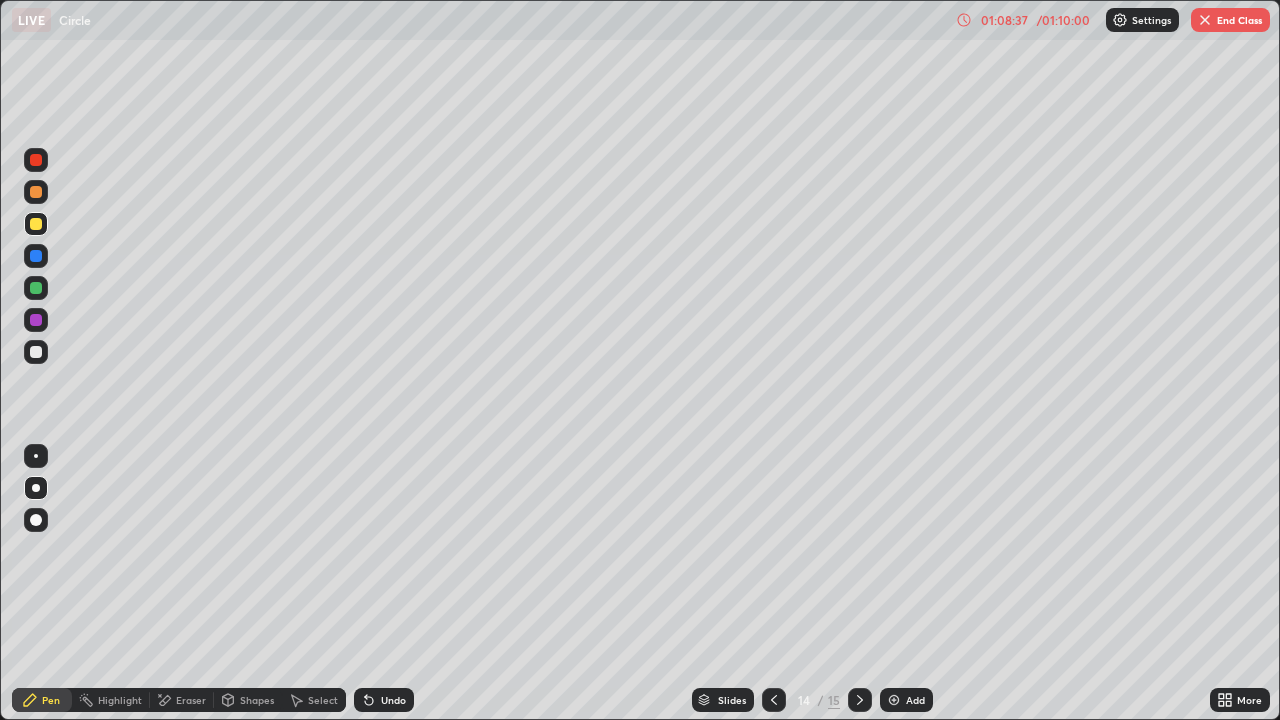 click 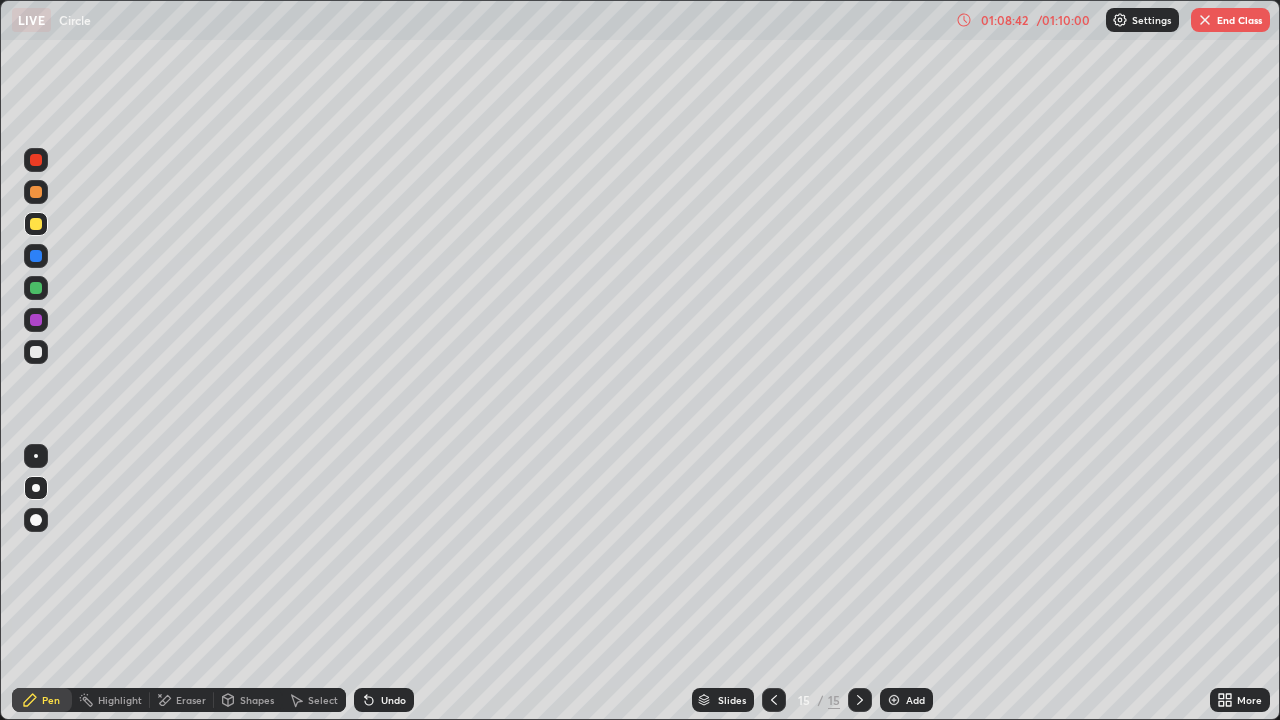 click 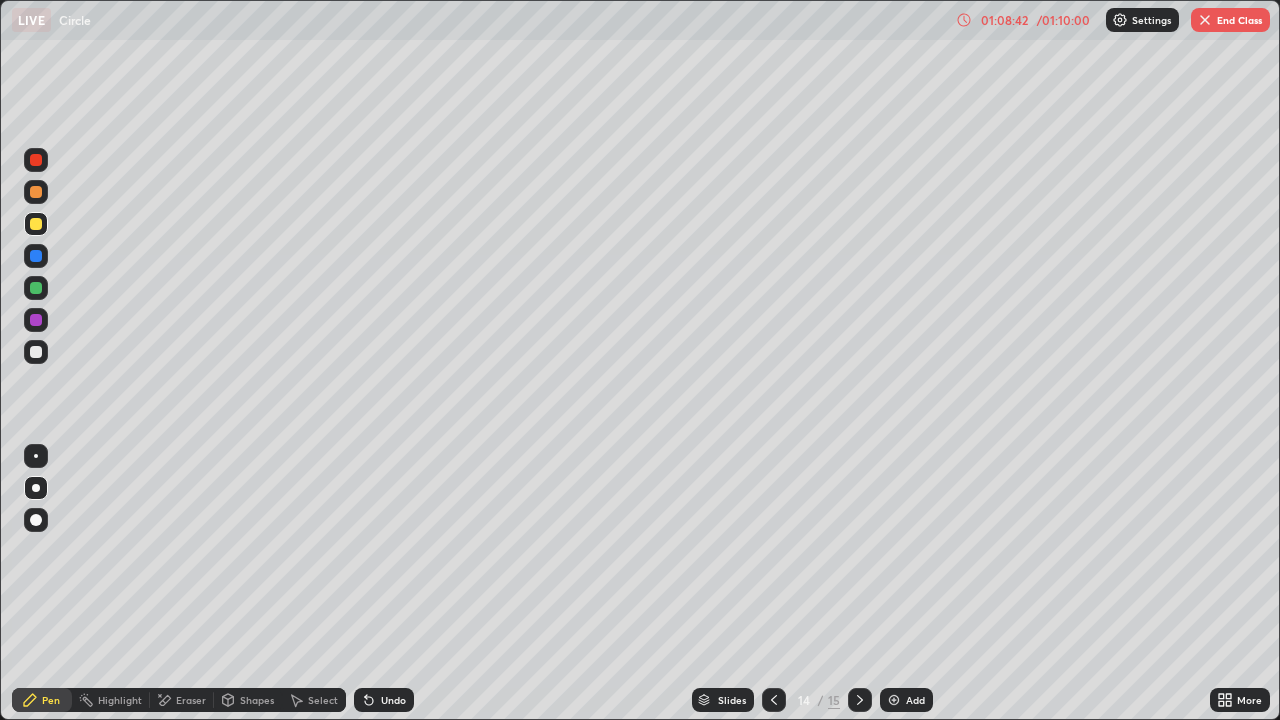 click 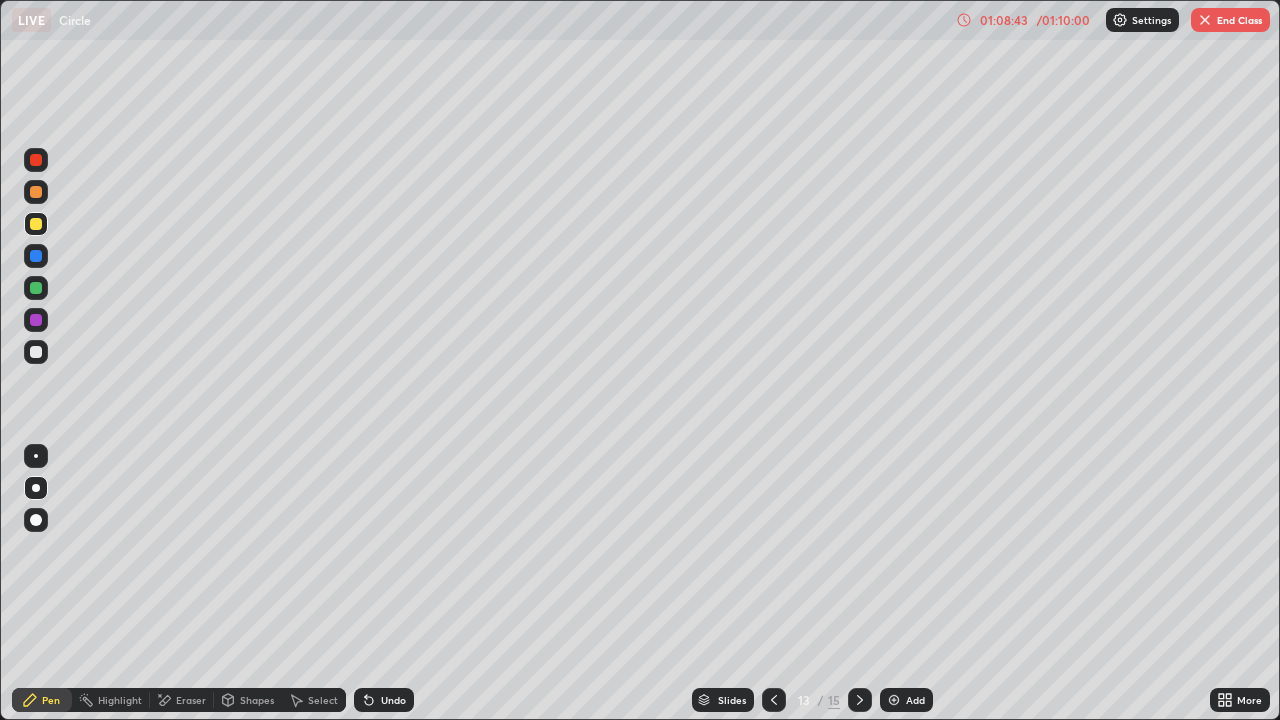 click 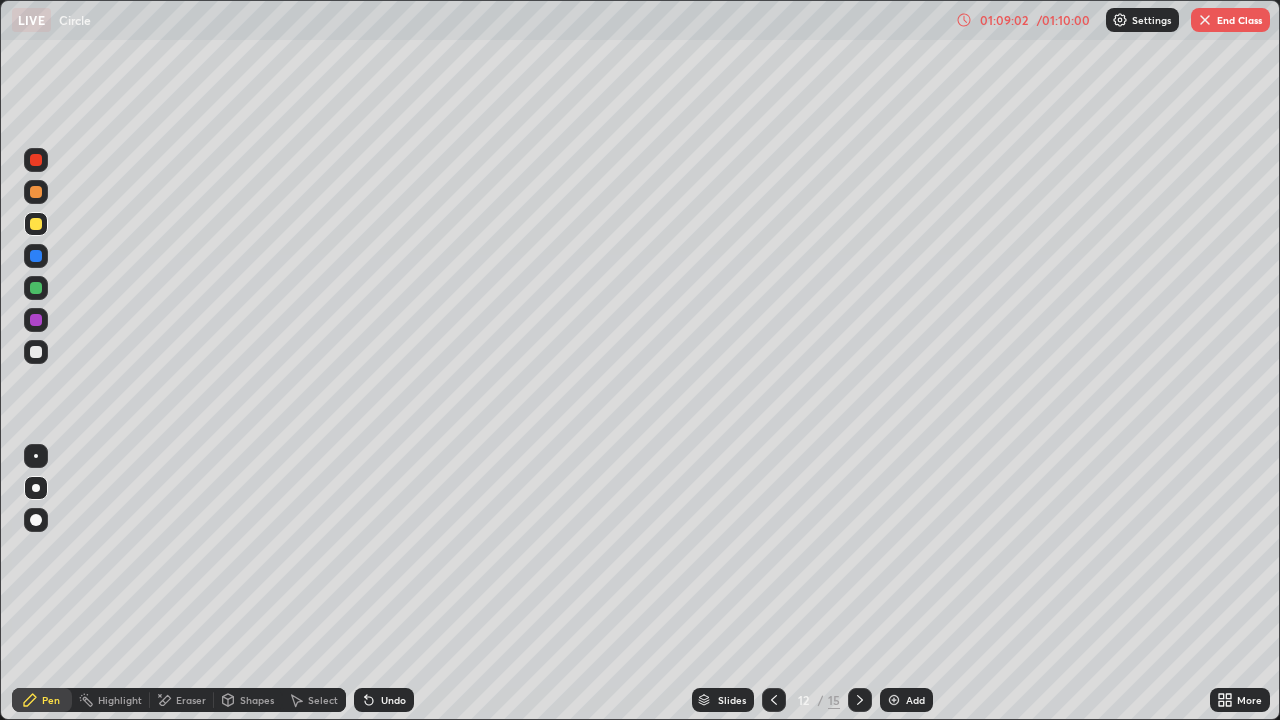 click 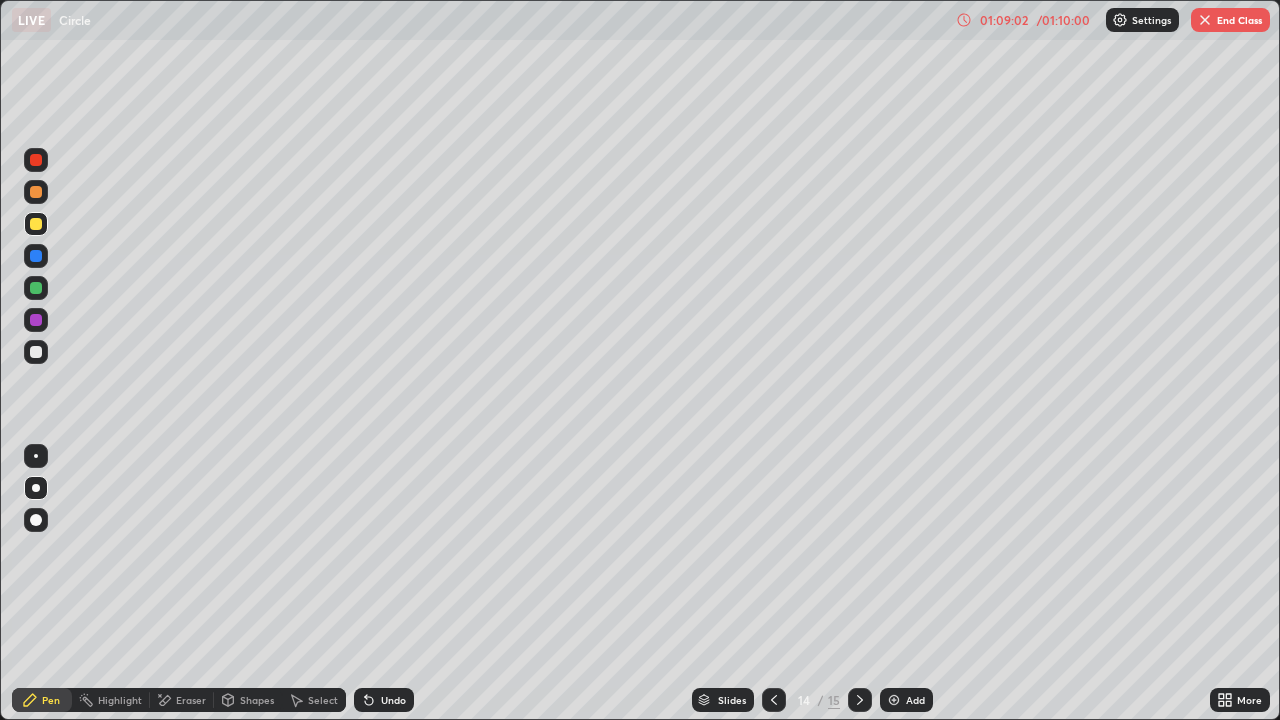 click 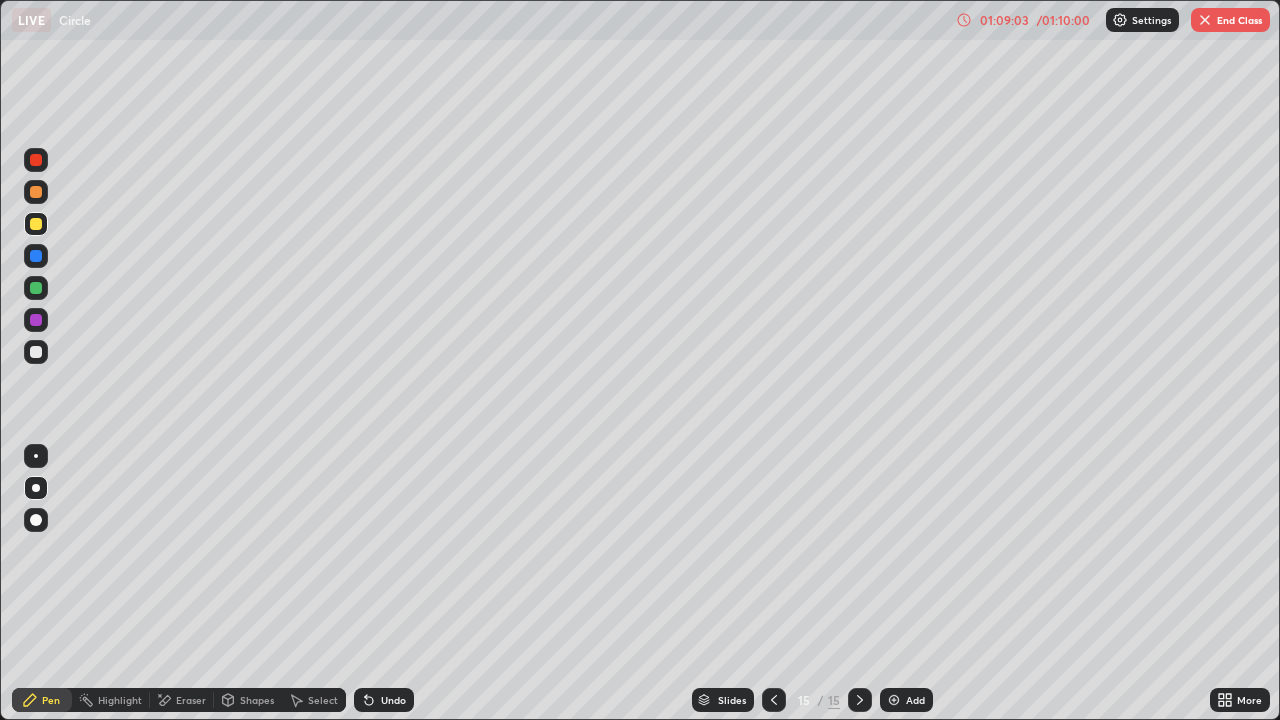 click 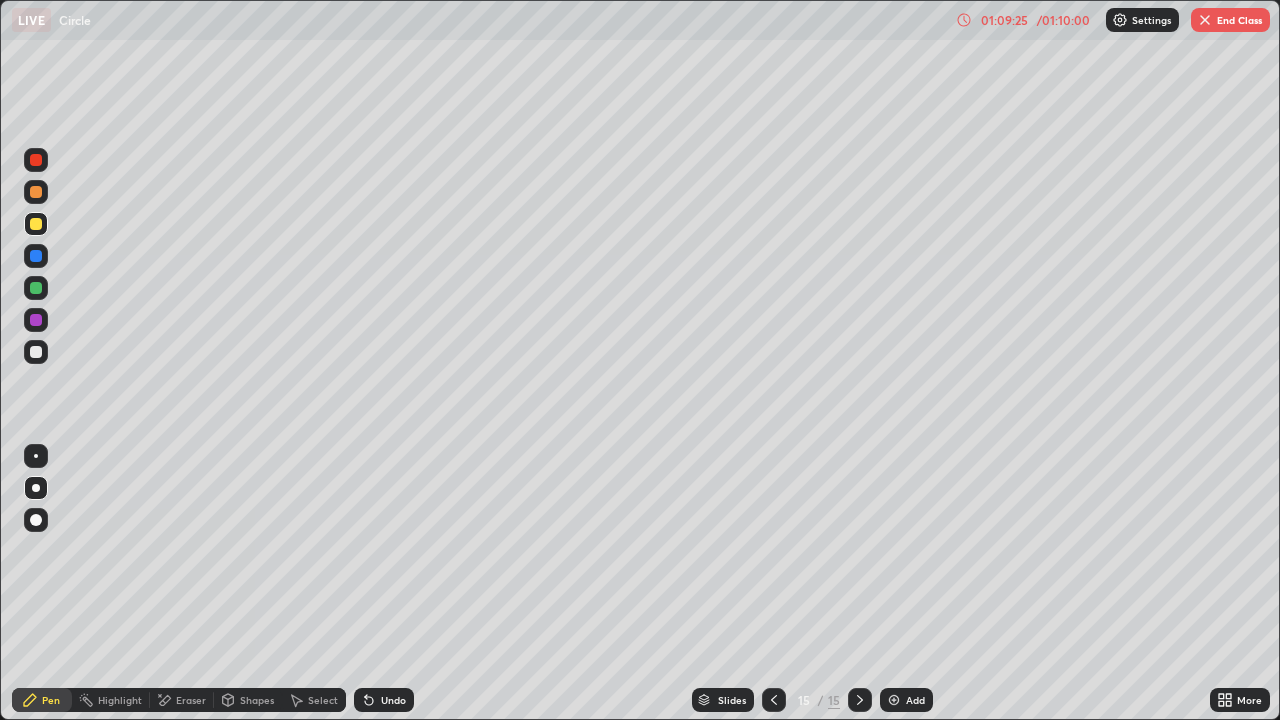 click 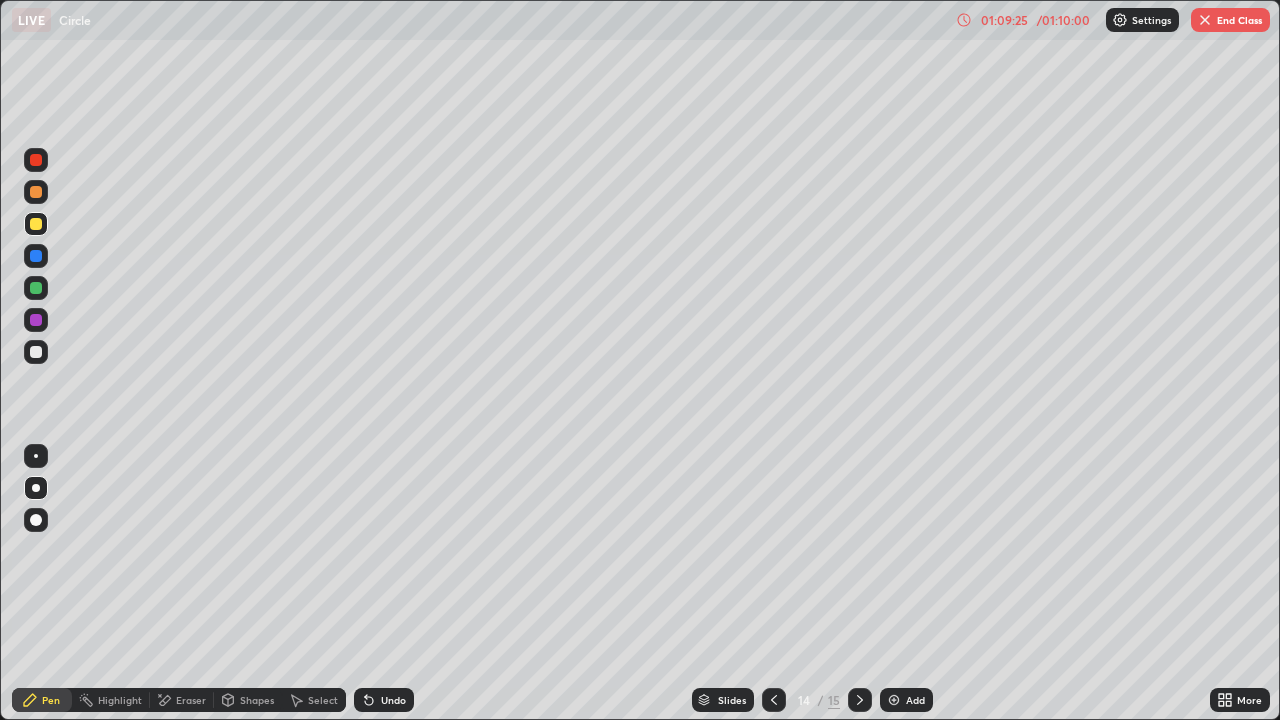 click 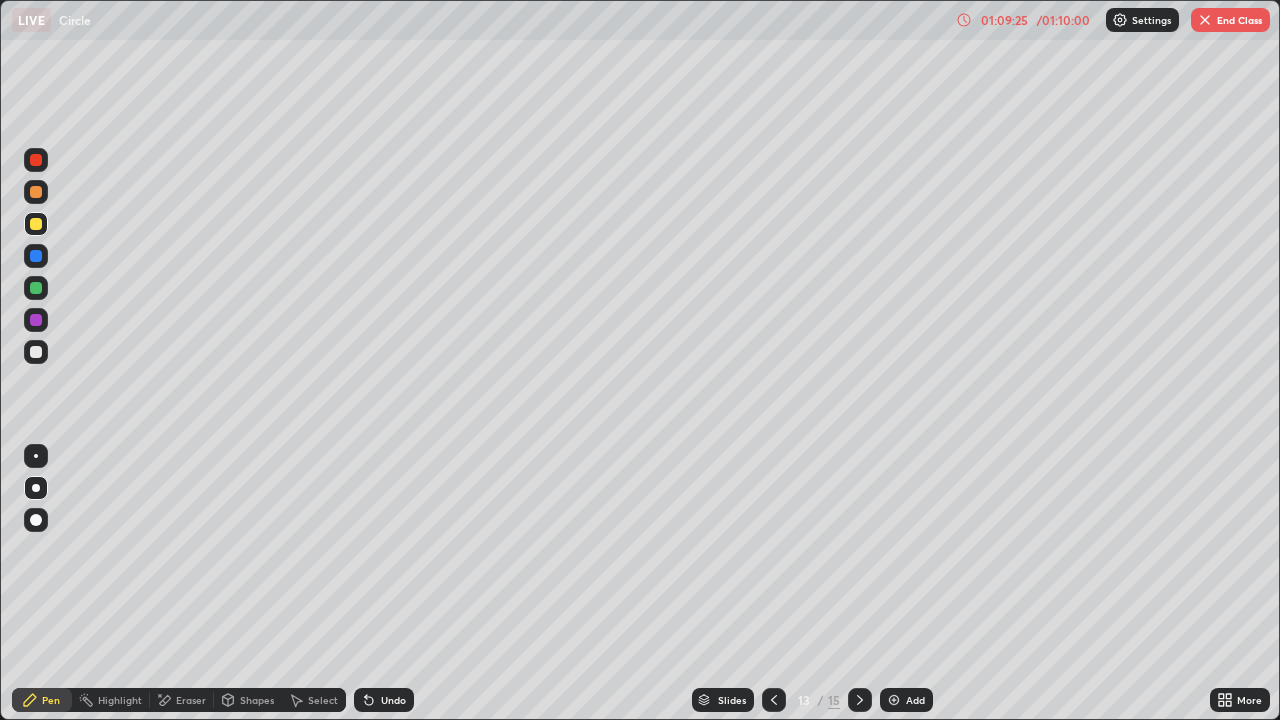 click at bounding box center [774, 700] 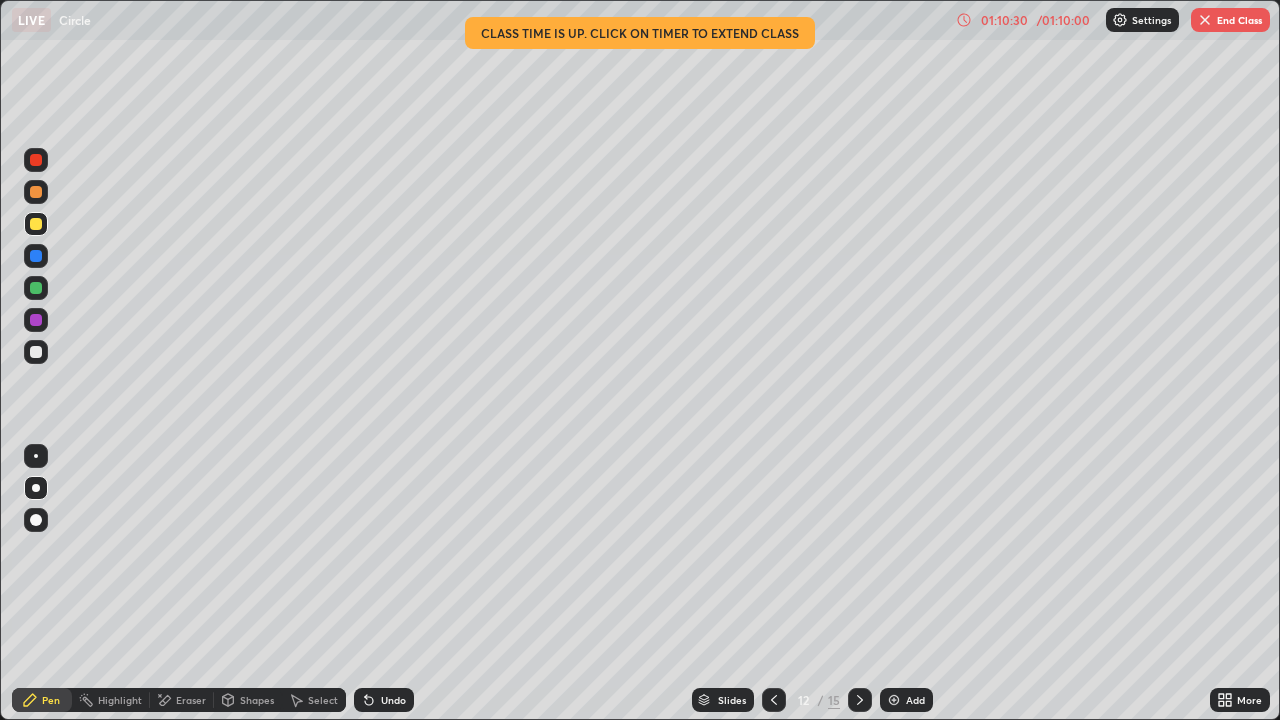 click on "End Class" at bounding box center [1230, 20] 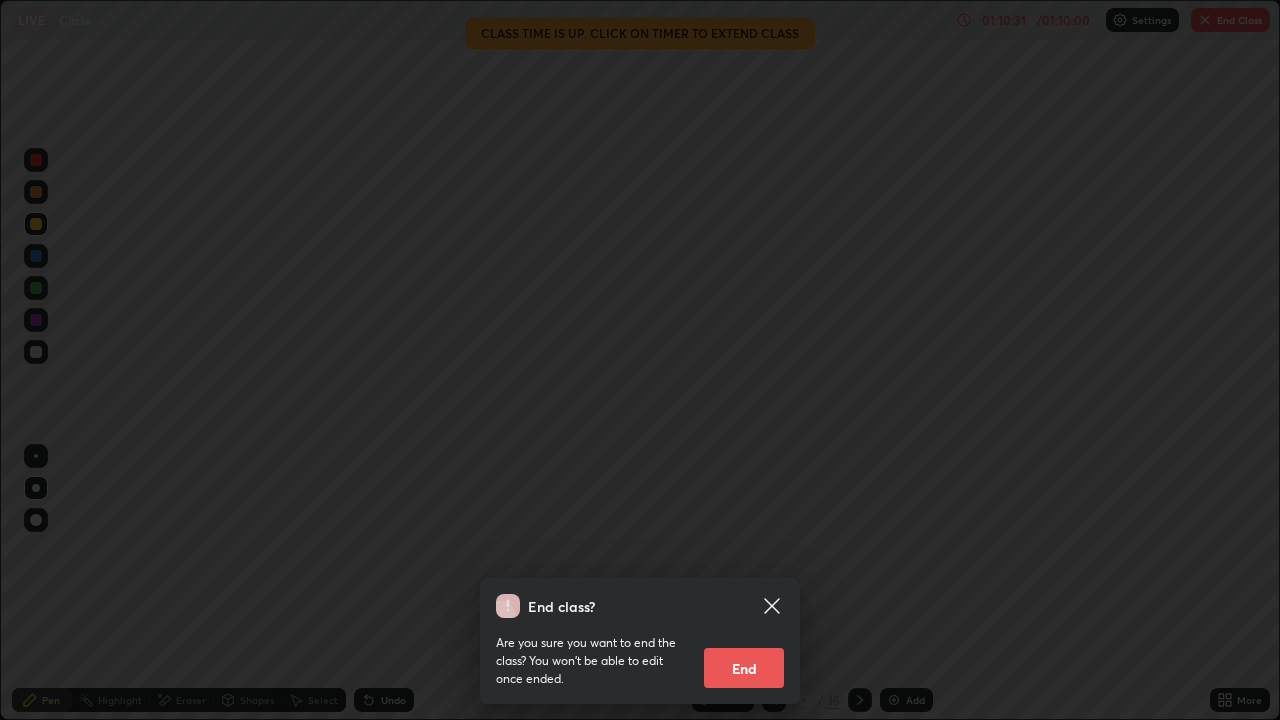 click on "End" at bounding box center [744, 668] 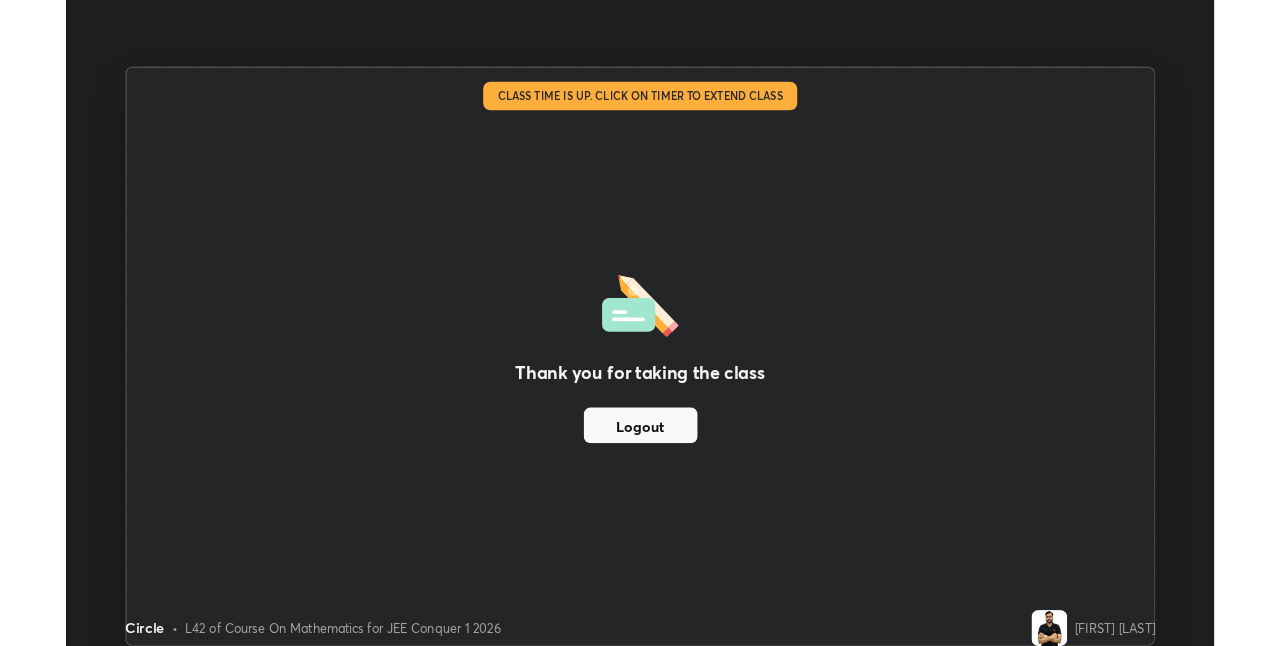 scroll, scrollTop: 646, scrollLeft: 1280, axis: both 